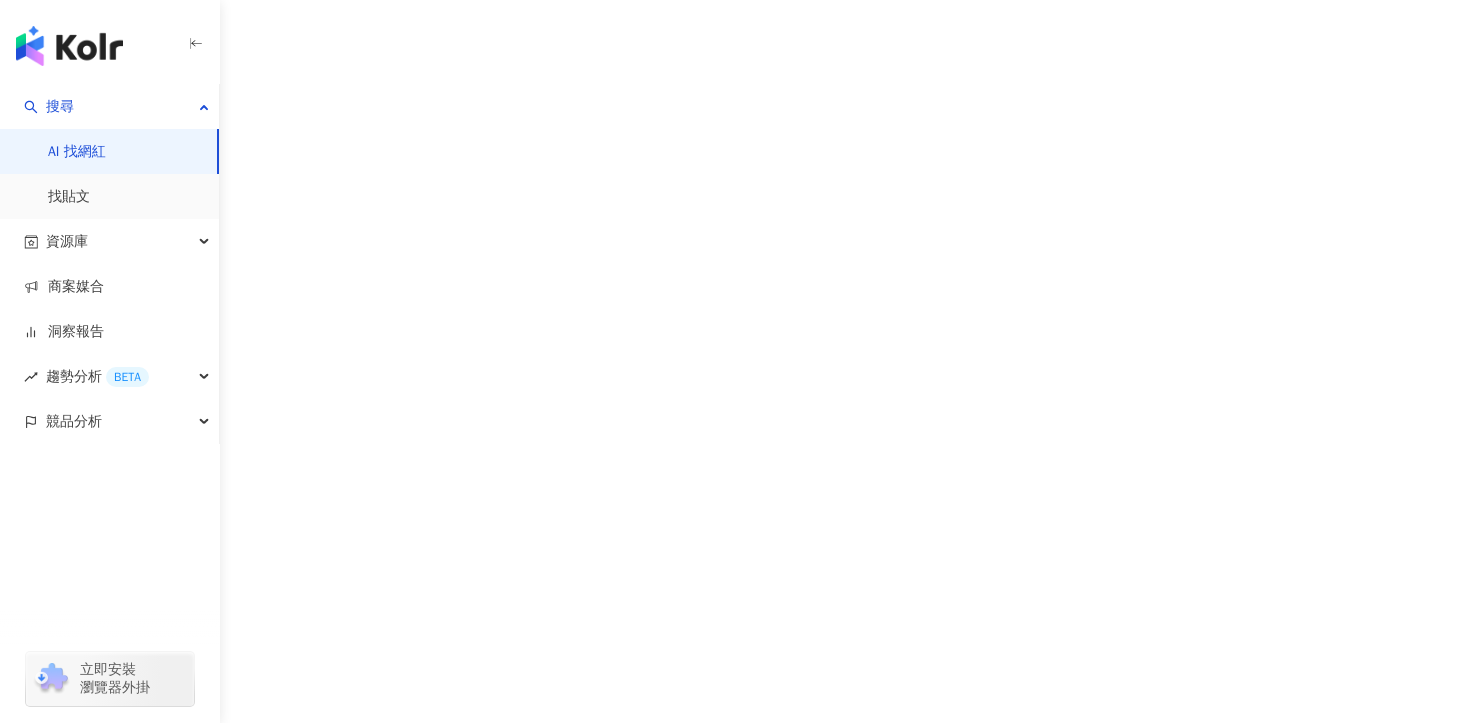scroll, scrollTop: 0, scrollLeft: 0, axis: both 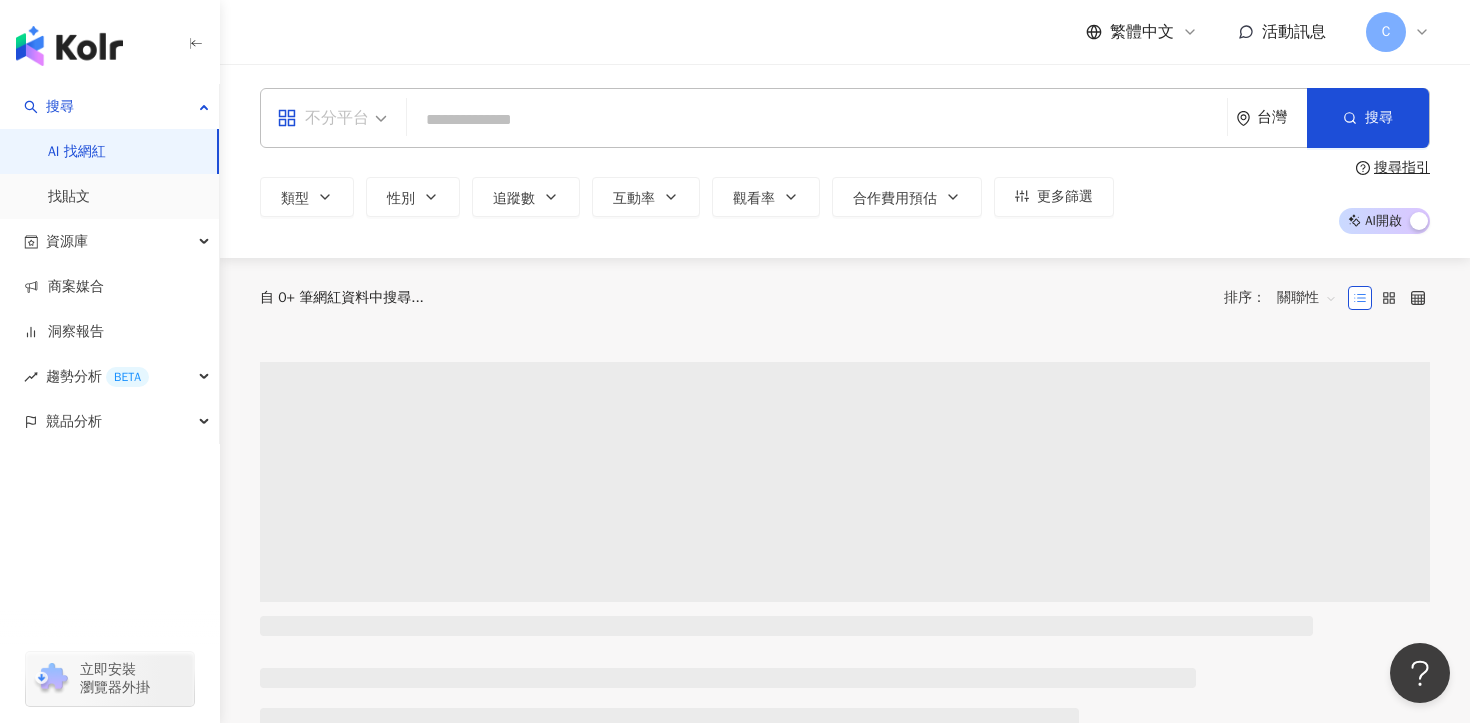 click on "不分平台" at bounding box center (323, 118) 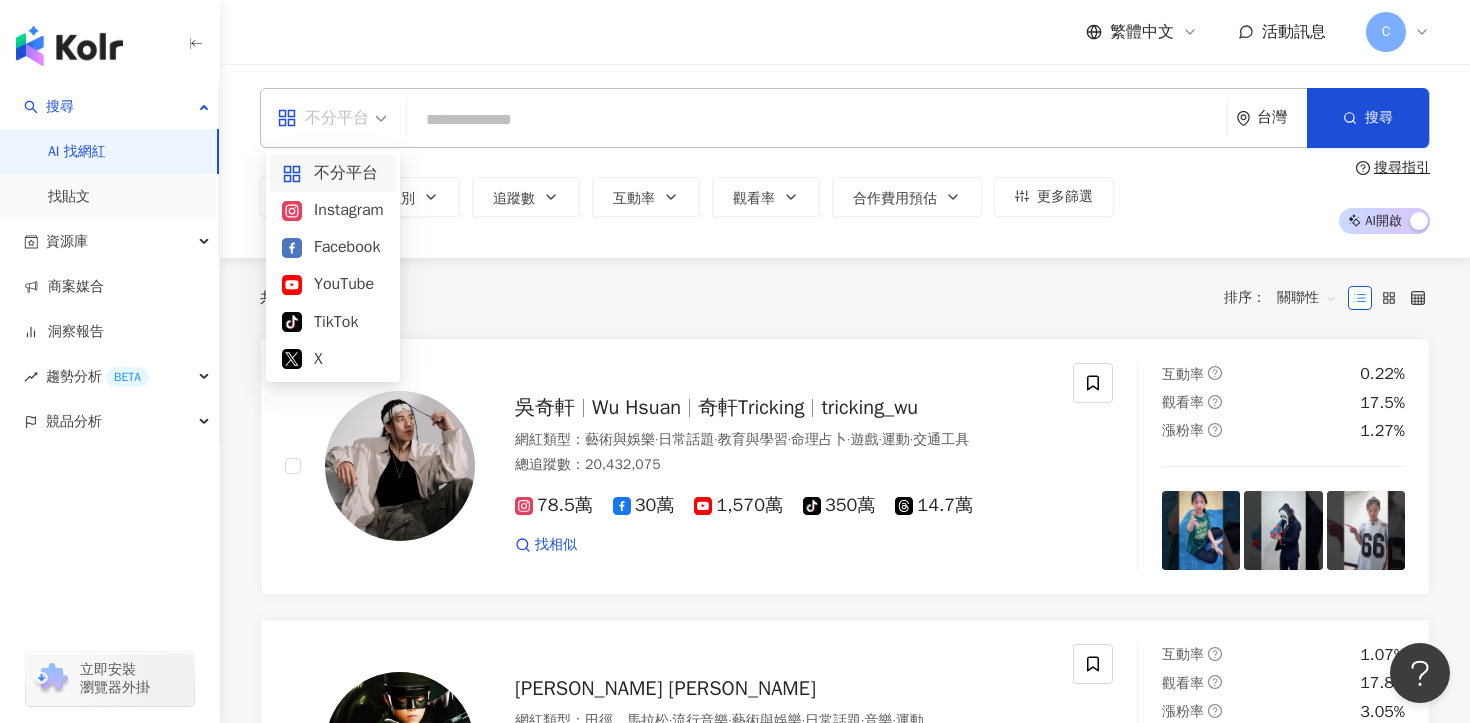 click on "Instagram" at bounding box center [333, 210] 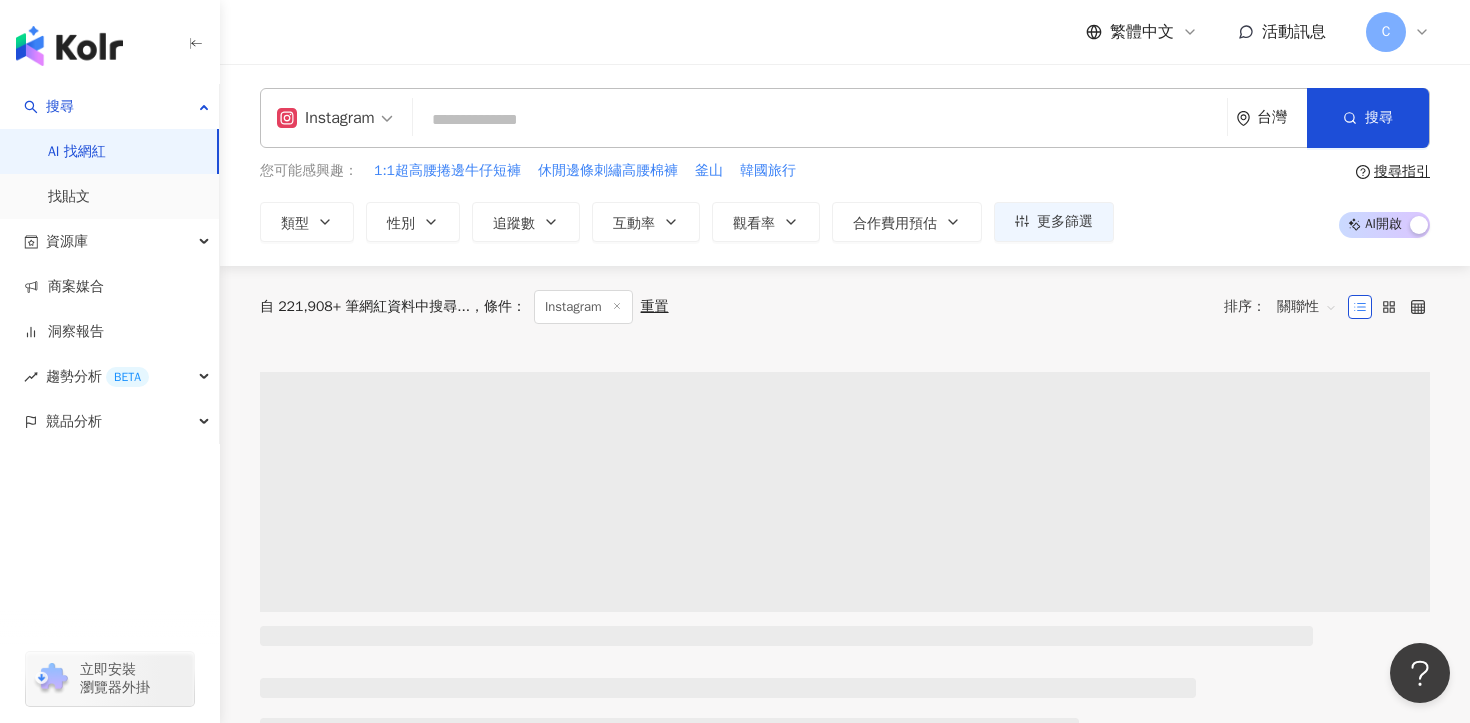 click at bounding box center (820, 120) 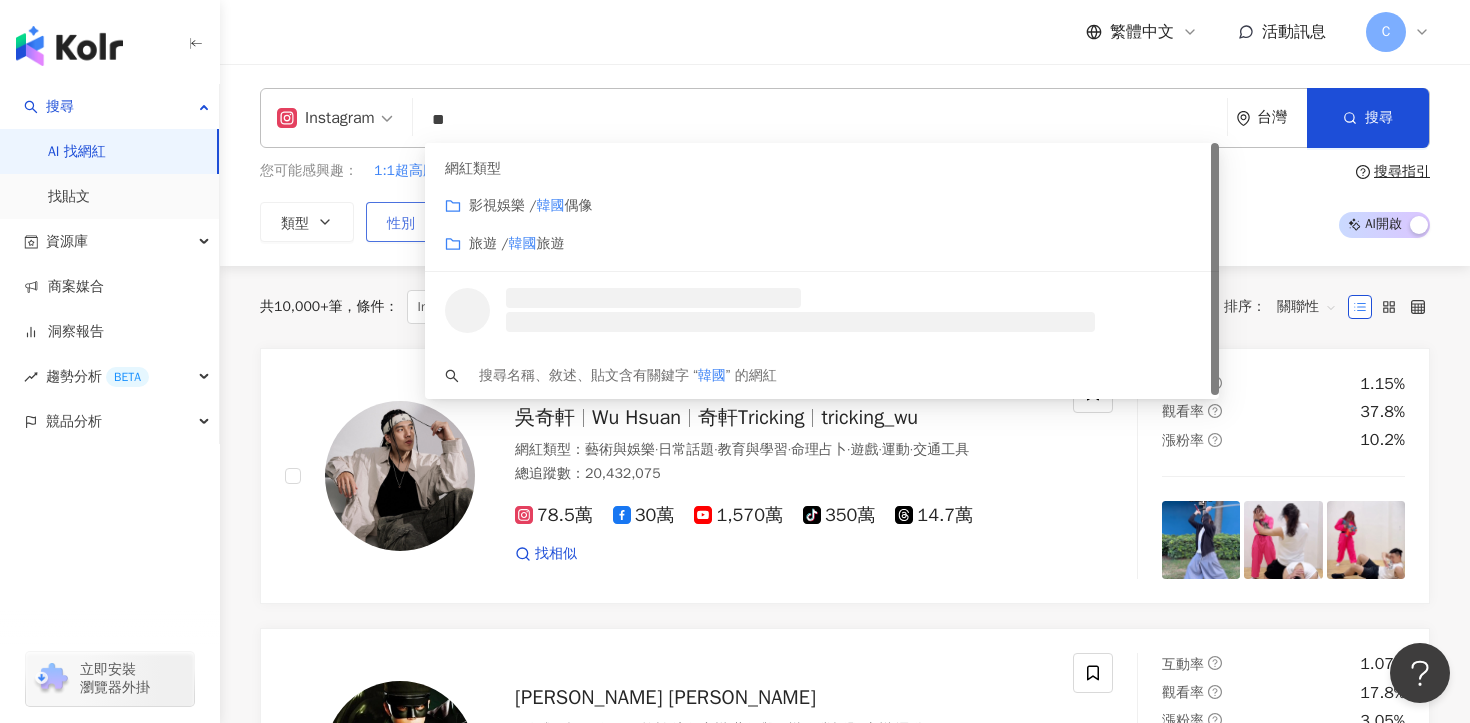 type on "**" 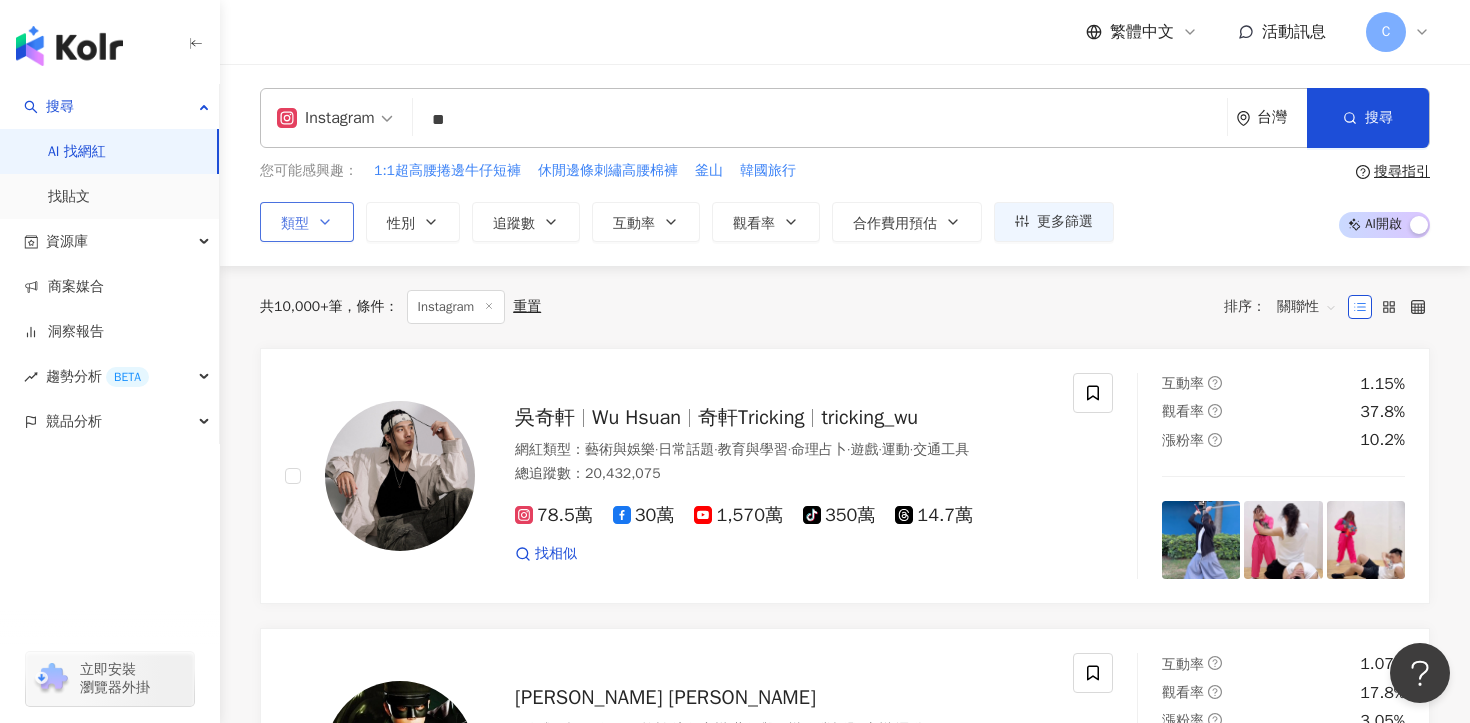 click on "類型" at bounding box center [295, 224] 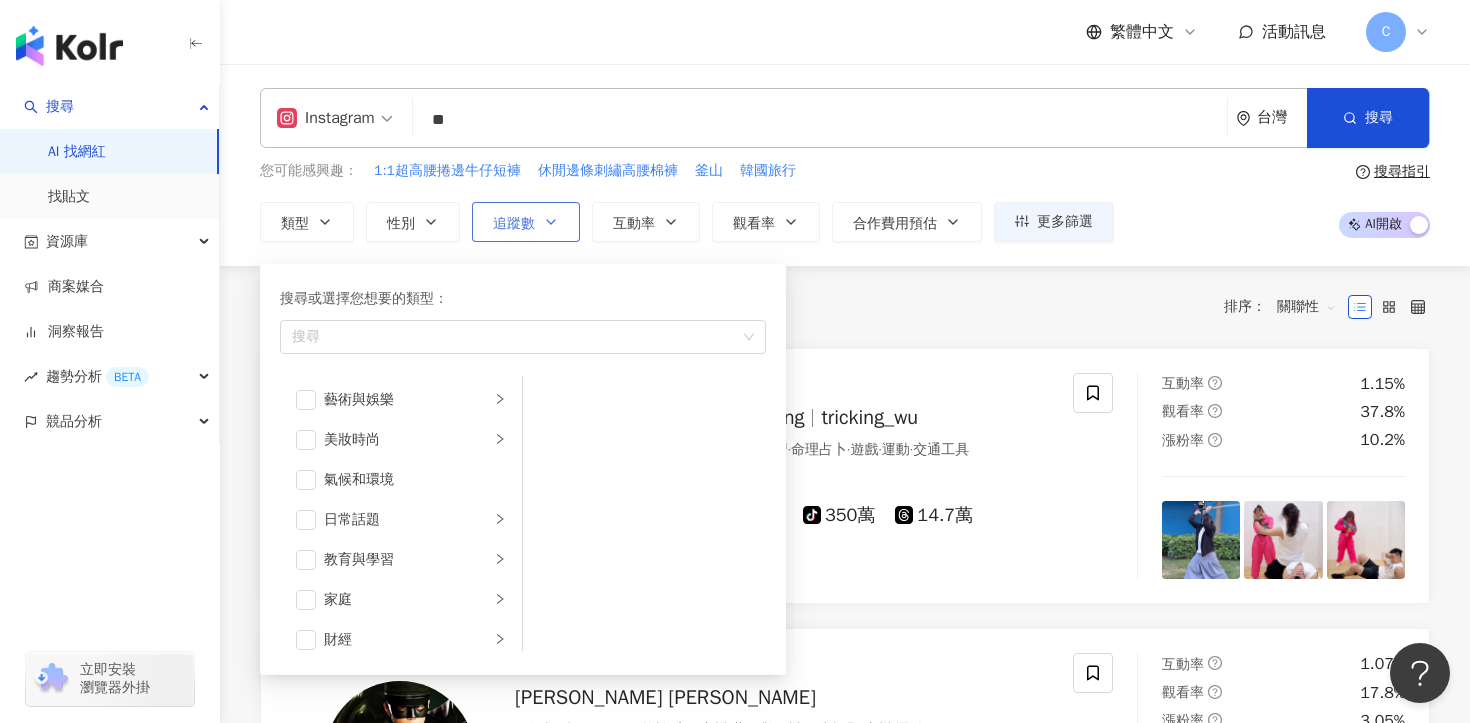 click 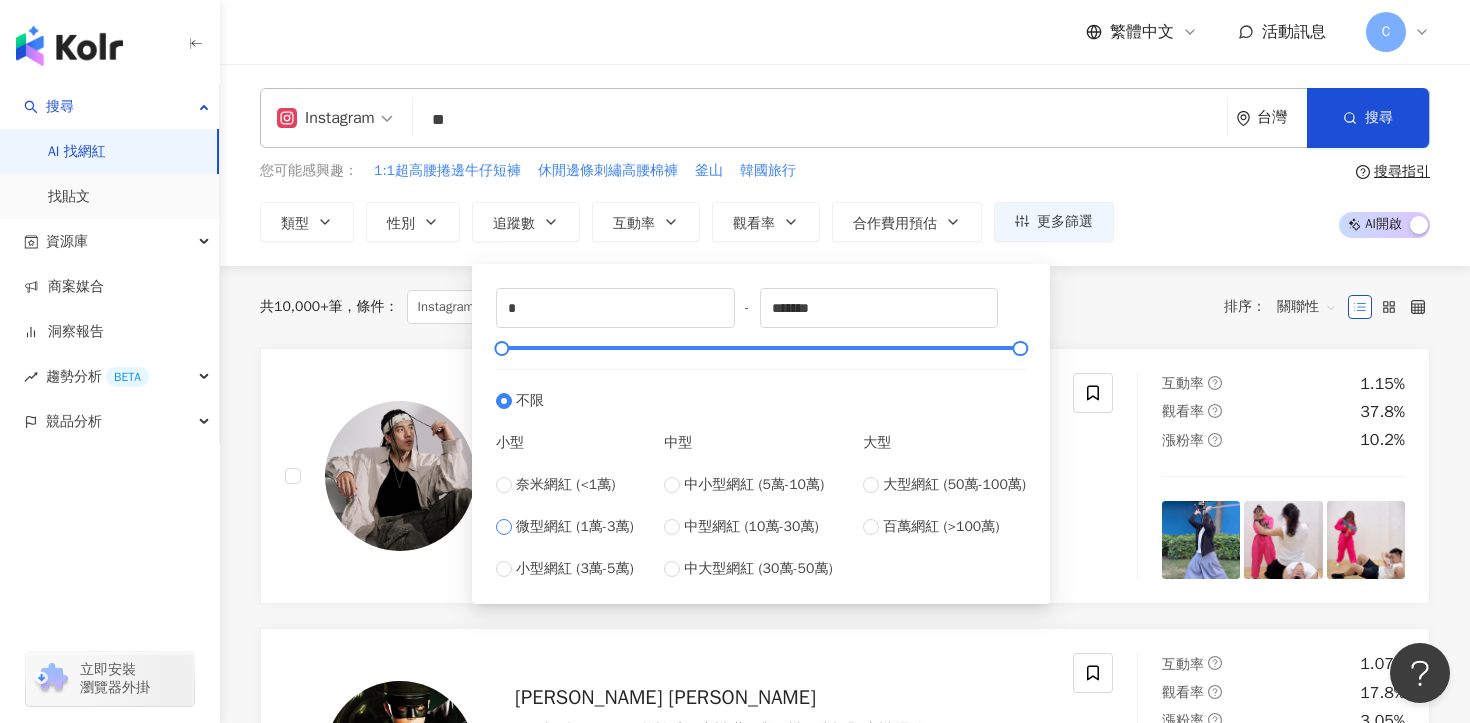 click on "微型網紅 (1萬-3萬)" at bounding box center [575, 527] 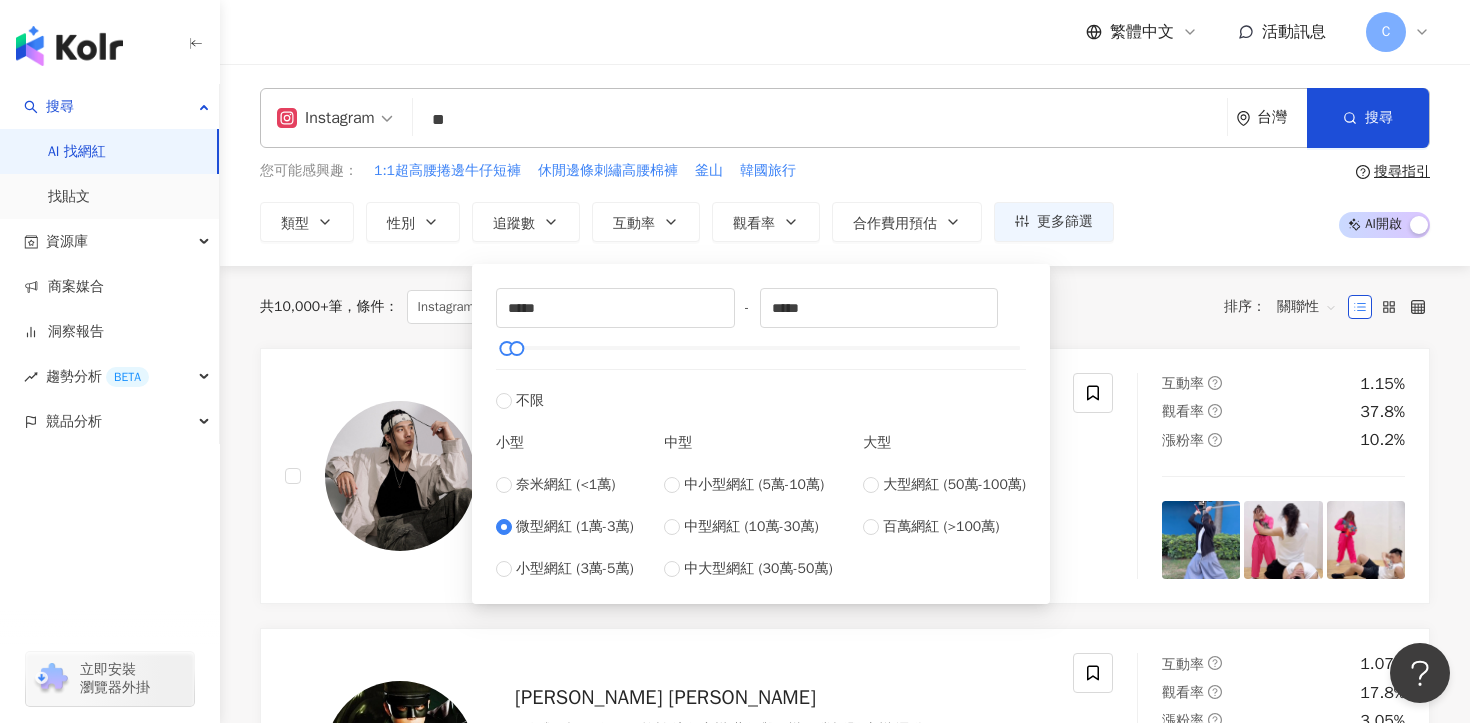 click on "Instagram ** 台灣 搜尋 customizedTag 網紅類型 影視娛樂 /  韓國 偶像 旅遊 /  韓國 旅遊 搜尋名稱、敘述、貼文含有關鍵字 “ 韓國 ” 的網紅 您可能感興趣： 1:1超高腰捲邊牛仔短褲  休閒邊條刺繡高腰棉褲  釜山  韓國旅行  類型 性別 追蹤數 互動率 觀看率 合作費用預估  更多篩選 不限 女 男 其他 *****  -  ***** 不限 小型 奈米網紅 (<1萬) 微型網紅 (1萬-3萬) 小型網紅 (3萬-5萬) 中型 中小型網紅 (5萬-10萬) 中型網紅 (10萬-30萬) 中大型網紅 (30萬-50萬) 大型 大型網紅 (50萬-100萬) 百萬網紅 (>100萬) 搜尋指引 AI  開啟 AI  關閉" at bounding box center (845, 165) 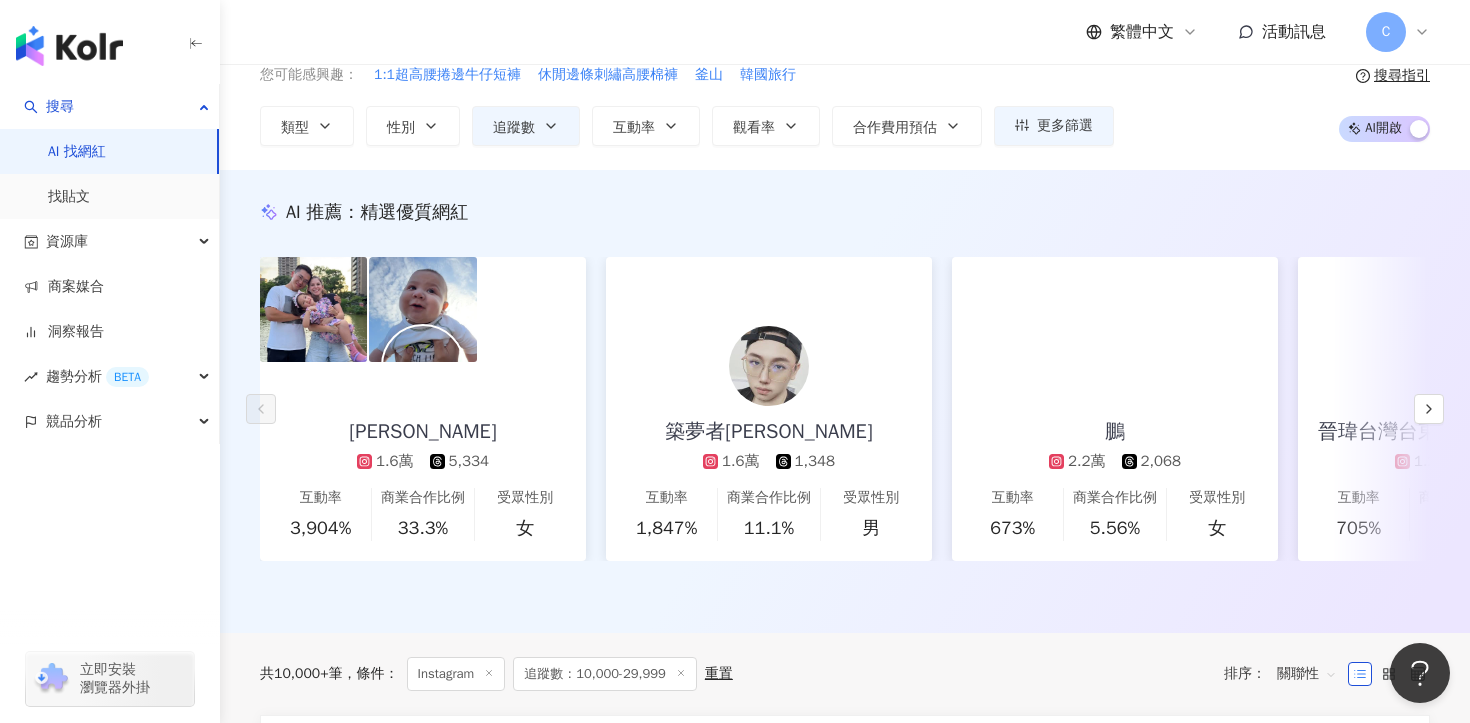 scroll, scrollTop: 0, scrollLeft: 0, axis: both 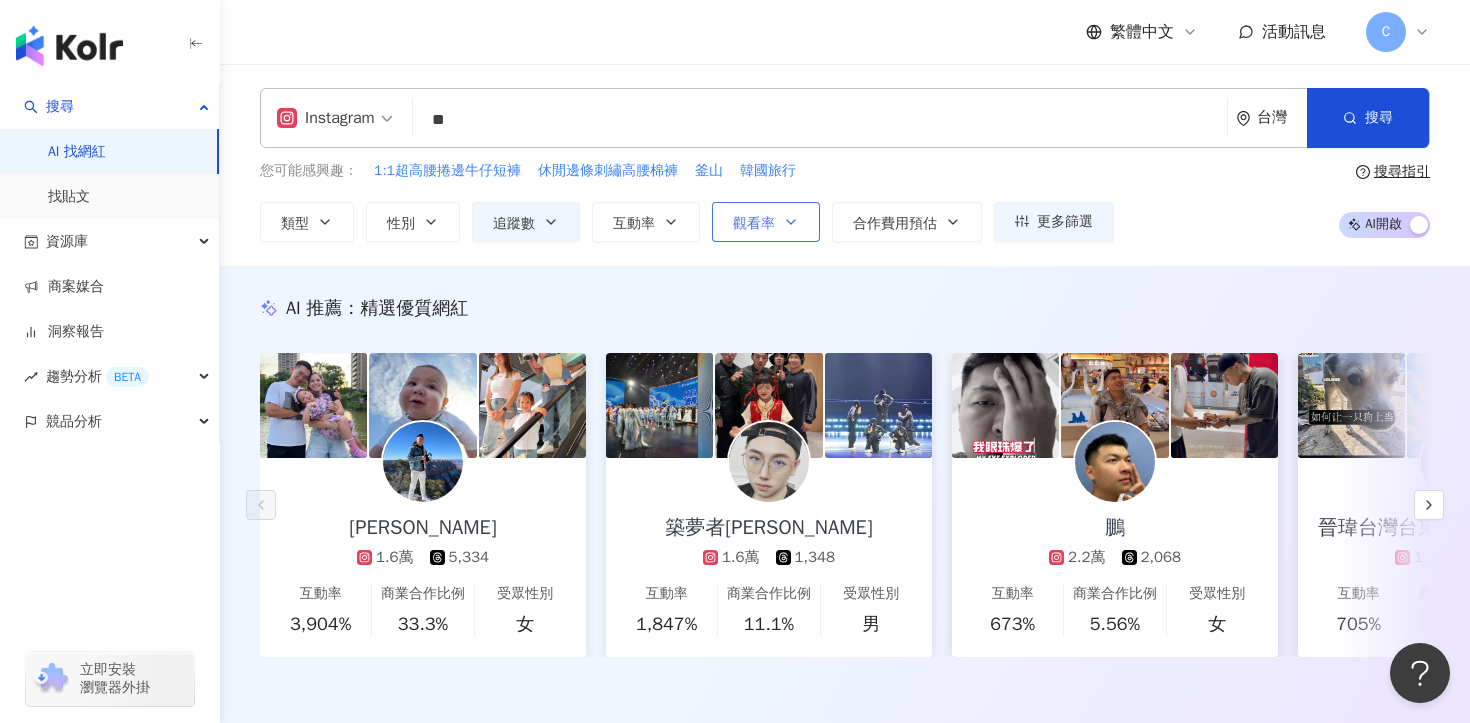 click on "觀看率" at bounding box center (766, 222) 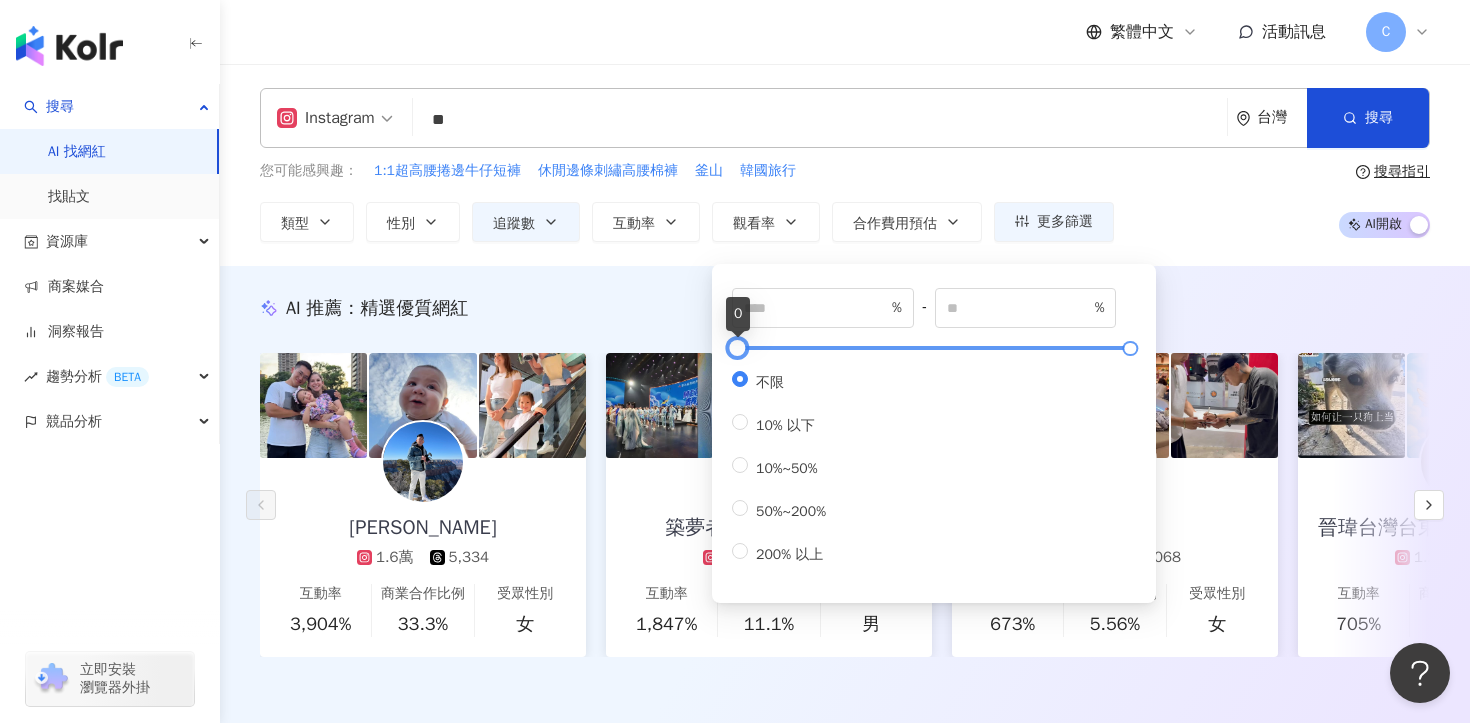 type on "**" 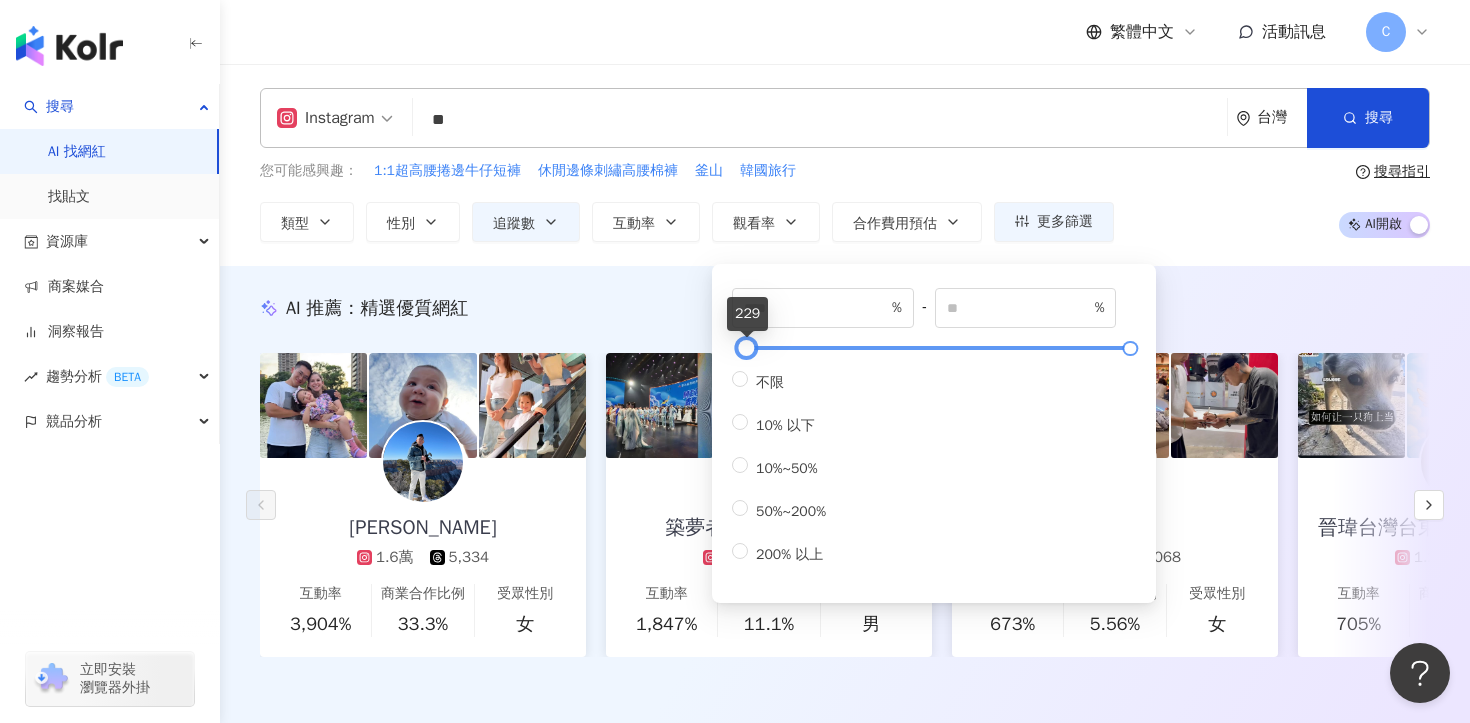 click at bounding box center [746, 348] 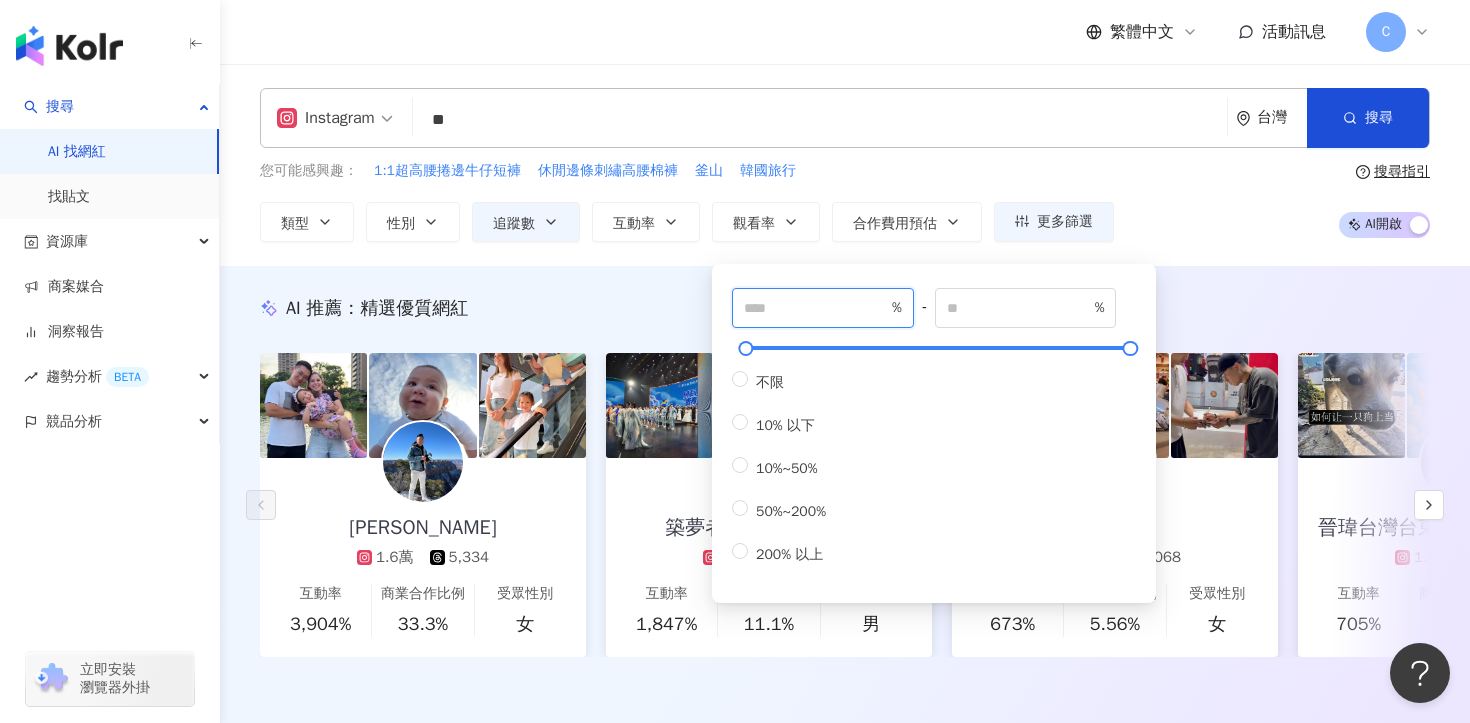 click on "***" at bounding box center [816, 308] 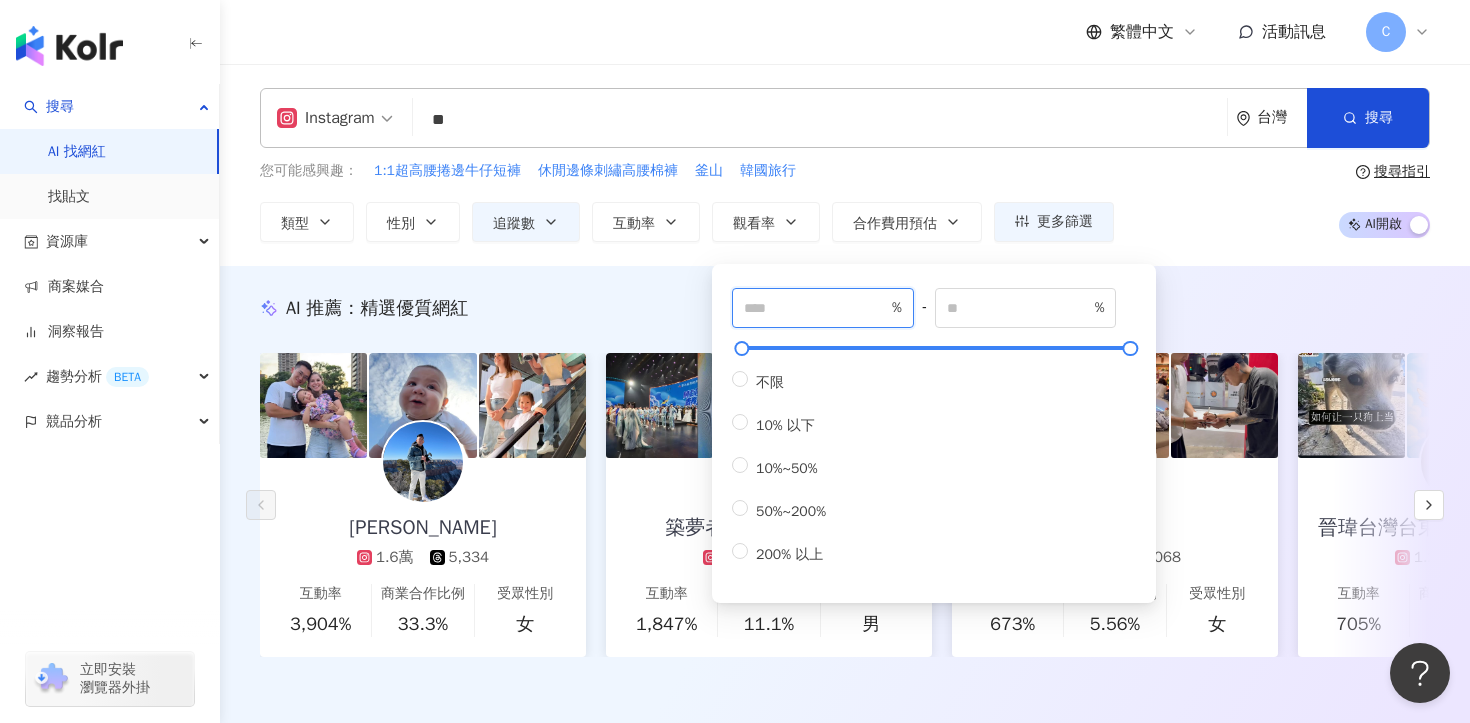 type on "***" 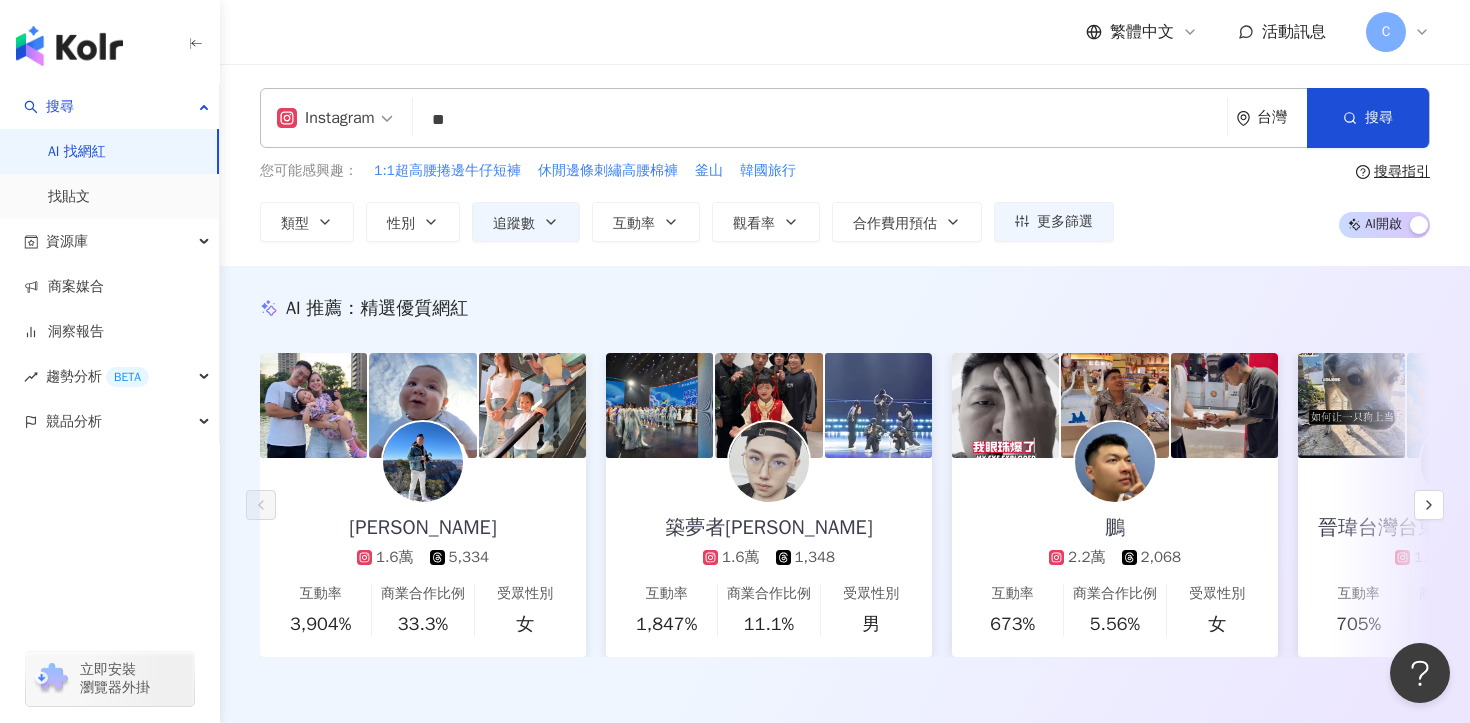 click on "您可能感興趣： 1:1超高腰捲邊牛仔短褲  休閒邊條刺繡高腰棉褲  釜山  韓國旅行  類型 性別 追蹤數 互動率 觀看率 合作費用預估  更多篩選 不限 女 男 其他 *****  -  ***** 不限 小型 奈米網紅 (<1萬) 微型網紅 (1萬-3萬) 小型網紅 (3萬-5萬) 中型 中小型網紅 (5萬-10萬) 中型網紅 (10萬-30萬) 中大型網紅 (30萬-50萬) 大型 大型網紅 (50萬-100萬) 百萬網紅 (>100萬) *** %  -  ***** % 不限 10% 以下 10%~50% 50%~200% 200% 以上 搜尋指引 AI  開啟 AI  關閉" at bounding box center [845, 201] 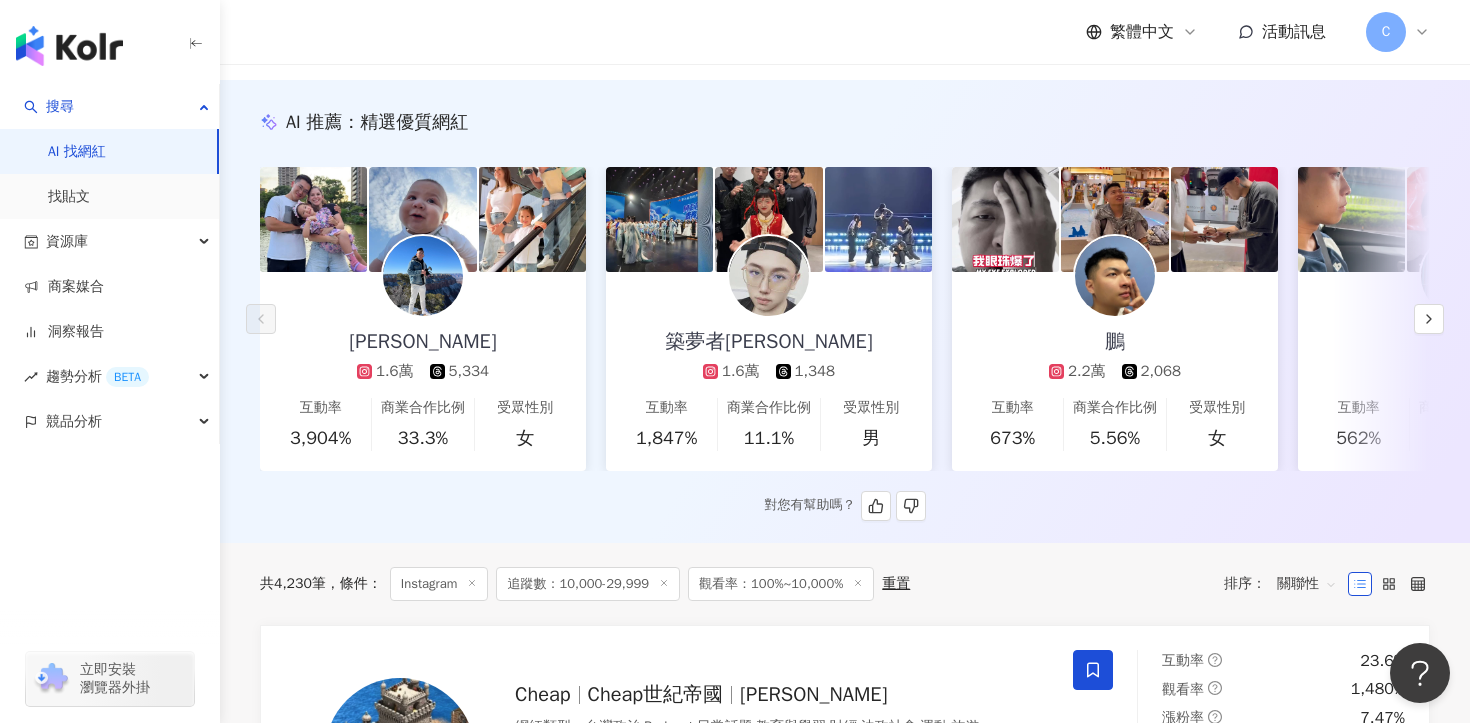 scroll, scrollTop: 0, scrollLeft: 0, axis: both 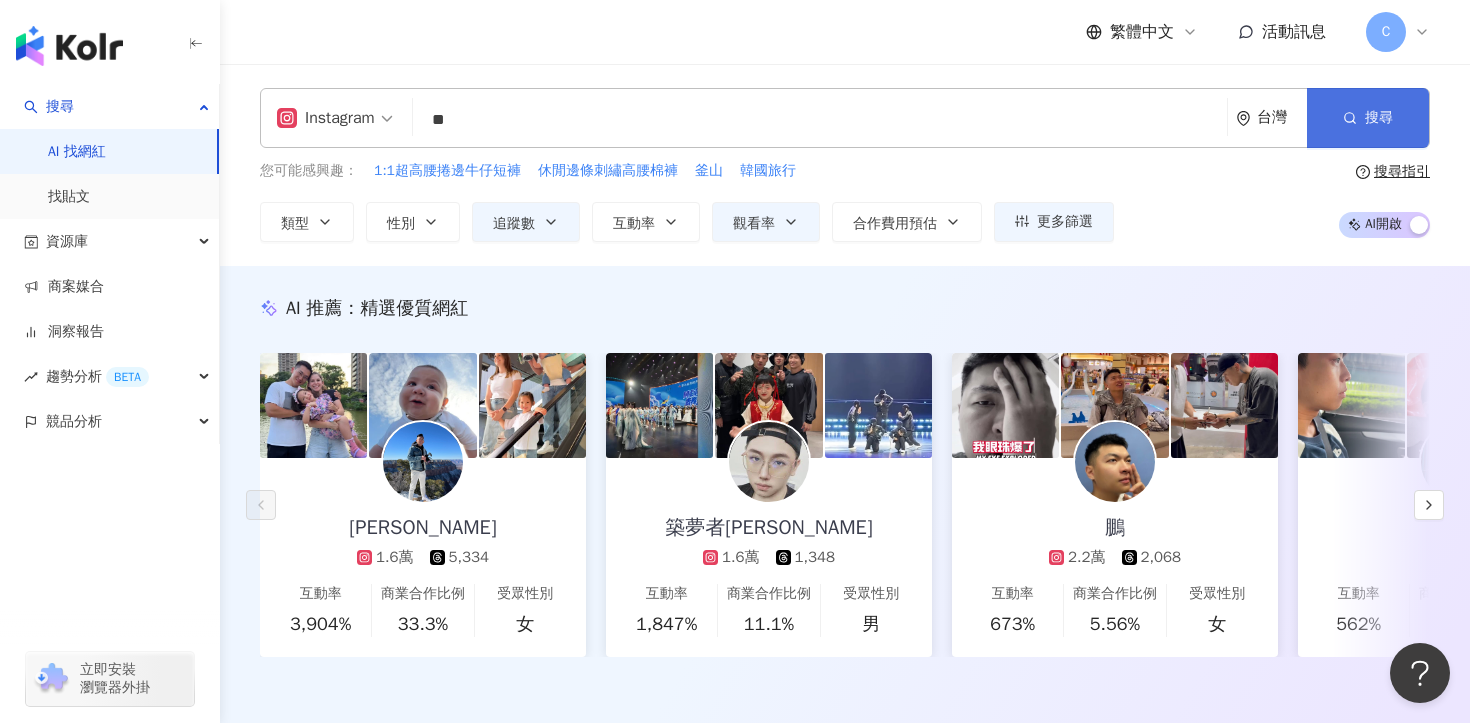 click on "搜尋" at bounding box center (1368, 118) 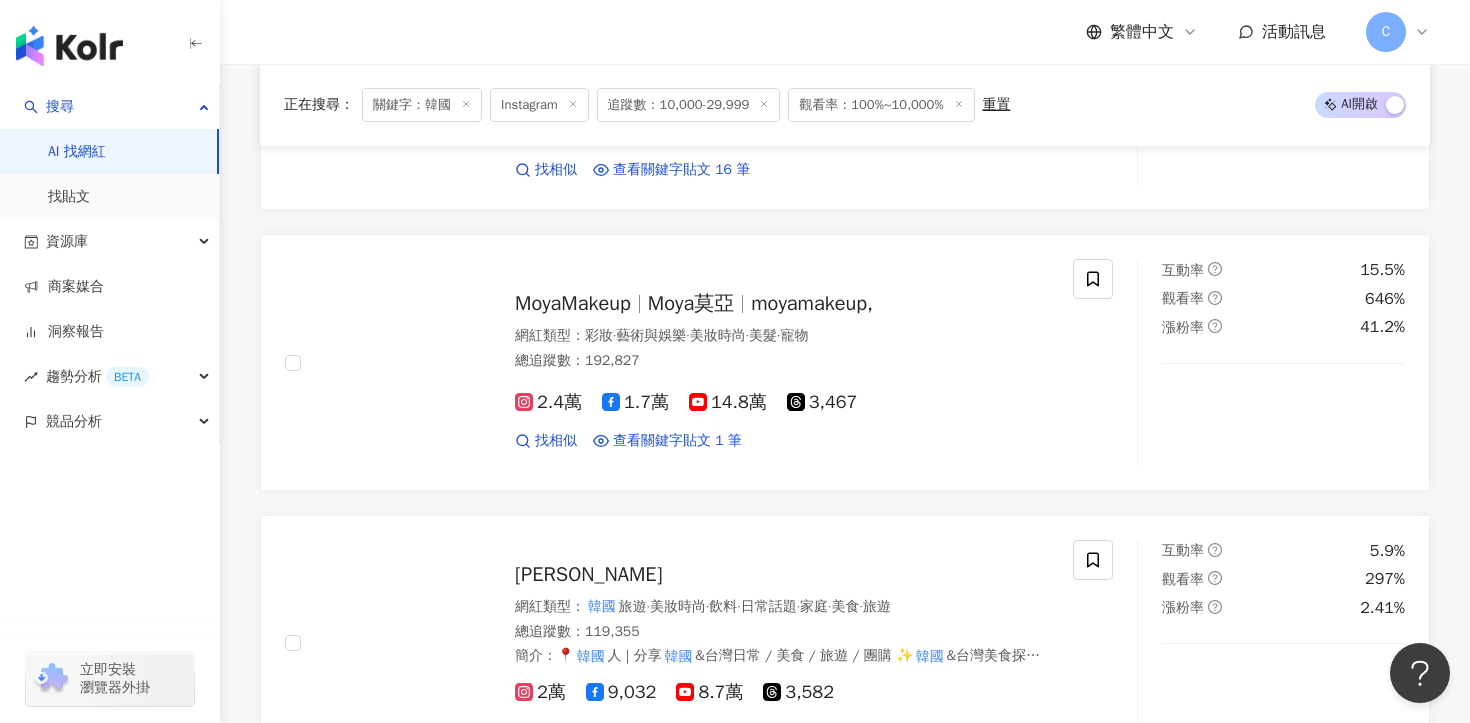 scroll, scrollTop: 1462, scrollLeft: 0, axis: vertical 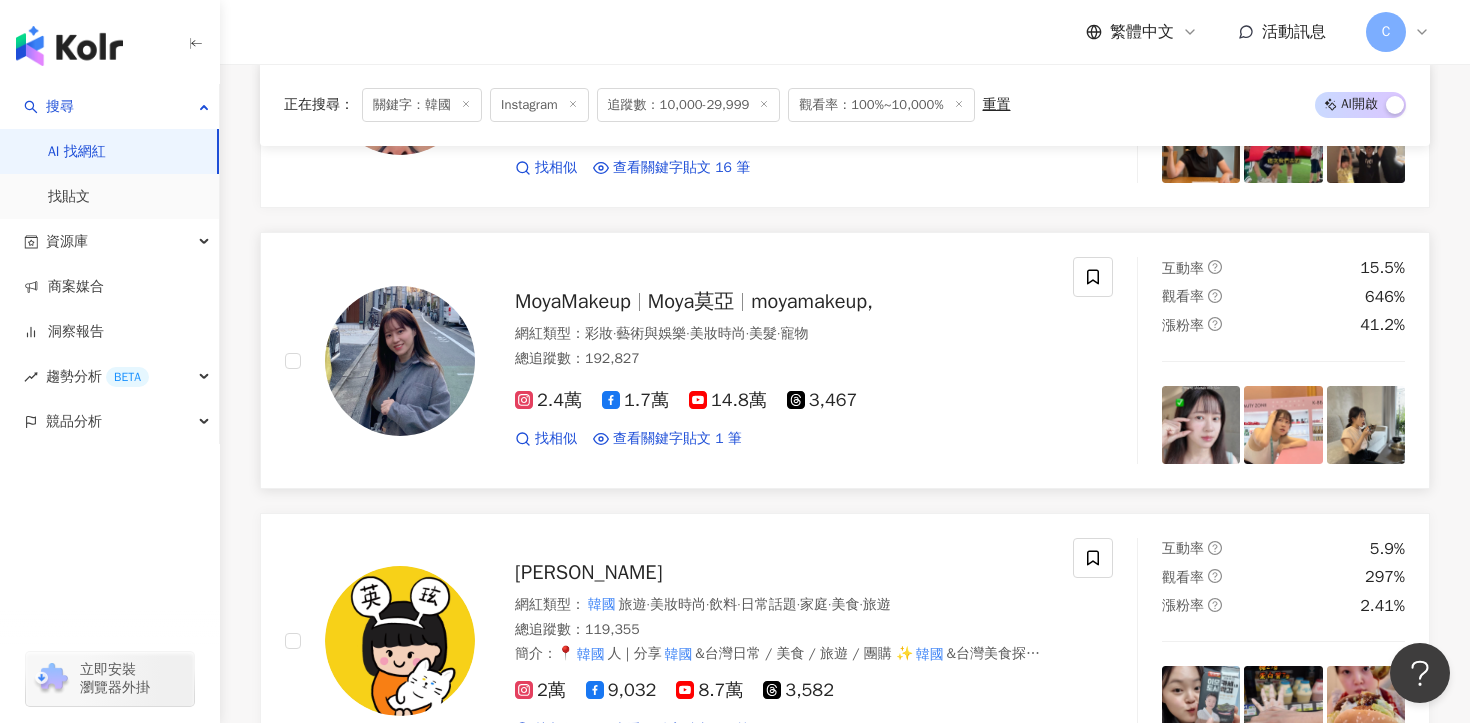 click on "2.4萬" at bounding box center [548, 400] 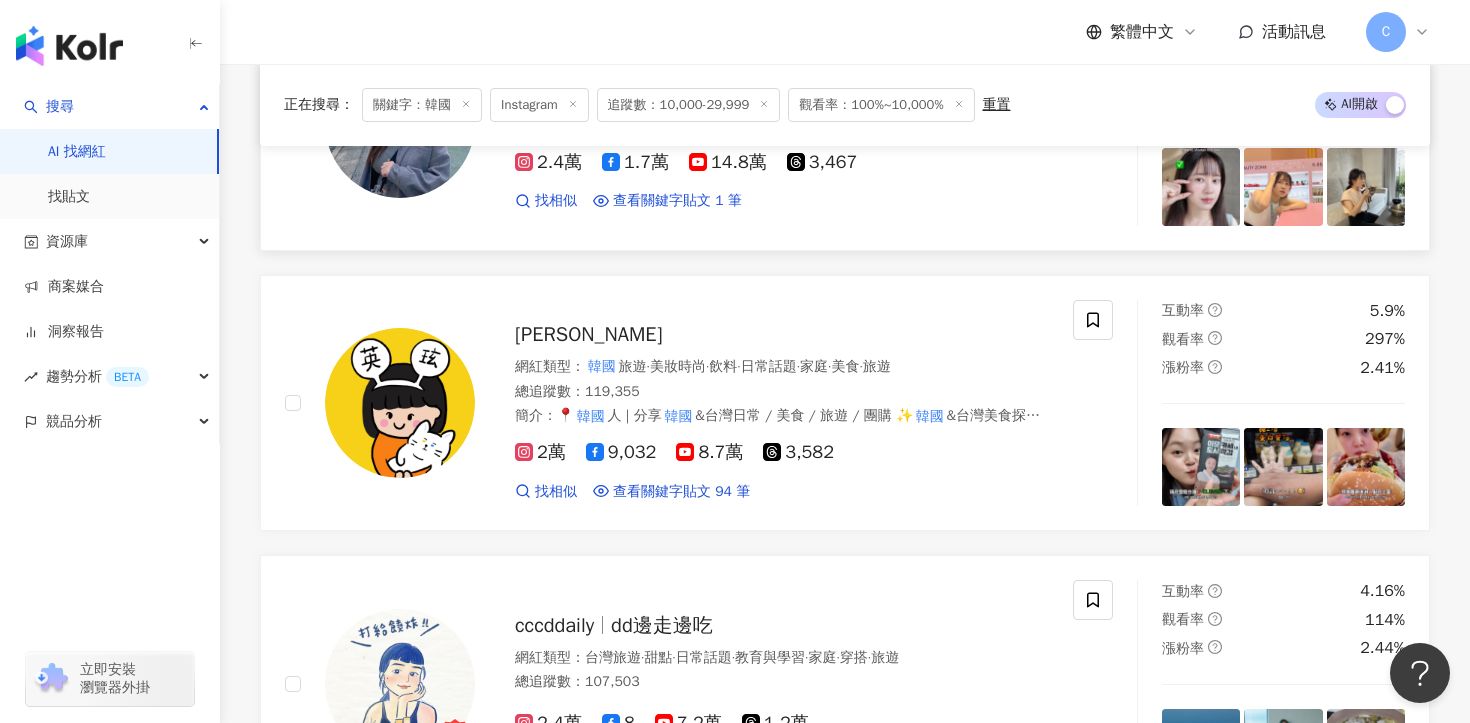 scroll, scrollTop: 1742, scrollLeft: 0, axis: vertical 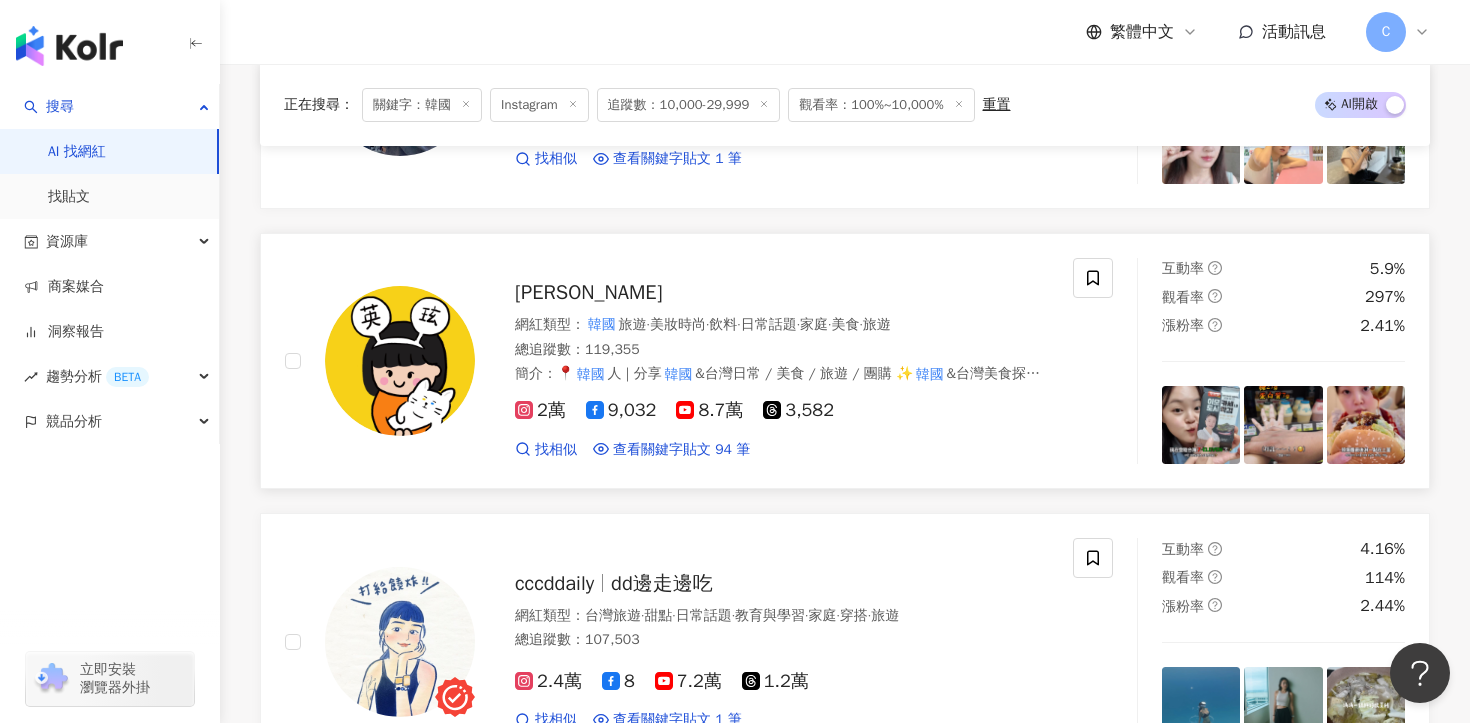 click on "英玹김융" at bounding box center [588, 292] 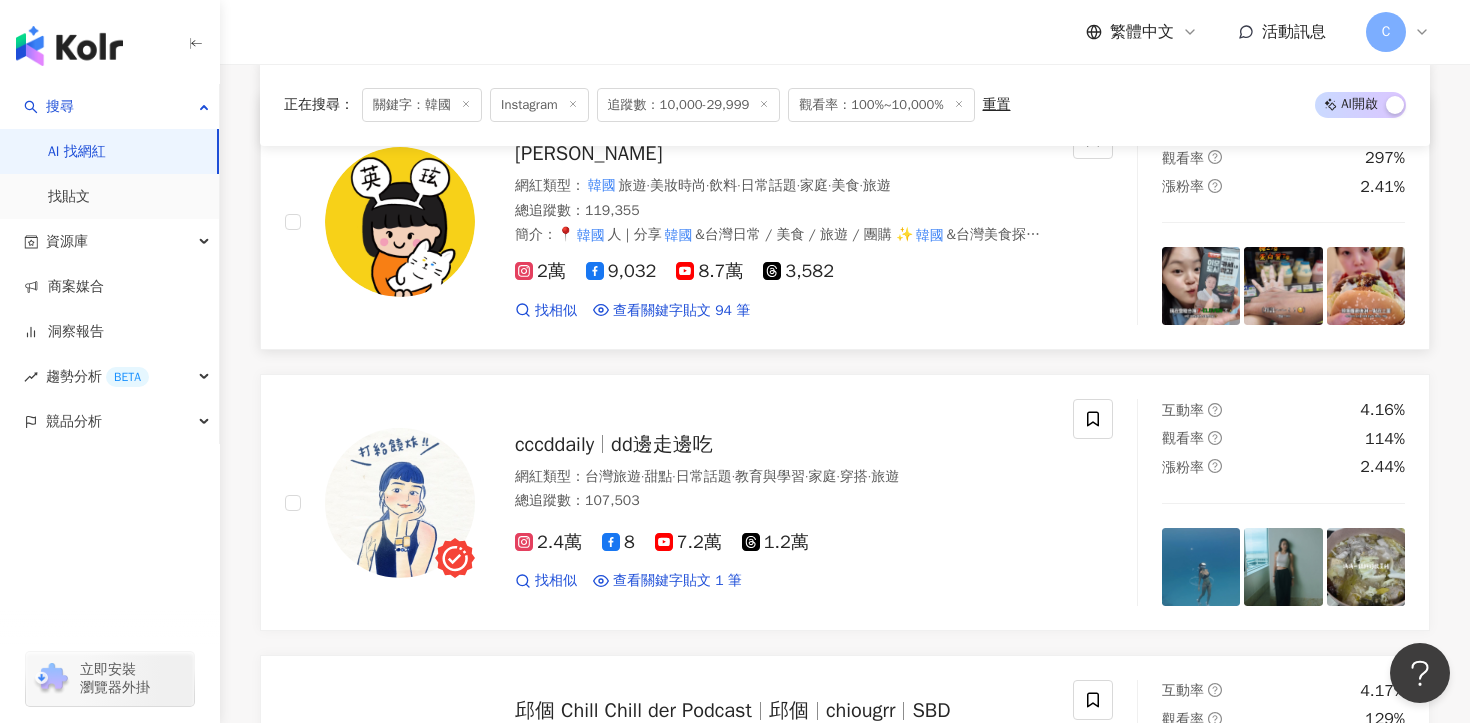 scroll, scrollTop: 2100, scrollLeft: 0, axis: vertical 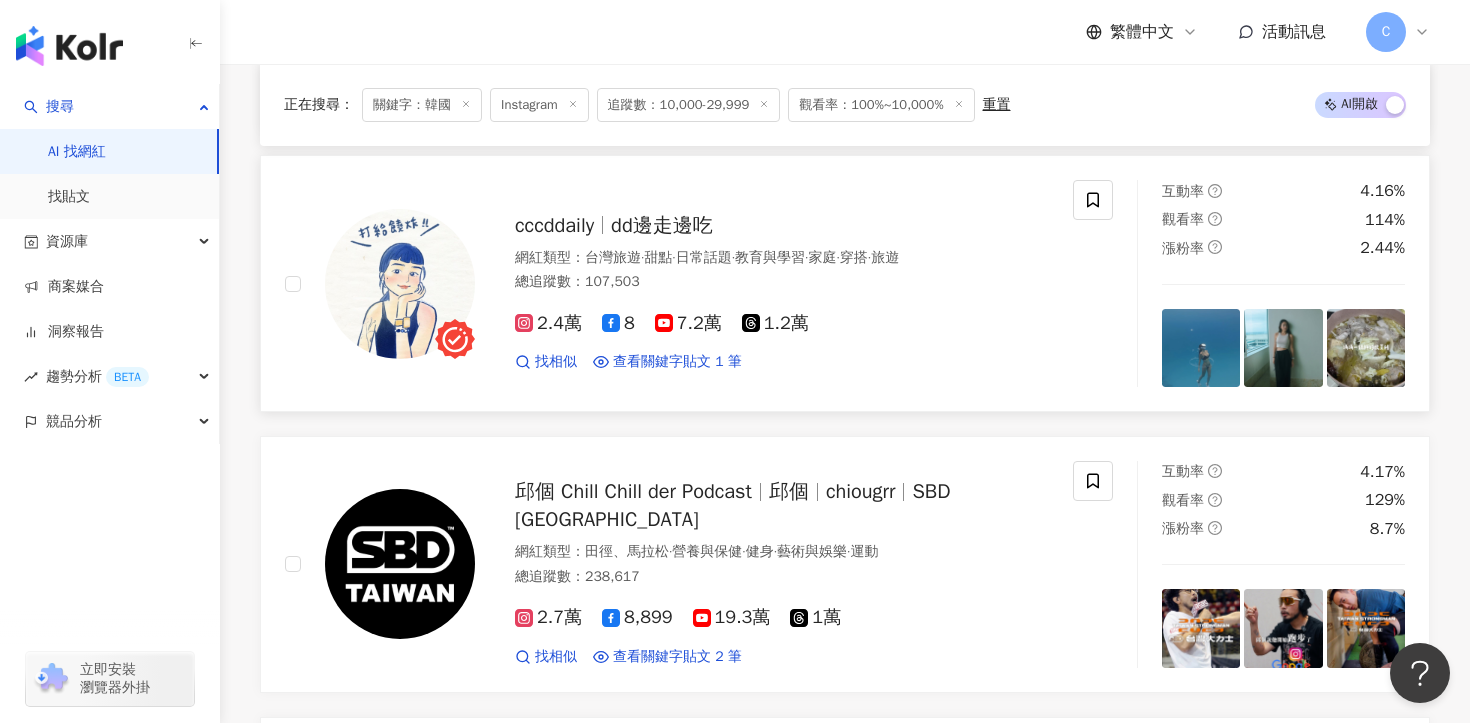 click on "2.4萬" at bounding box center (548, 323) 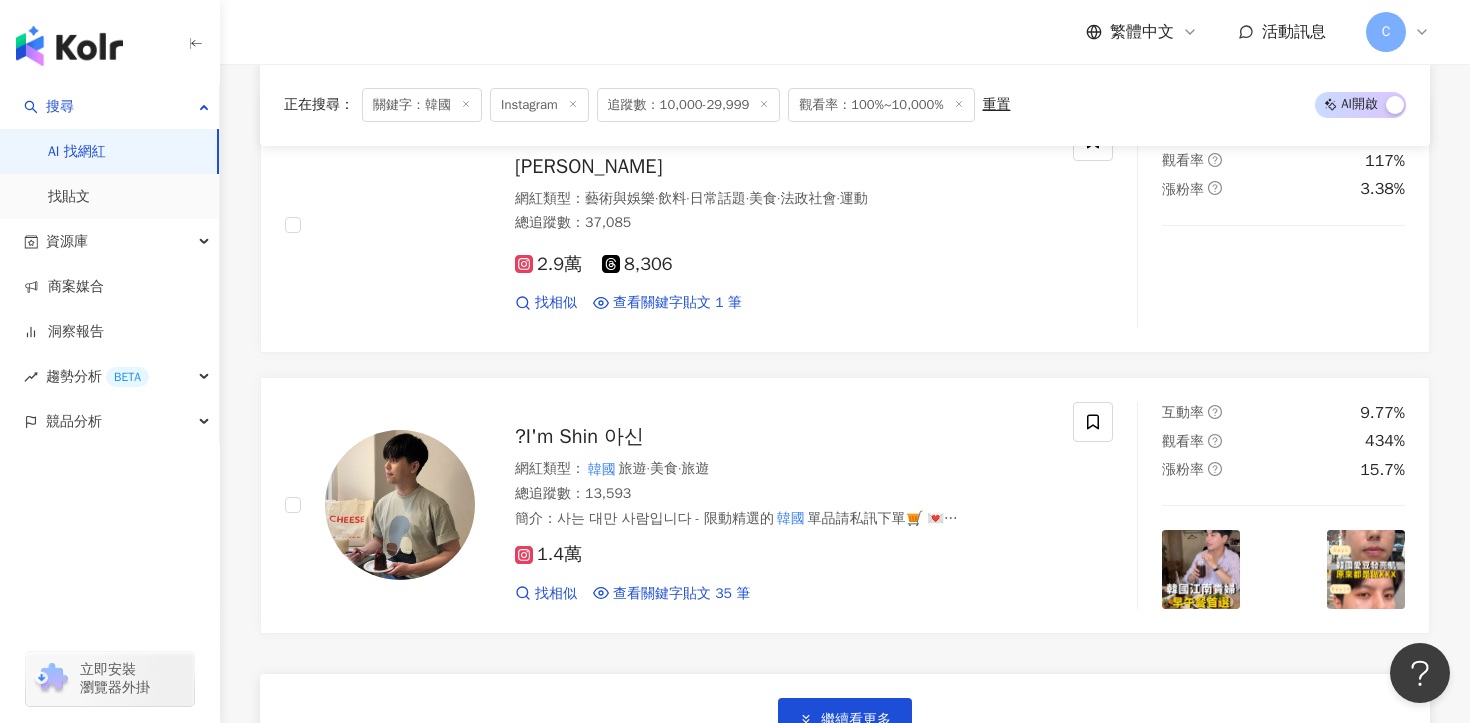 scroll, scrollTop: 3773, scrollLeft: 0, axis: vertical 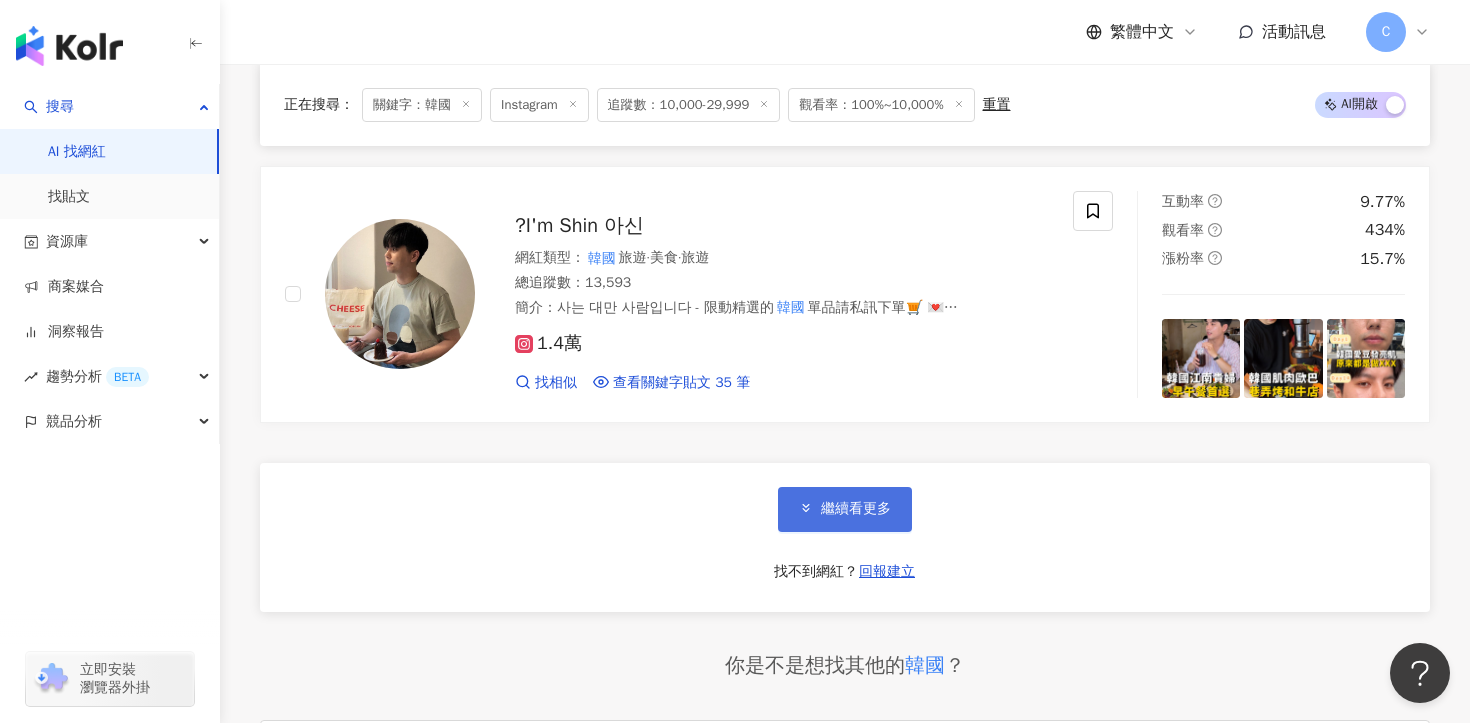 click on "繼續看更多" at bounding box center [845, 509] 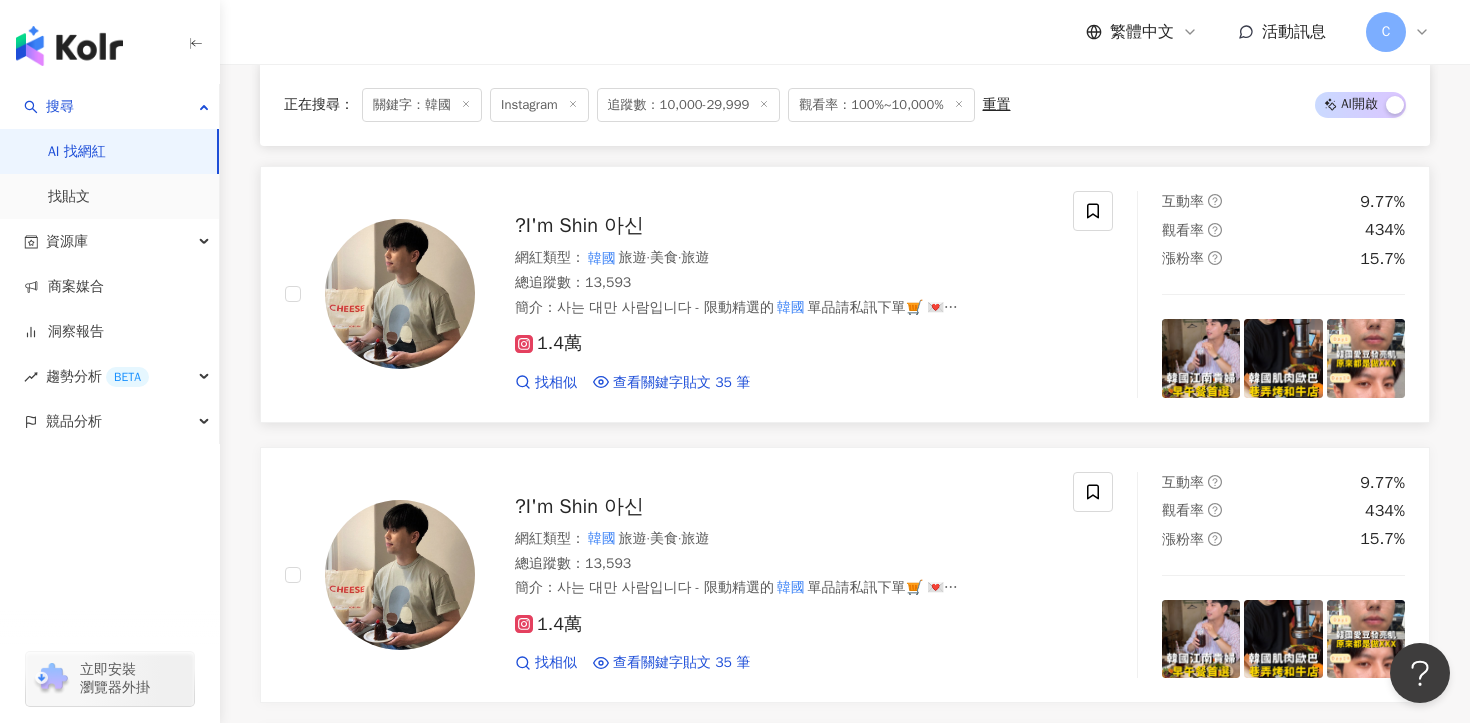 click on "?I'm Shin 아신" at bounding box center (782, 226) 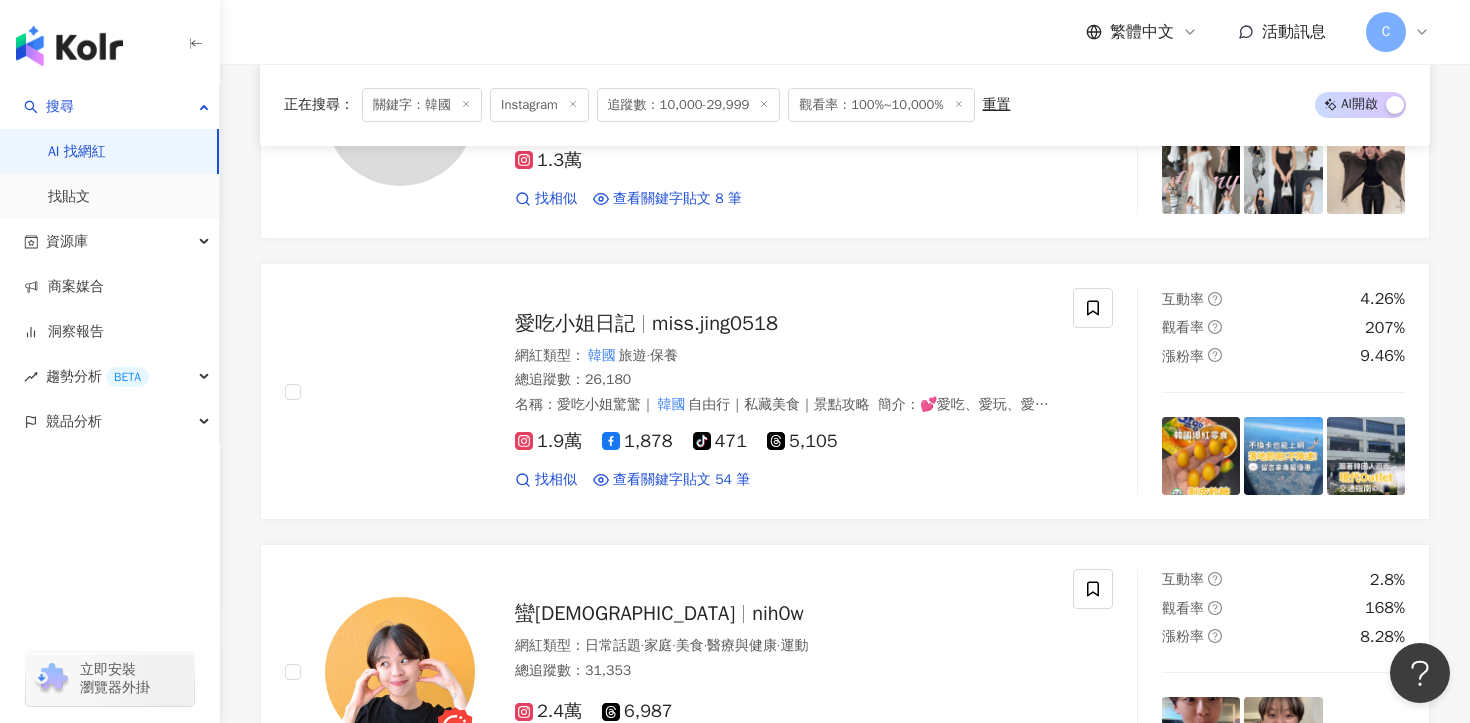 scroll, scrollTop: 4801, scrollLeft: 0, axis: vertical 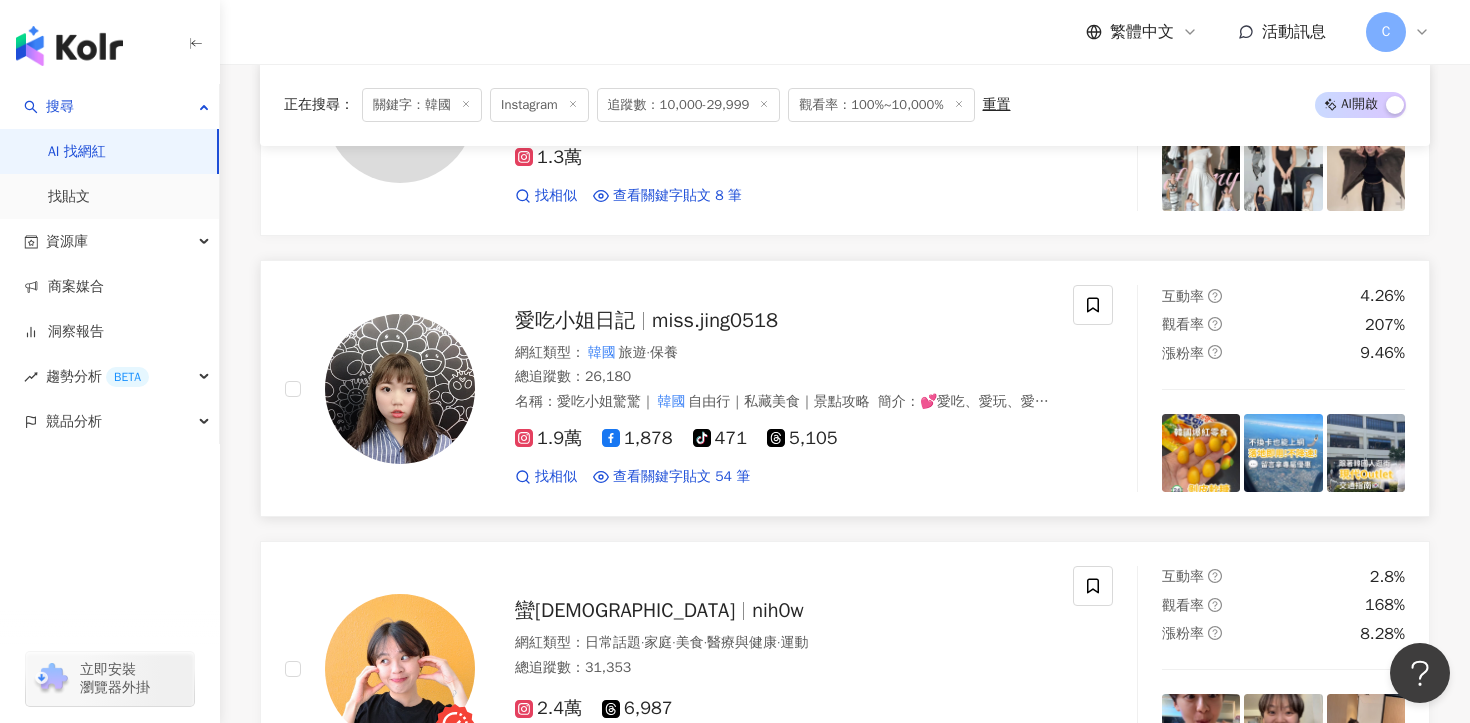 click on "愛吃小姐日記" at bounding box center [575, 320] 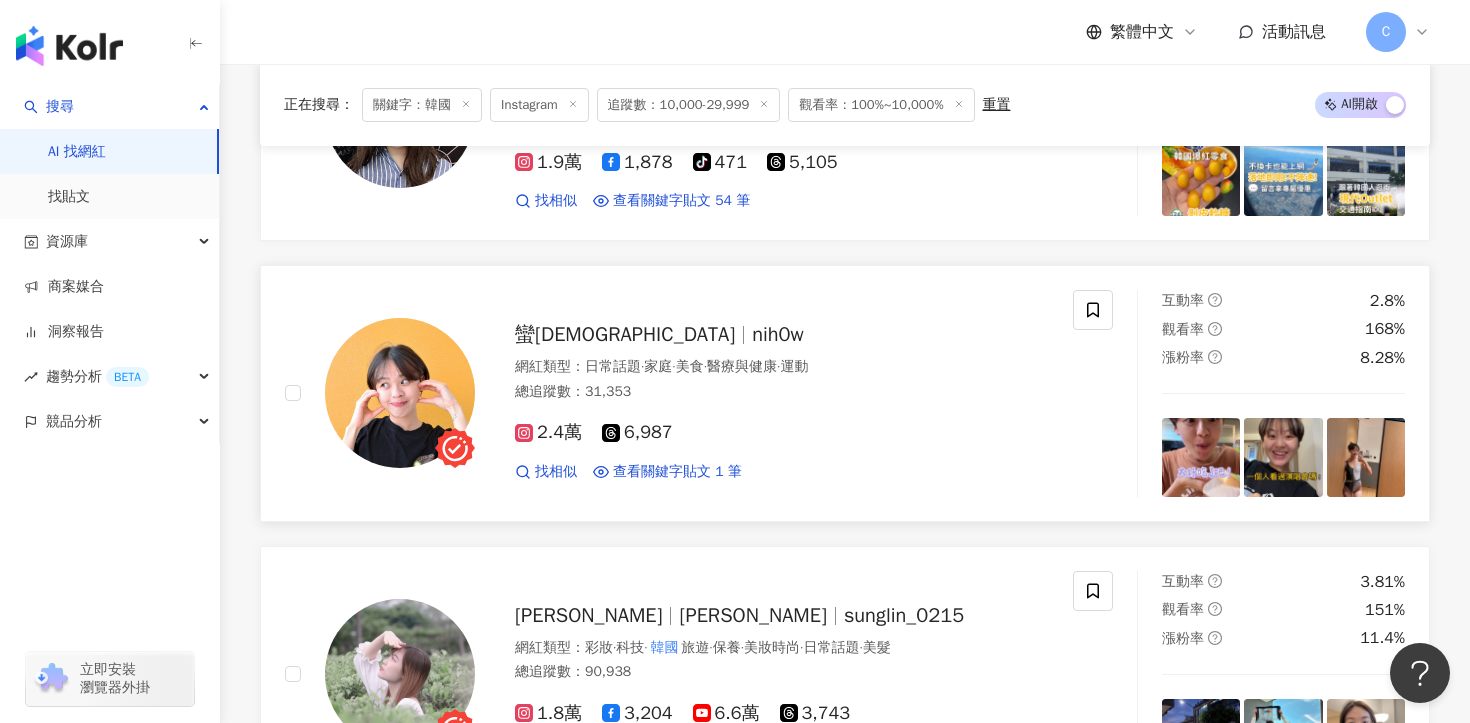 click on "nih0w" at bounding box center (778, 334) 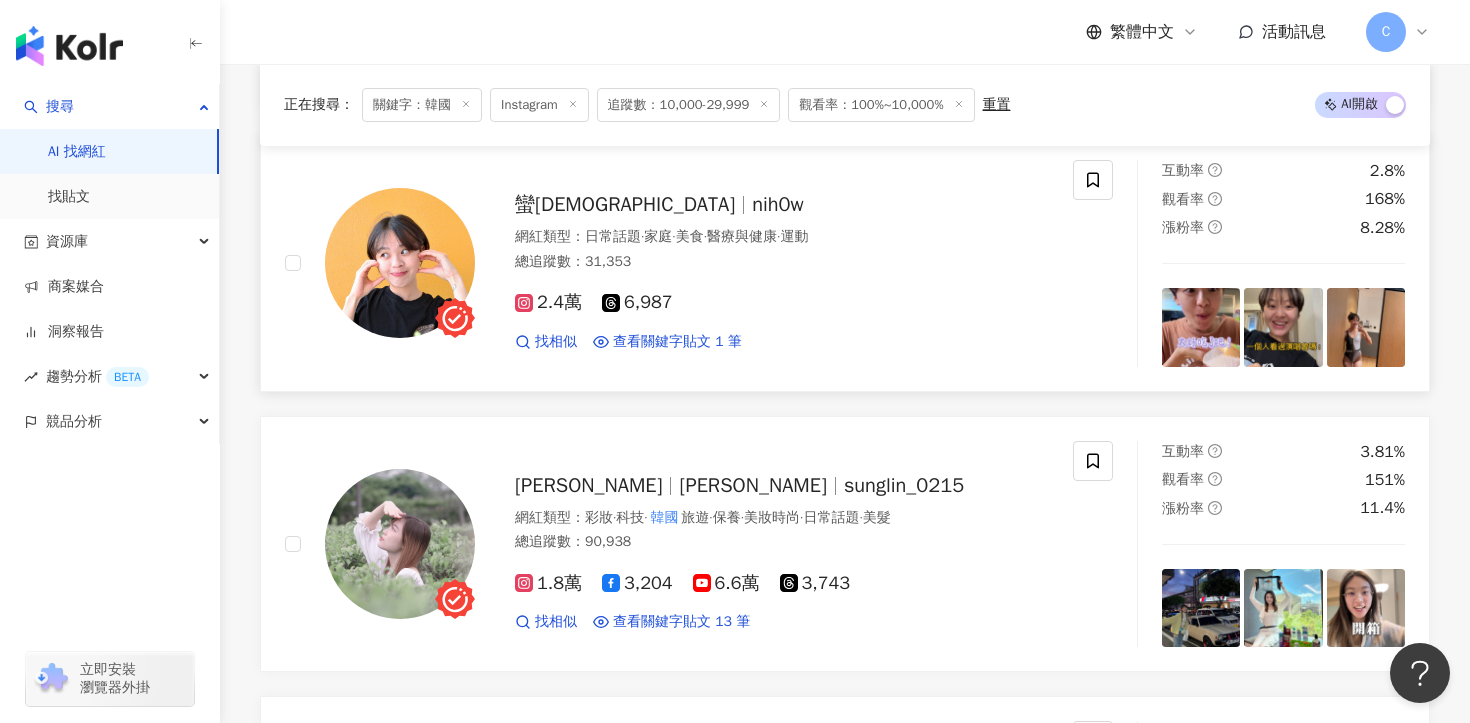 scroll, scrollTop: 5417, scrollLeft: 0, axis: vertical 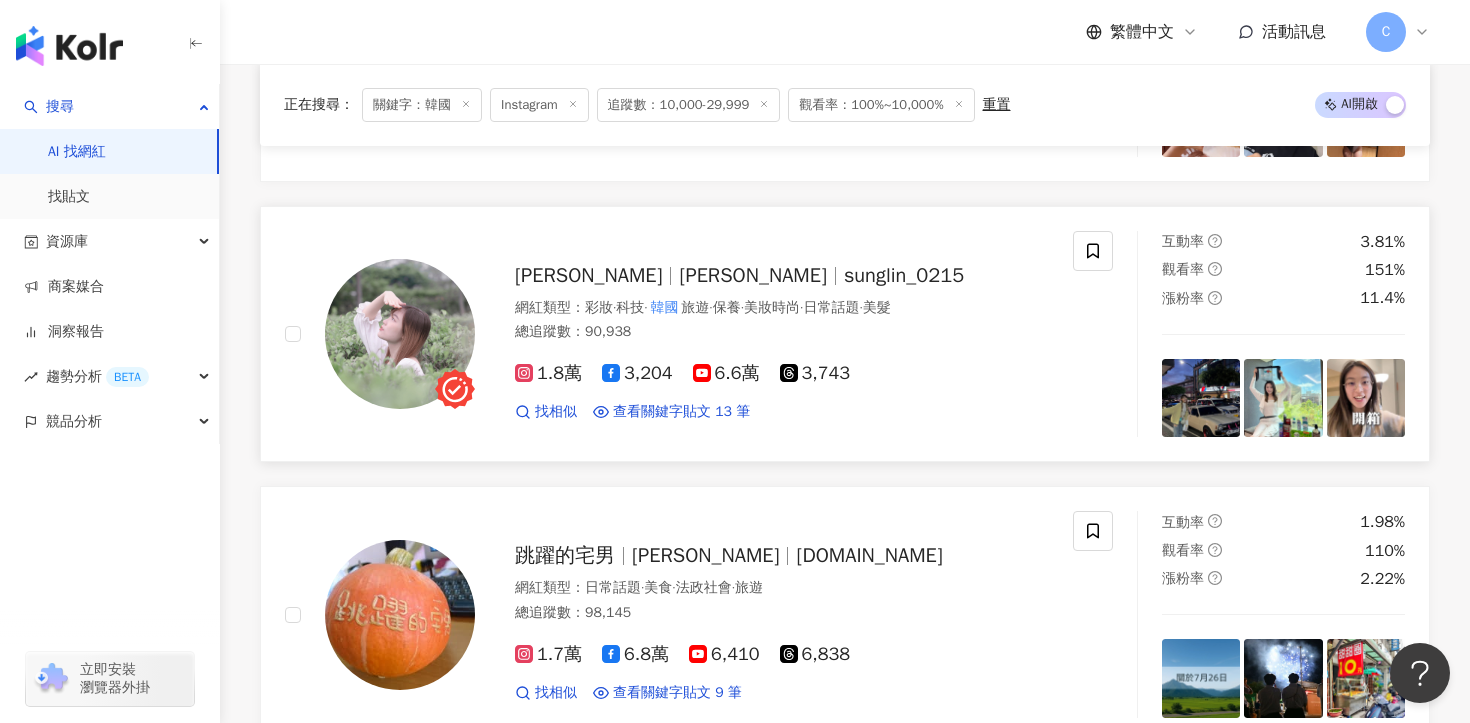 click on "1.8萬" at bounding box center [548, 373] 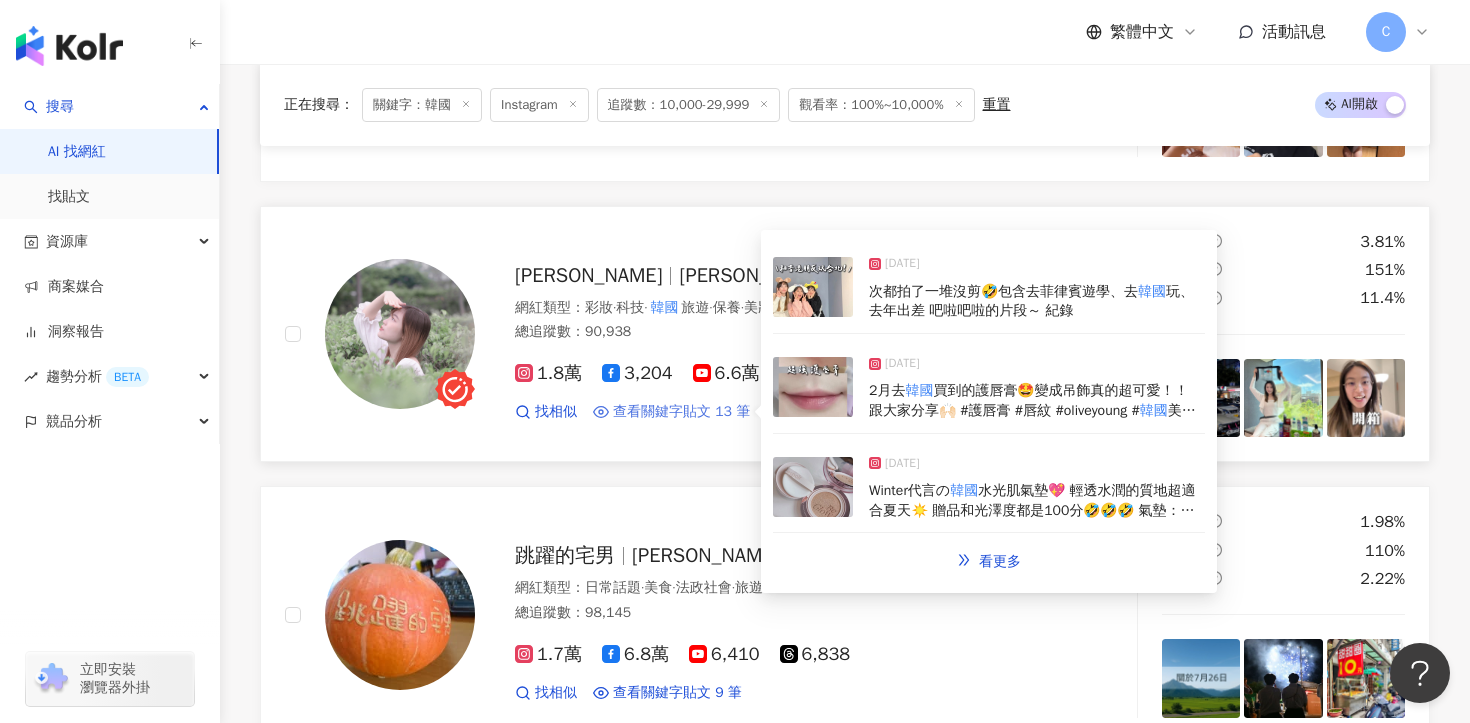 click on "查看關鍵字貼文 13 筆" at bounding box center [681, 412] 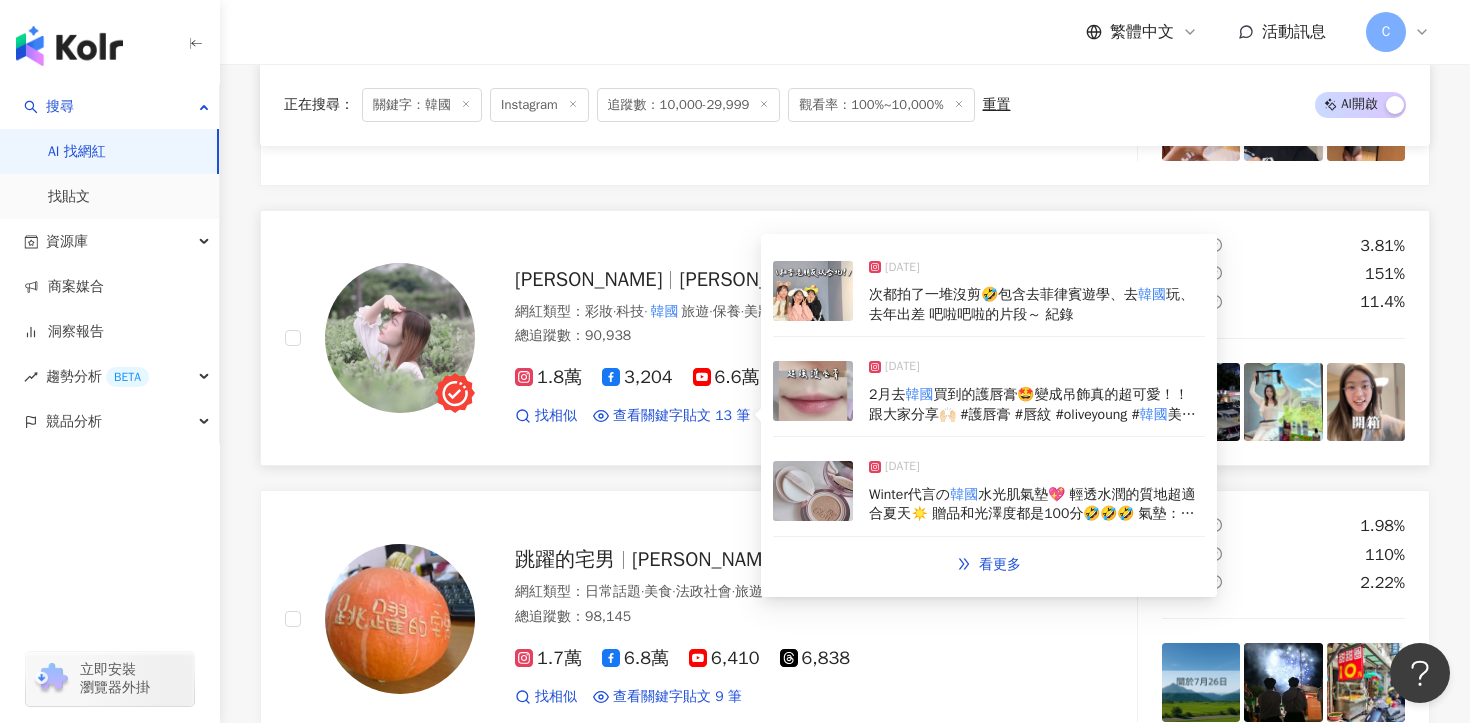 scroll, scrollTop: 5402, scrollLeft: 0, axis: vertical 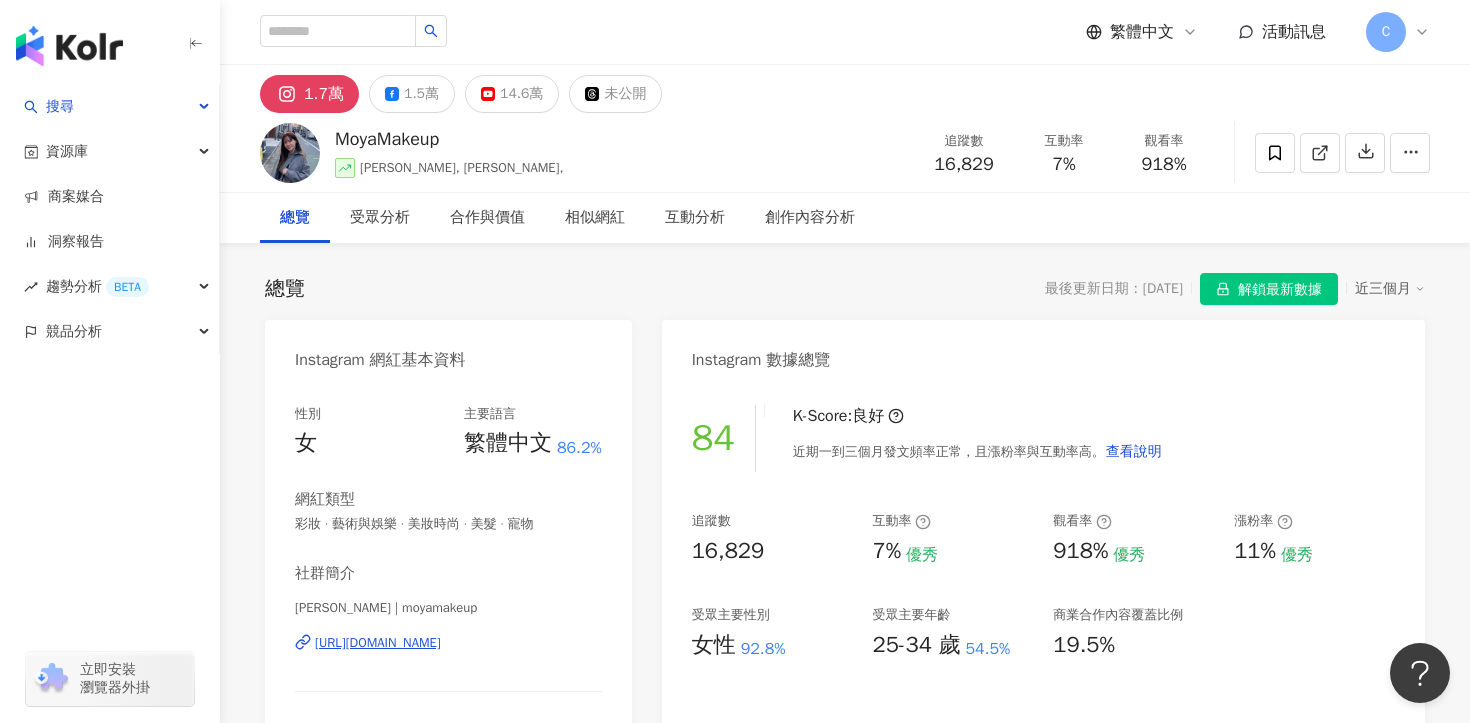click on "https://www.instagram.com/moyamakeup/" at bounding box center (378, 643) 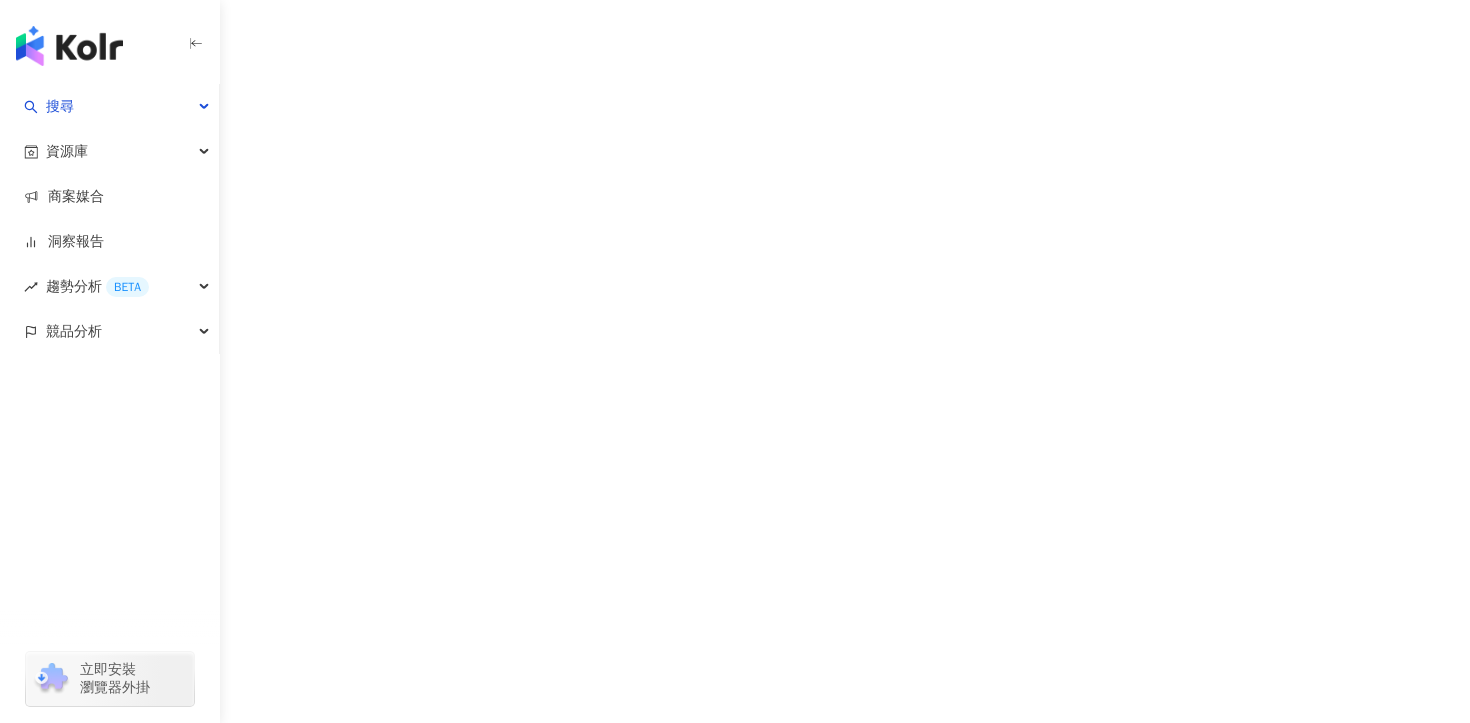 scroll, scrollTop: 0, scrollLeft: 0, axis: both 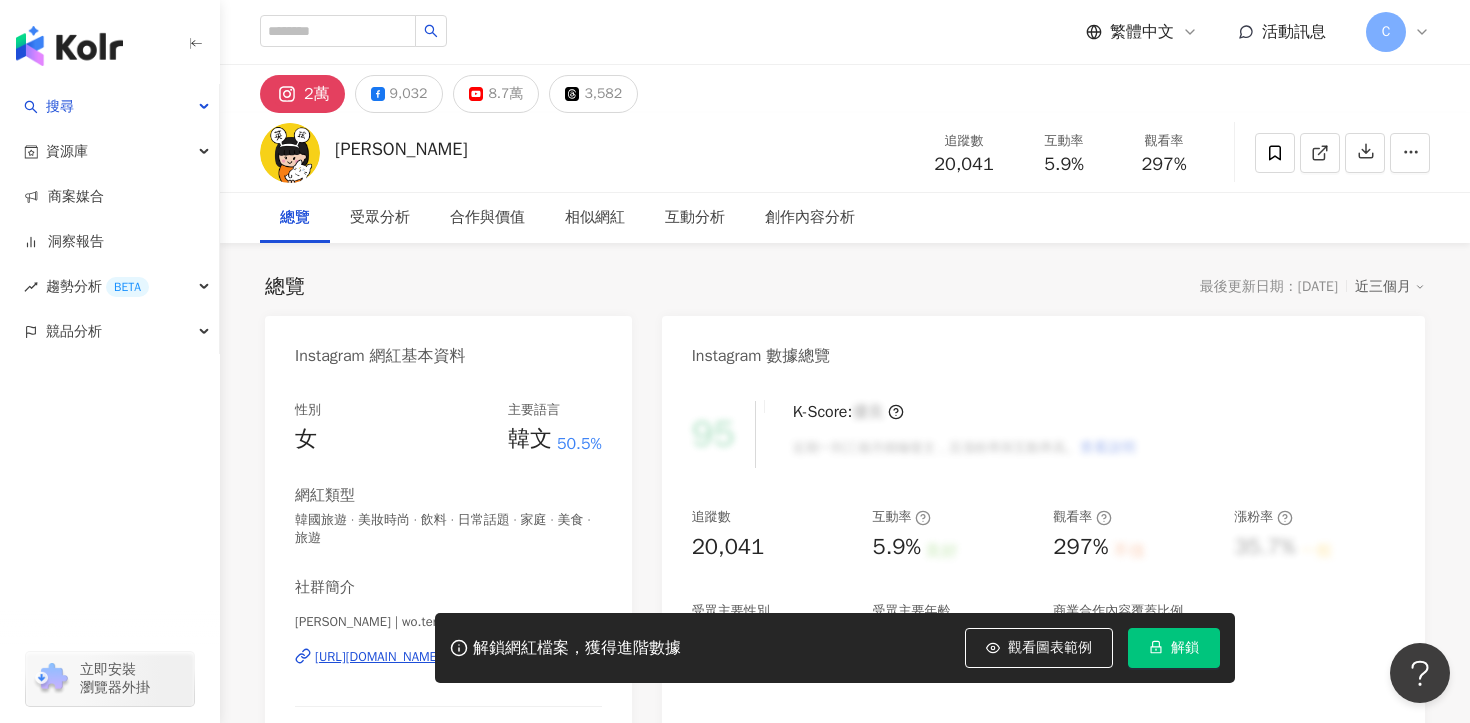 click on "解鎖" at bounding box center [1185, 648] 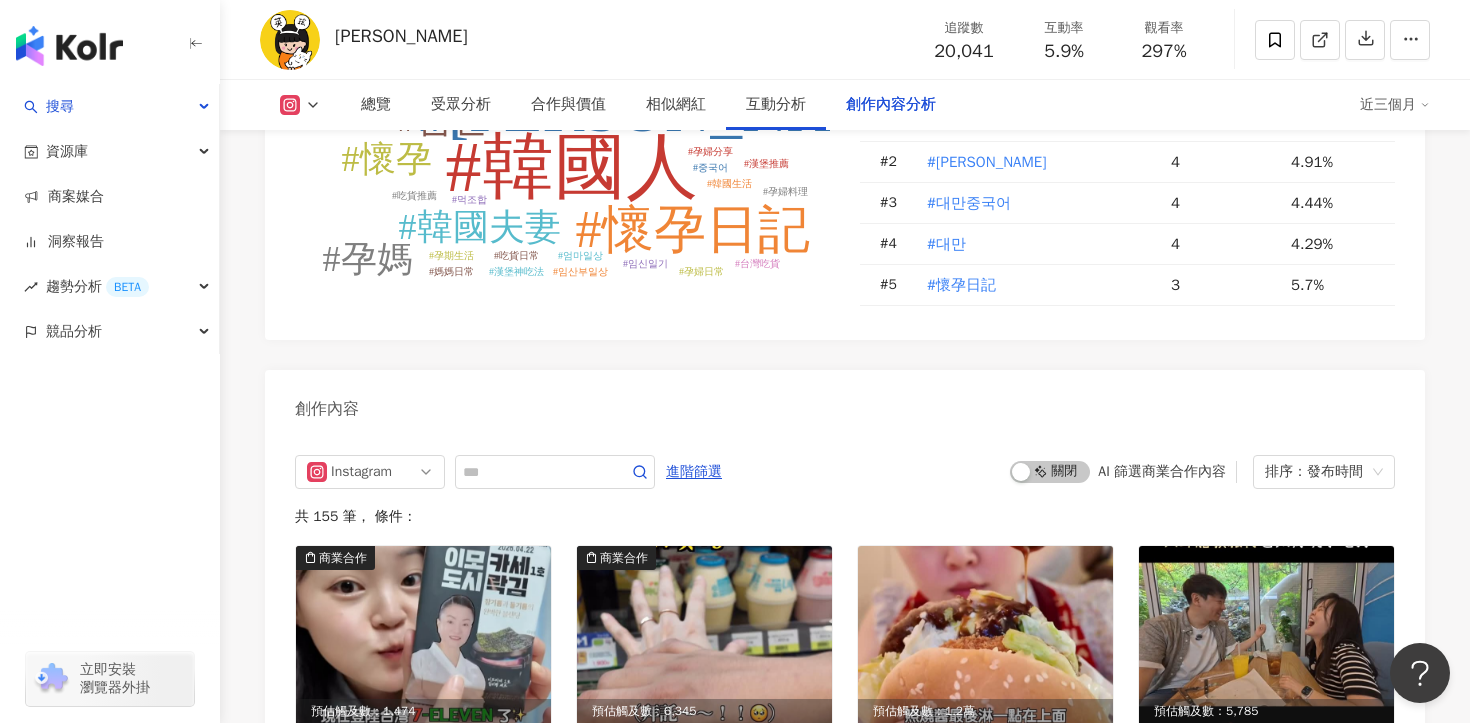 scroll, scrollTop: 6132, scrollLeft: 0, axis: vertical 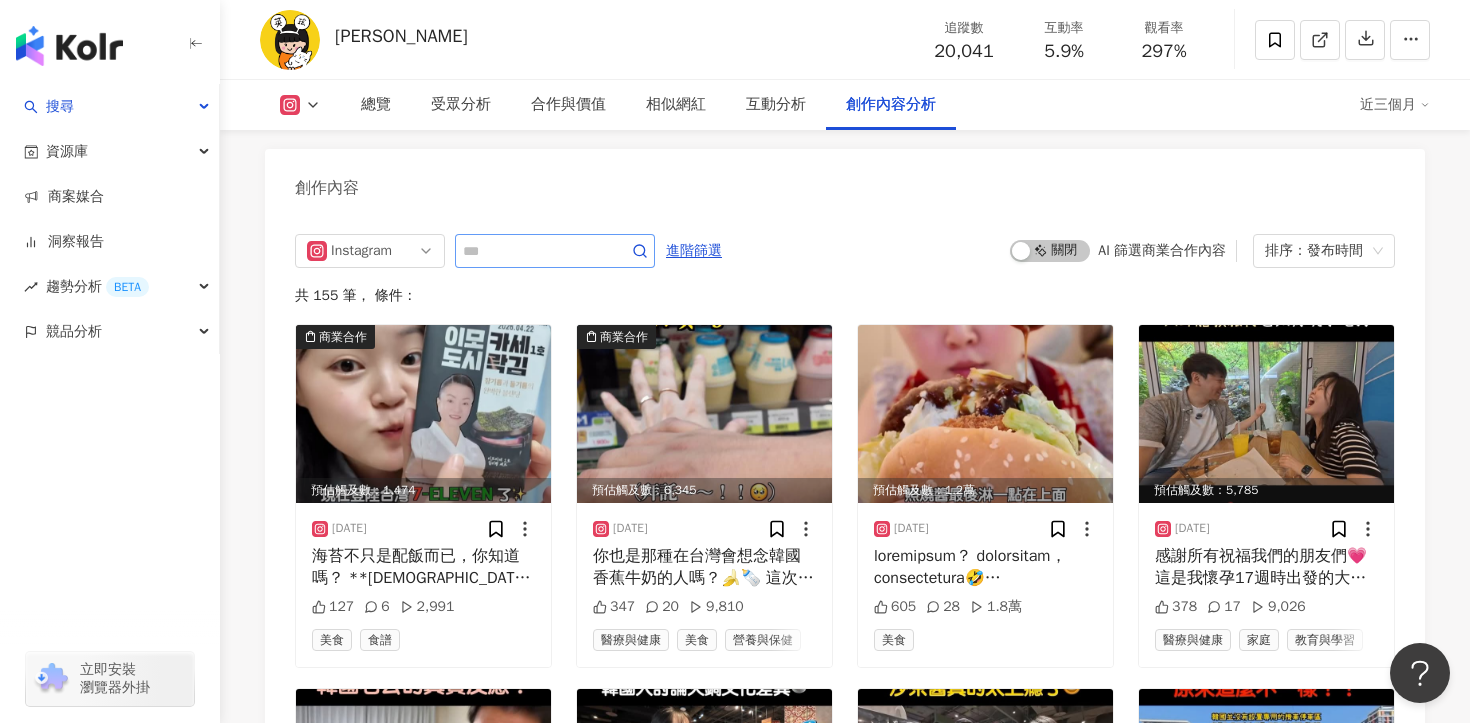 click at bounding box center (555, 251) 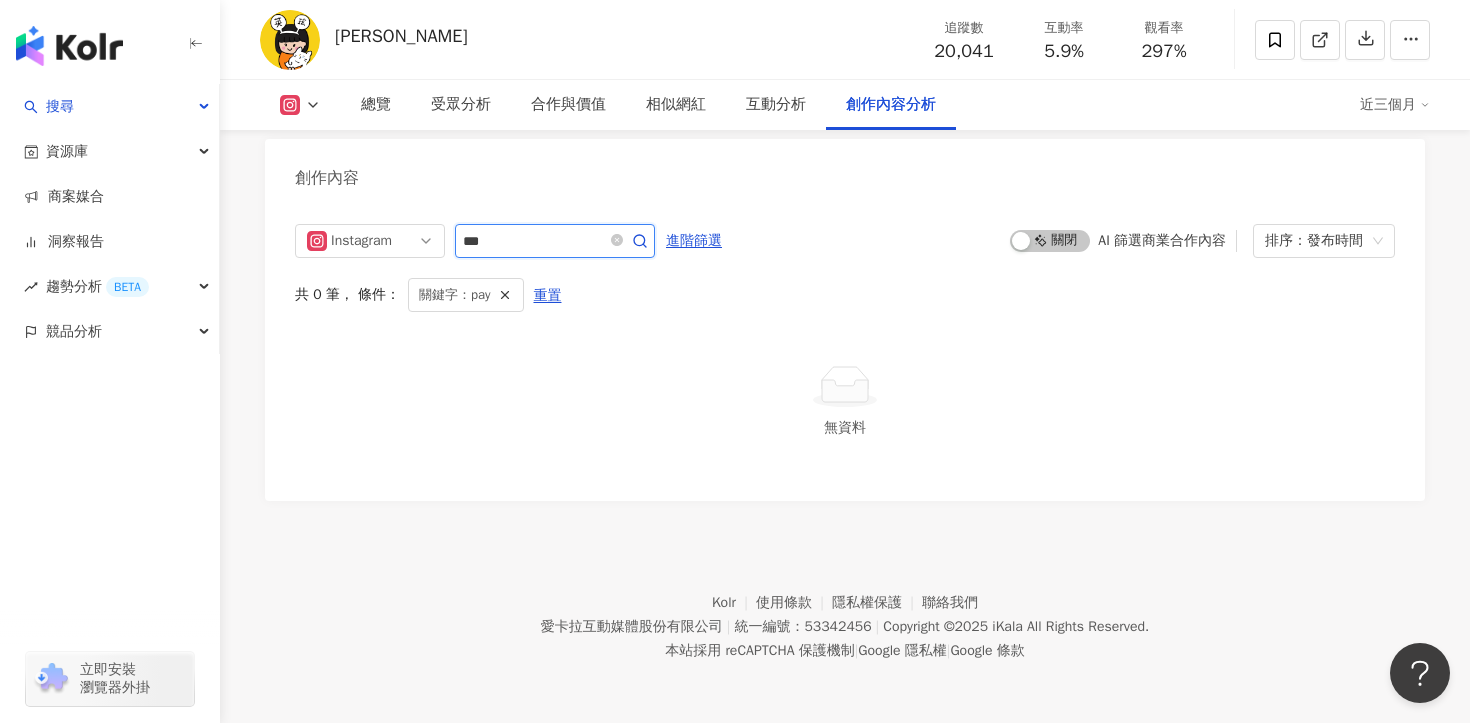 scroll, scrollTop: 6141, scrollLeft: 0, axis: vertical 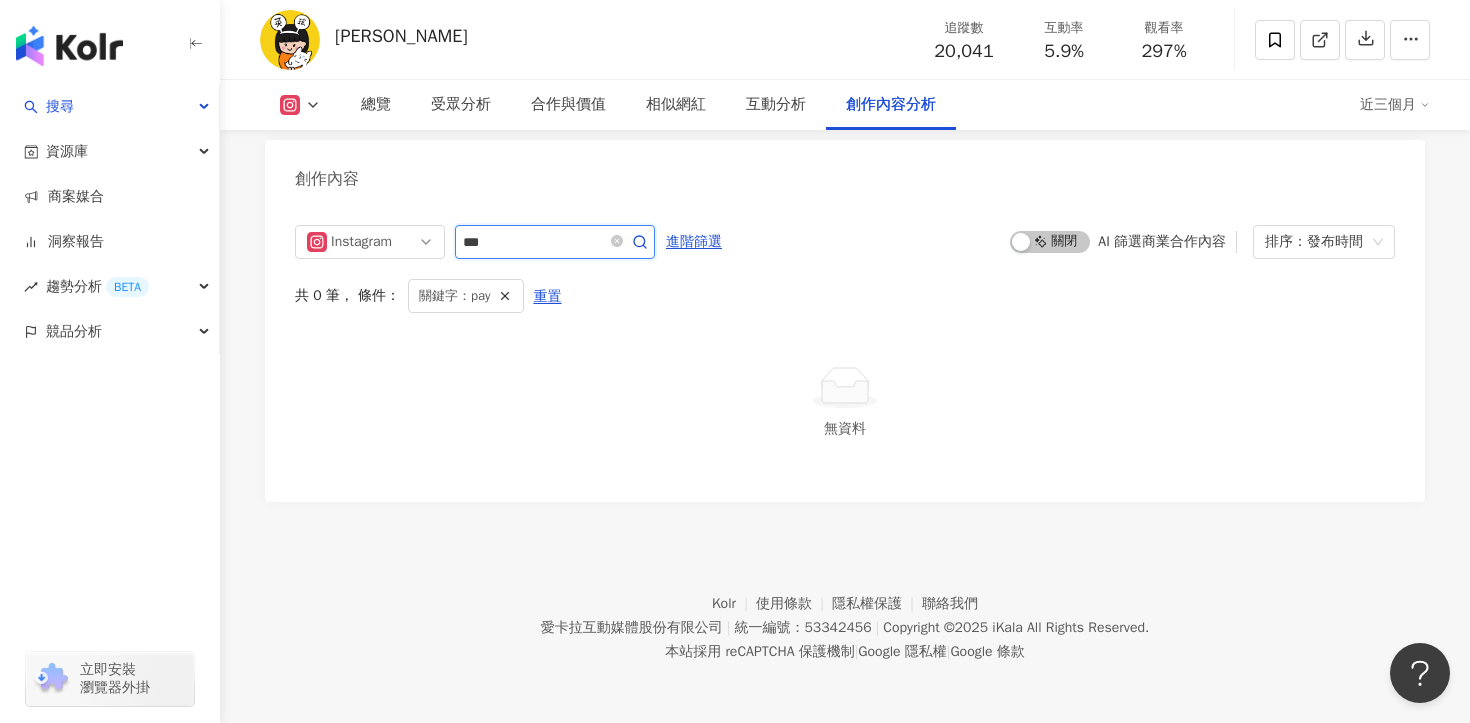 click on "***" at bounding box center [533, 242] 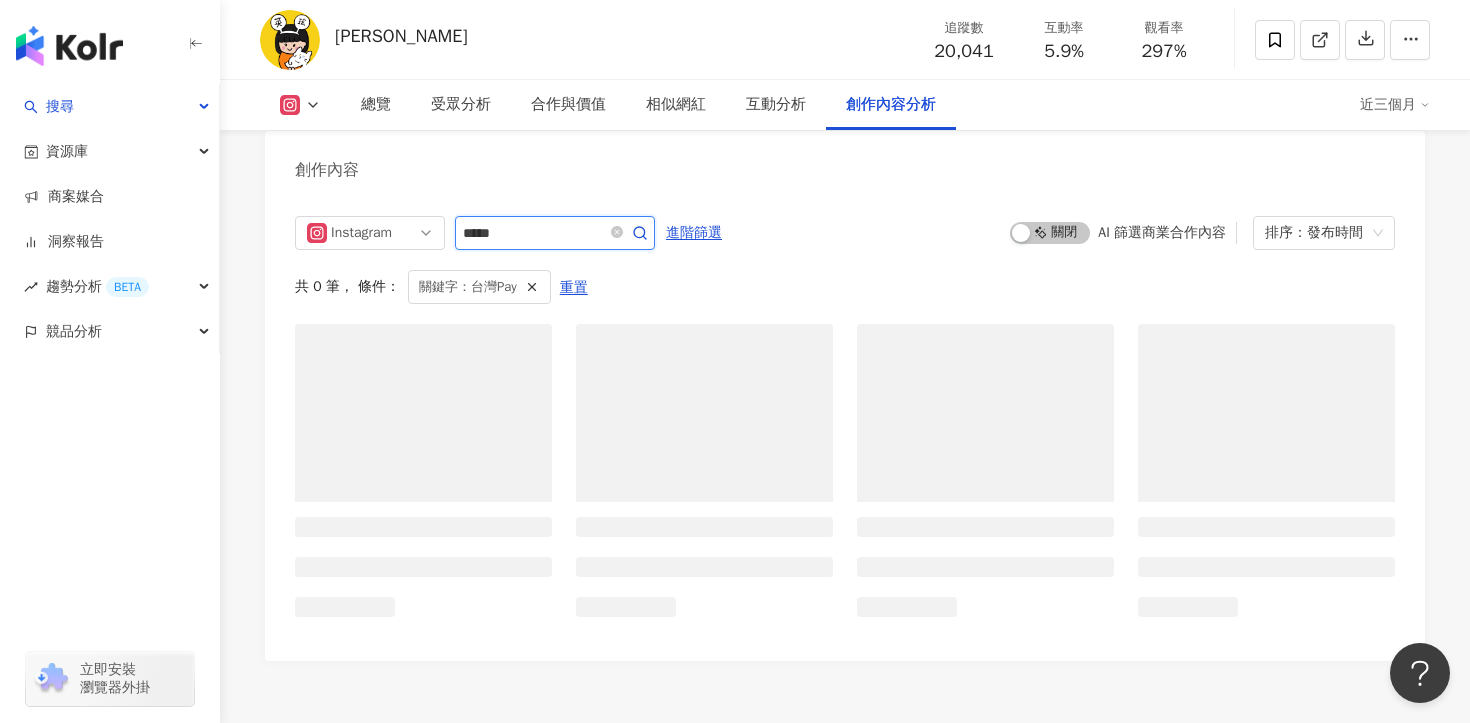 scroll, scrollTop: 6141, scrollLeft: 0, axis: vertical 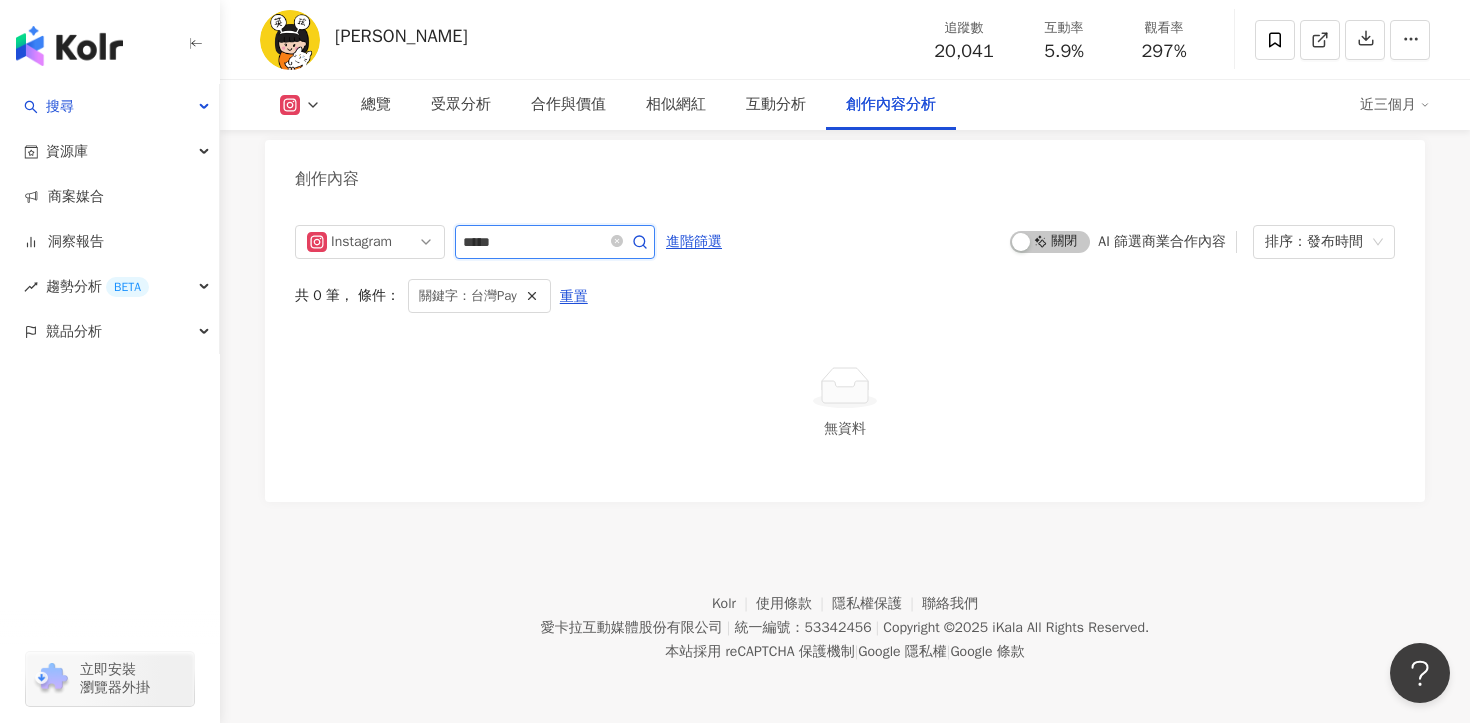 click on "*****" at bounding box center [533, 242] 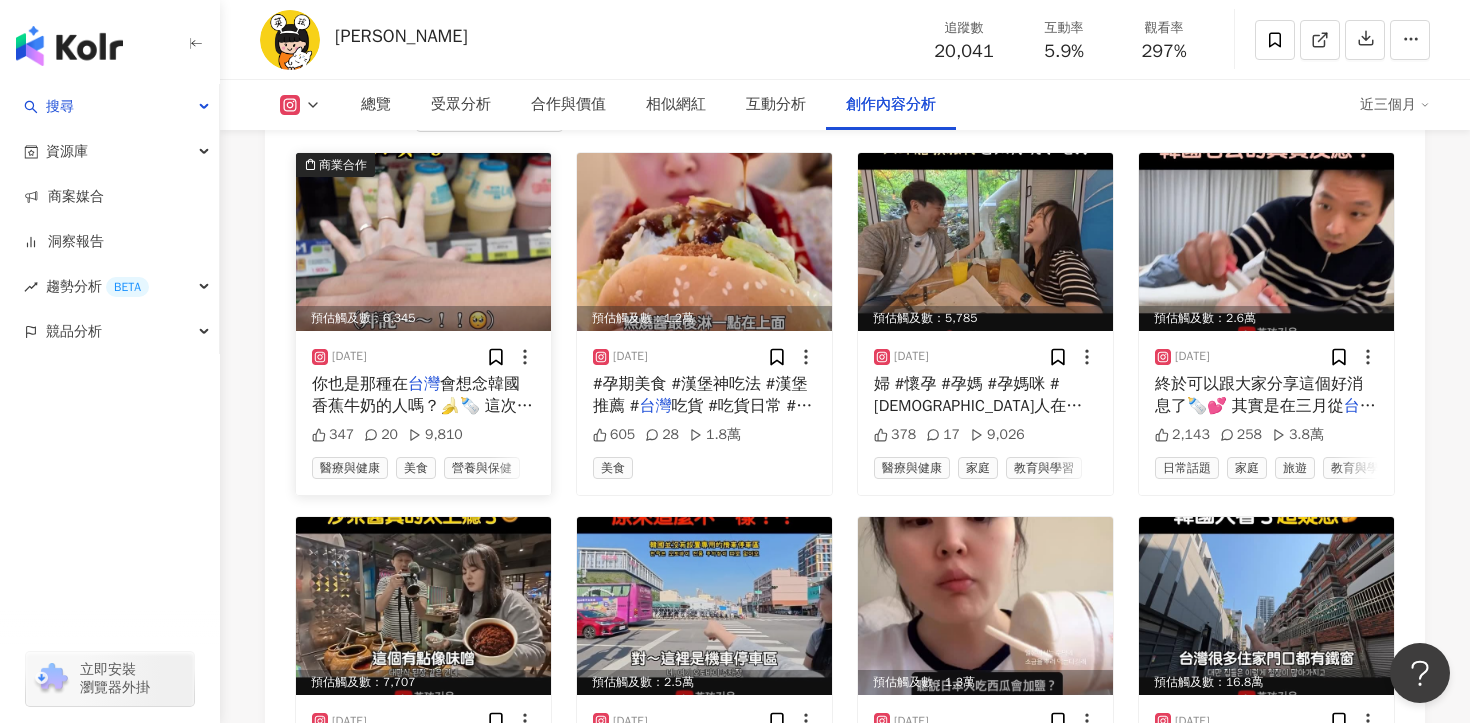 scroll, scrollTop: 6029, scrollLeft: 0, axis: vertical 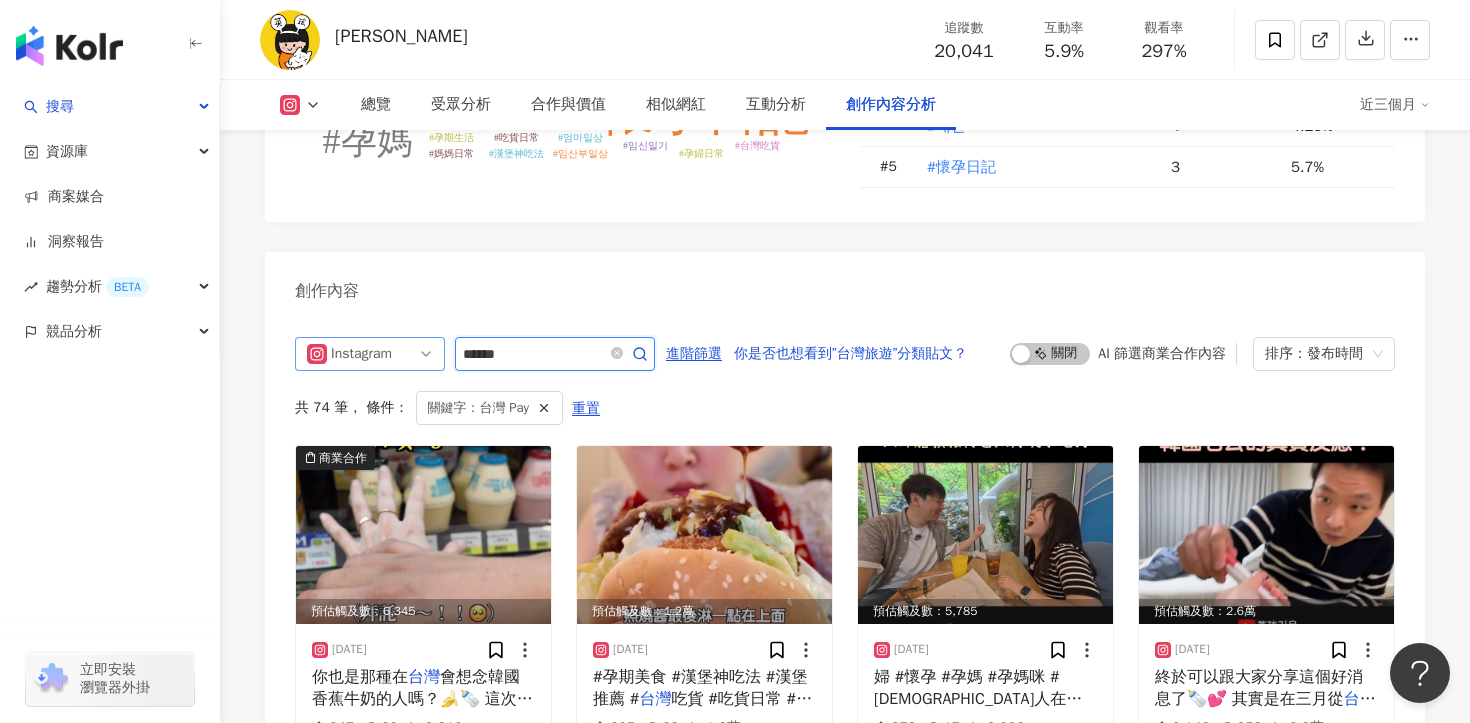 drag, startPoint x: 496, startPoint y: 352, endPoint x: 436, endPoint y: 352, distance: 60 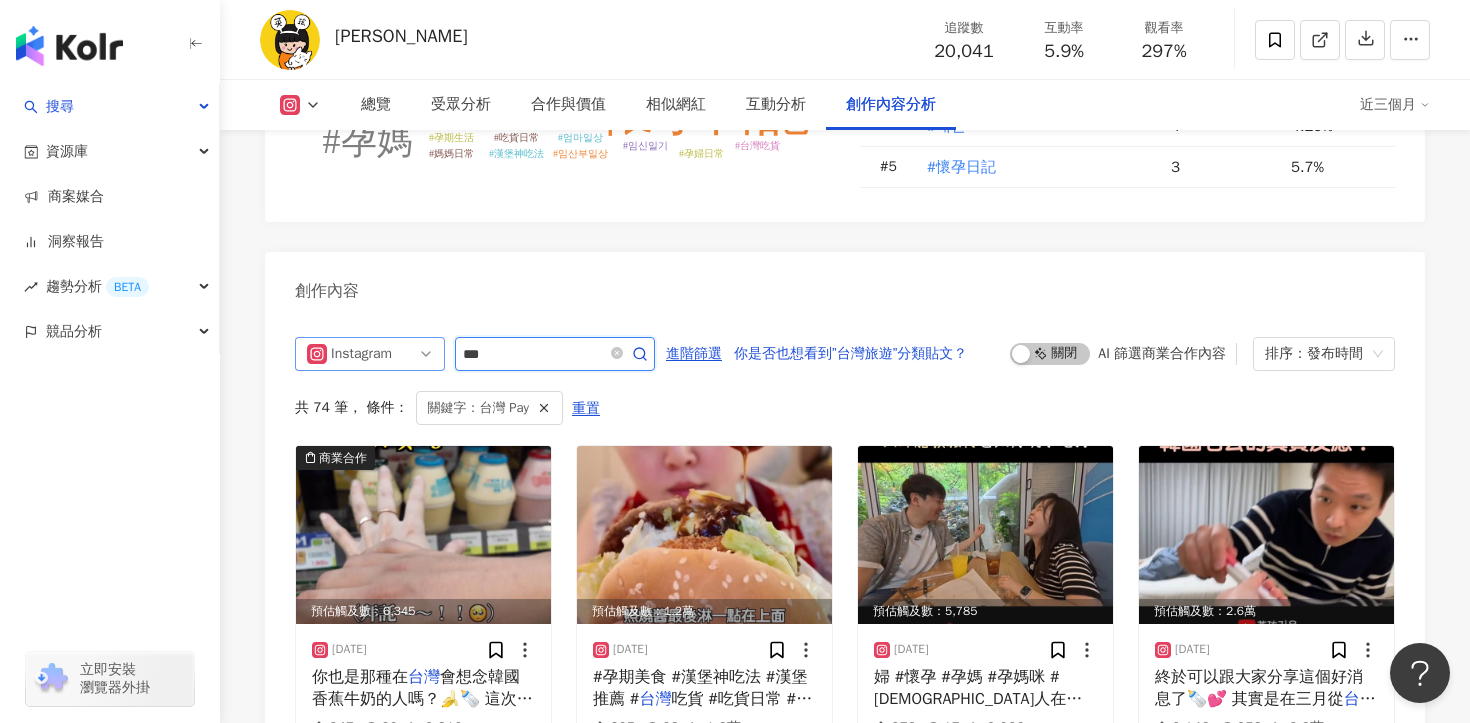 type on "***" 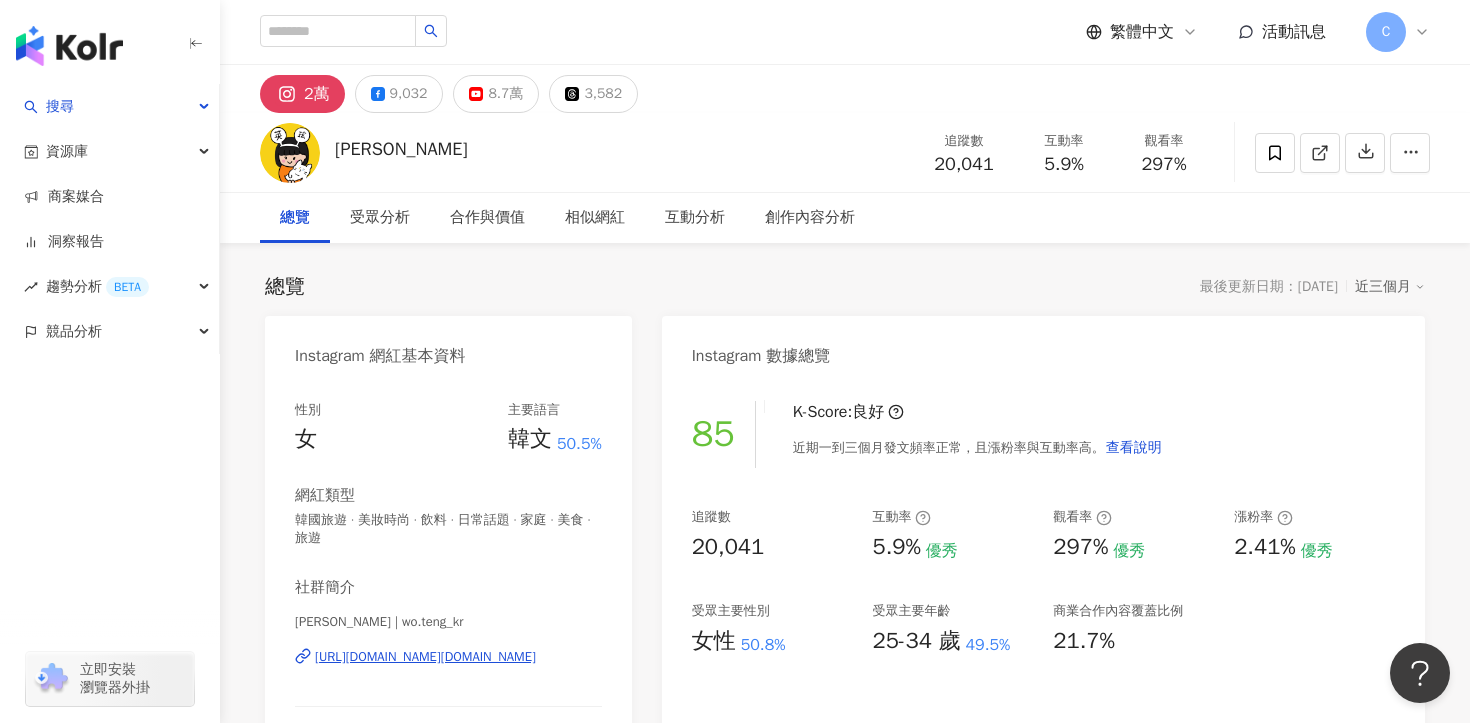 scroll, scrollTop: 215, scrollLeft: 0, axis: vertical 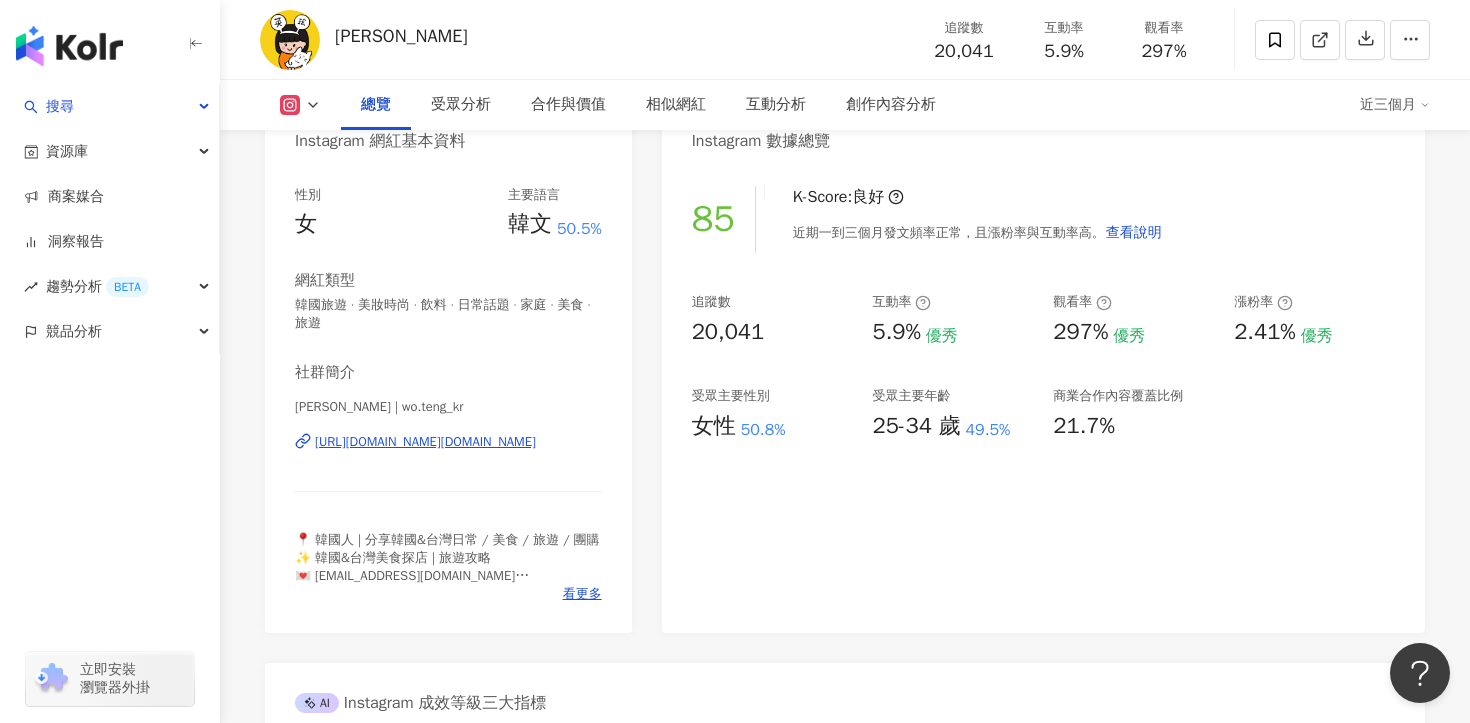 click on "https://www.instagram.com/wo.teng_kr/" at bounding box center [425, 442] 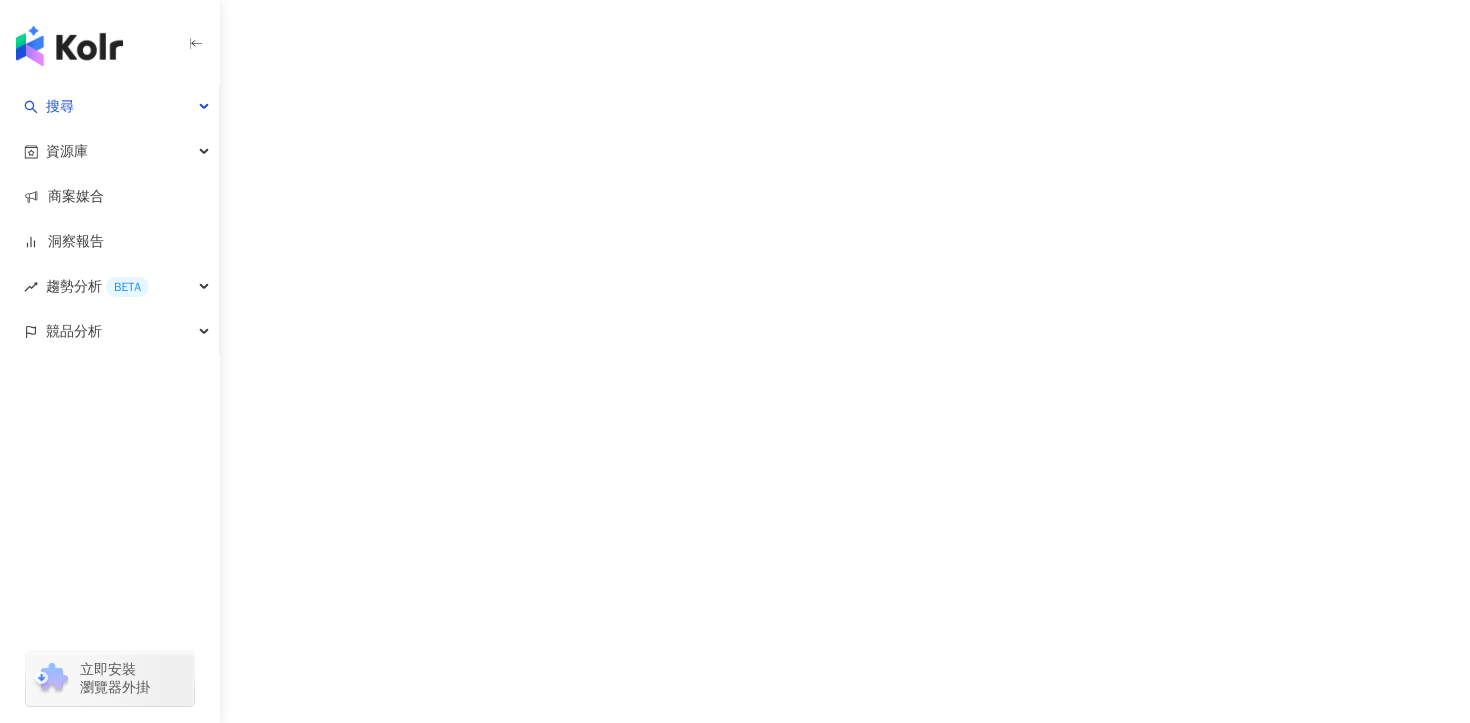 scroll, scrollTop: 0, scrollLeft: 0, axis: both 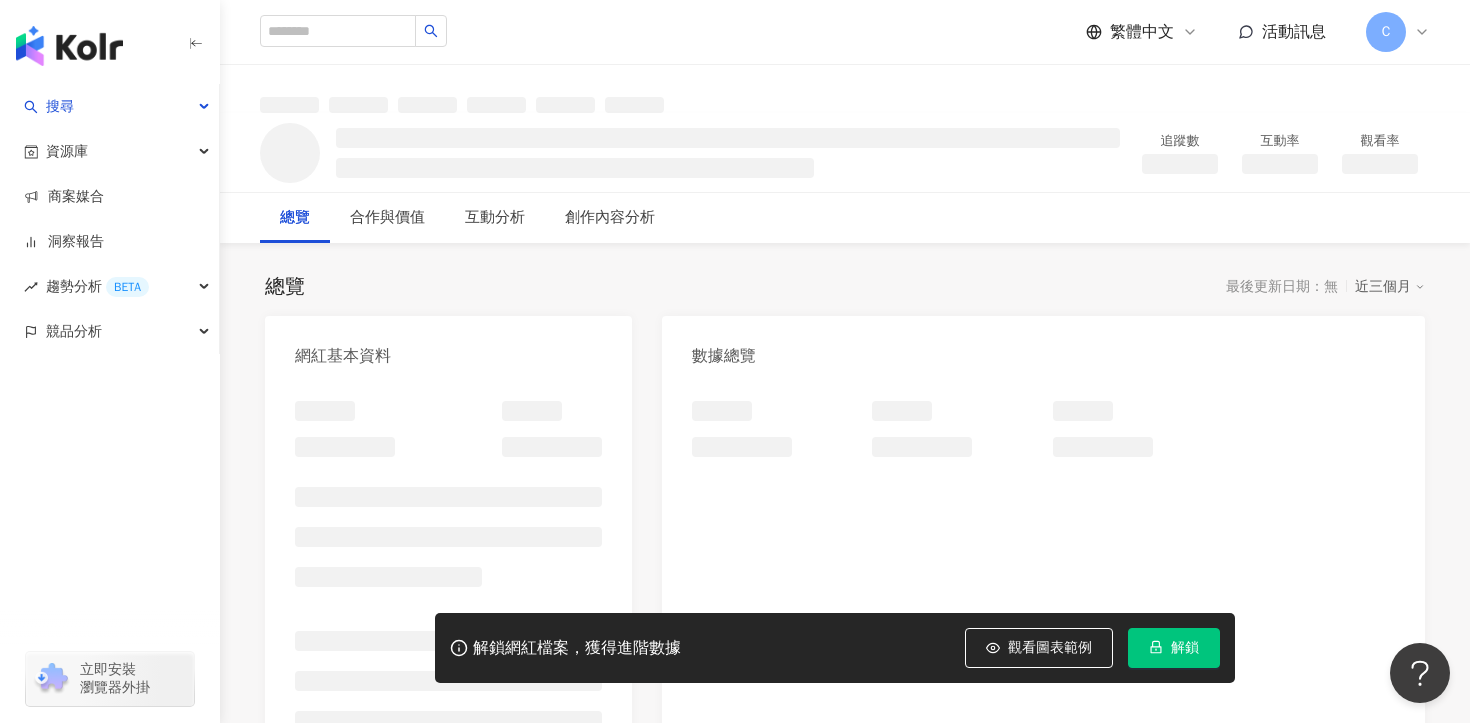 click on "解鎖" at bounding box center (1185, 648) 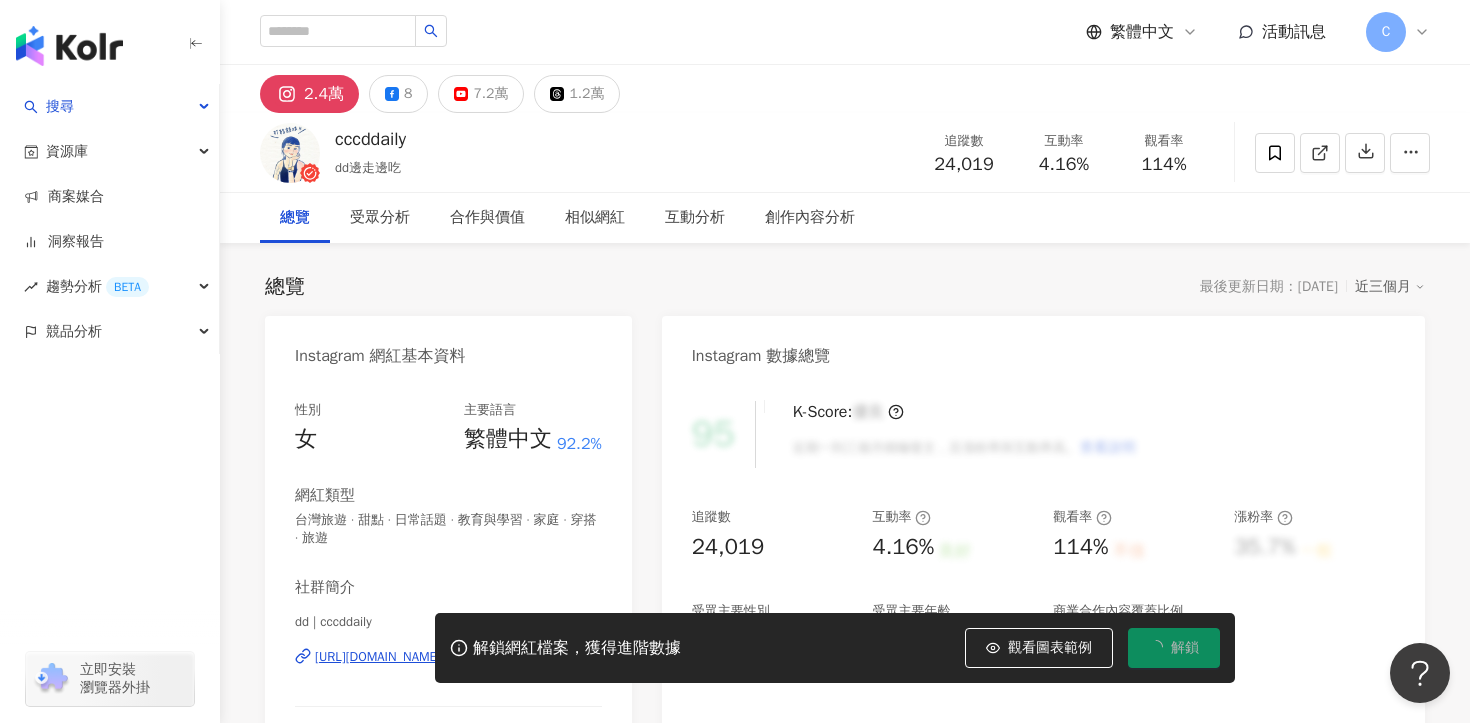 scroll, scrollTop: 175, scrollLeft: 0, axis: vertical 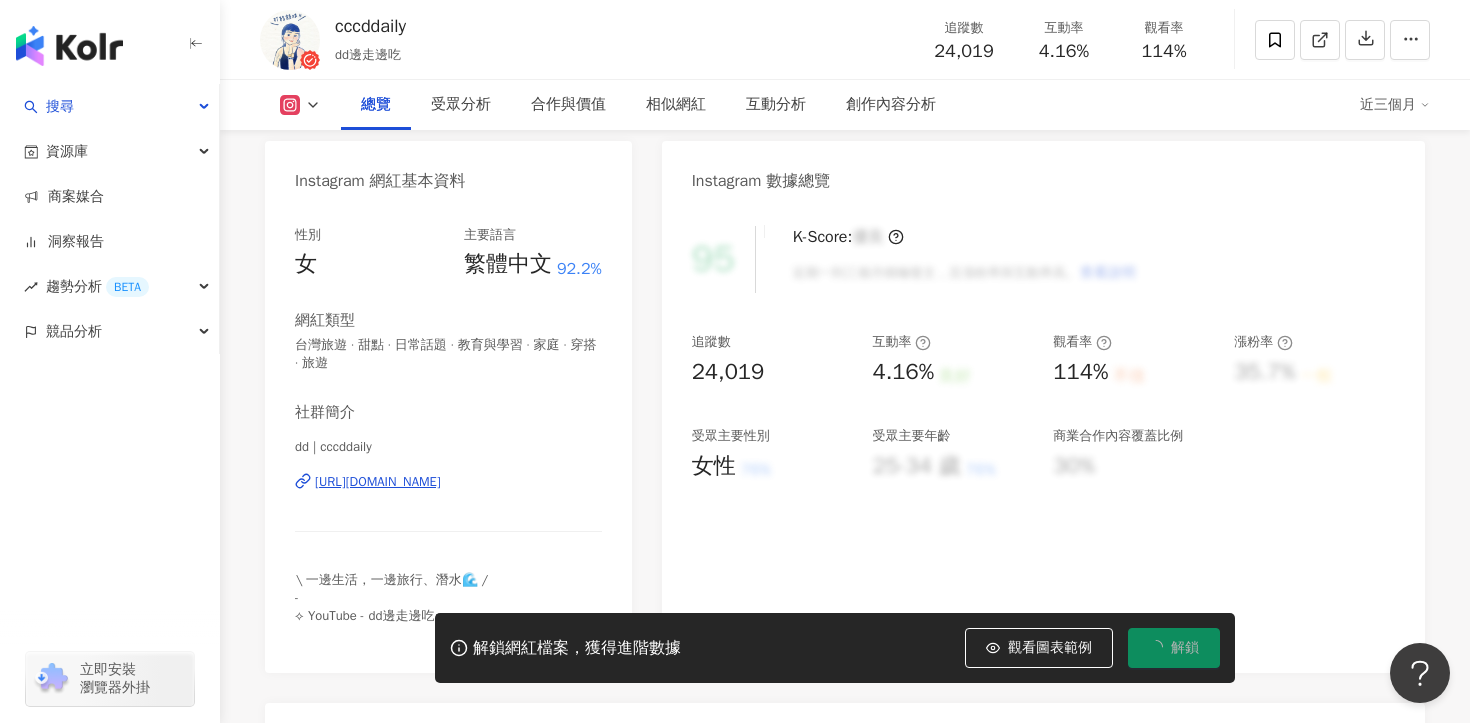 click on "https://www.instagram.com/cccddaily/" at bounding box center [378, 482] 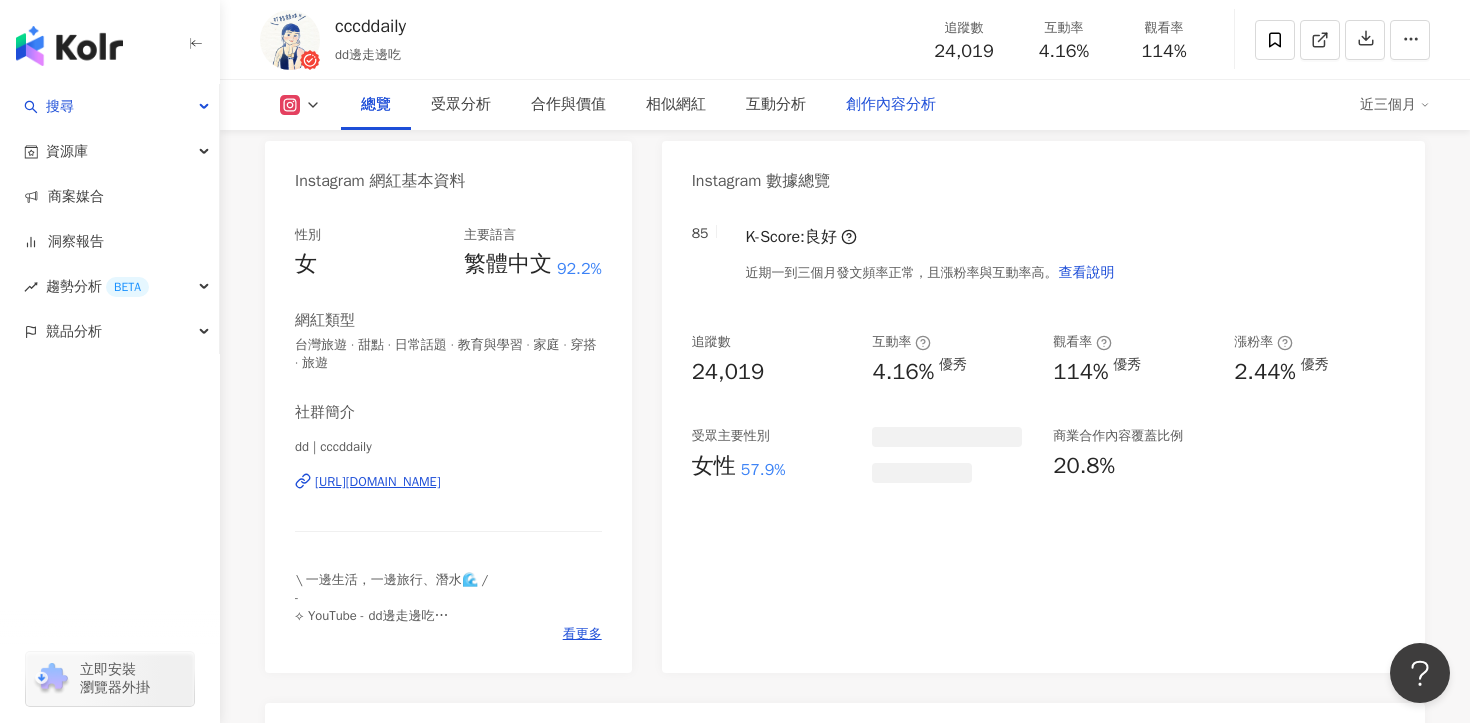 click on "創作內容分析" at bounding box center [891, 105] 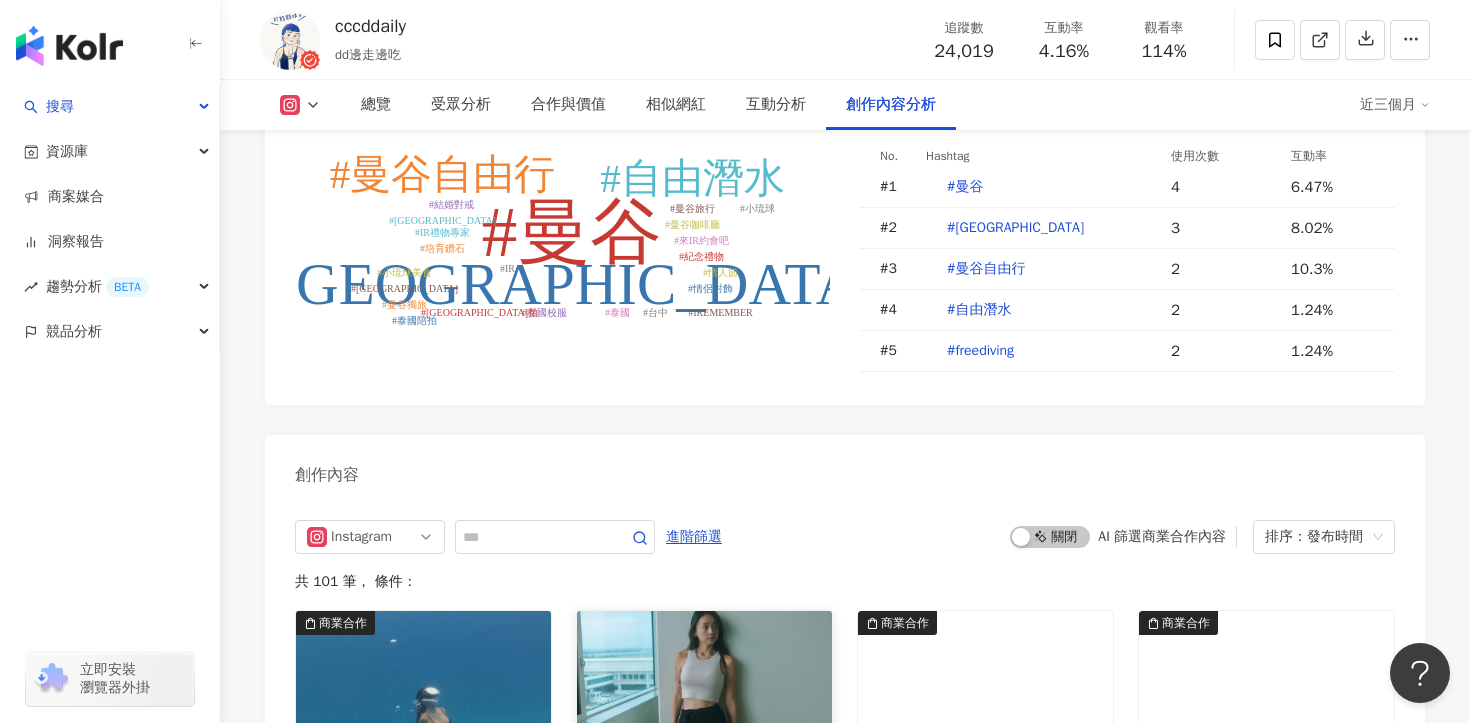 scroll, scrollTop: 5980, scrollLeft: 0, axis: vertical 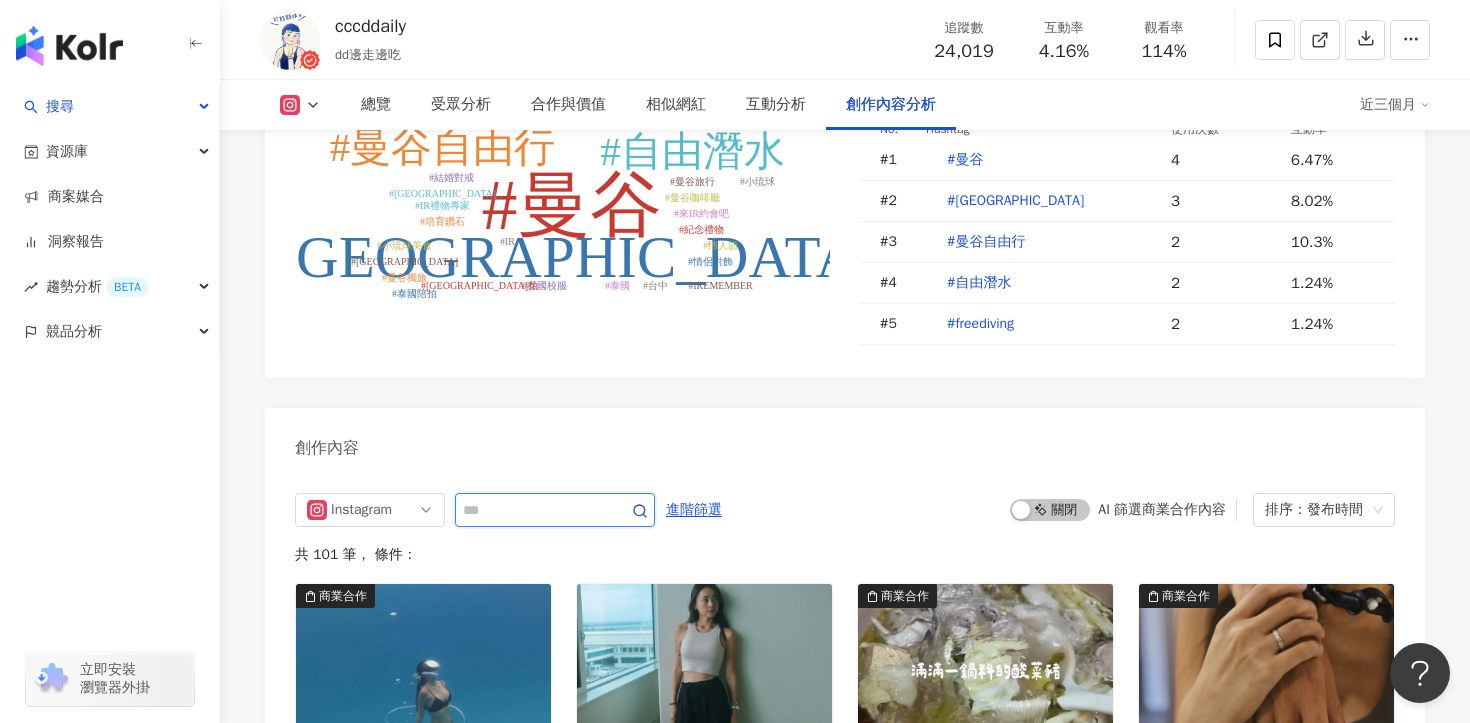click at bounding box center (533, 510) 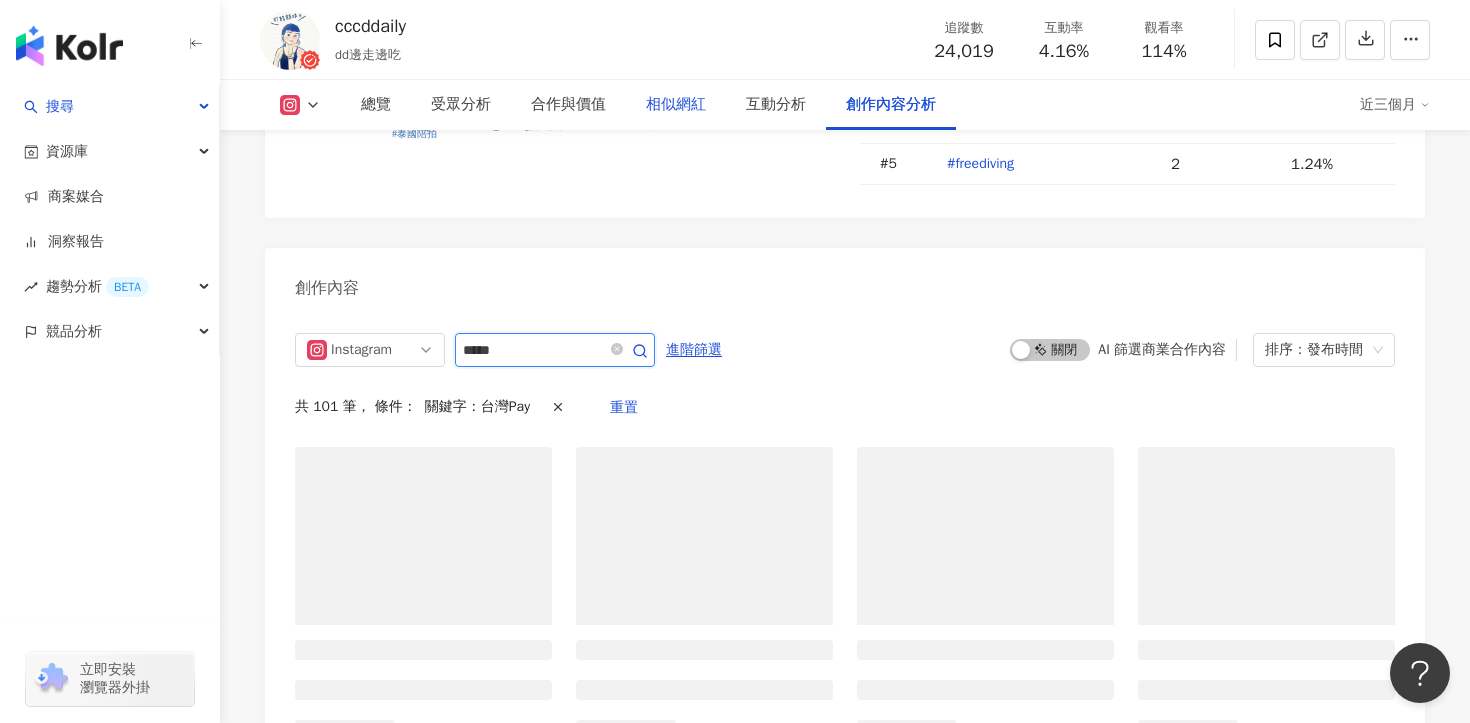 scroll, scrollTop: 6131, scrollLeft: 0, axis: vertical 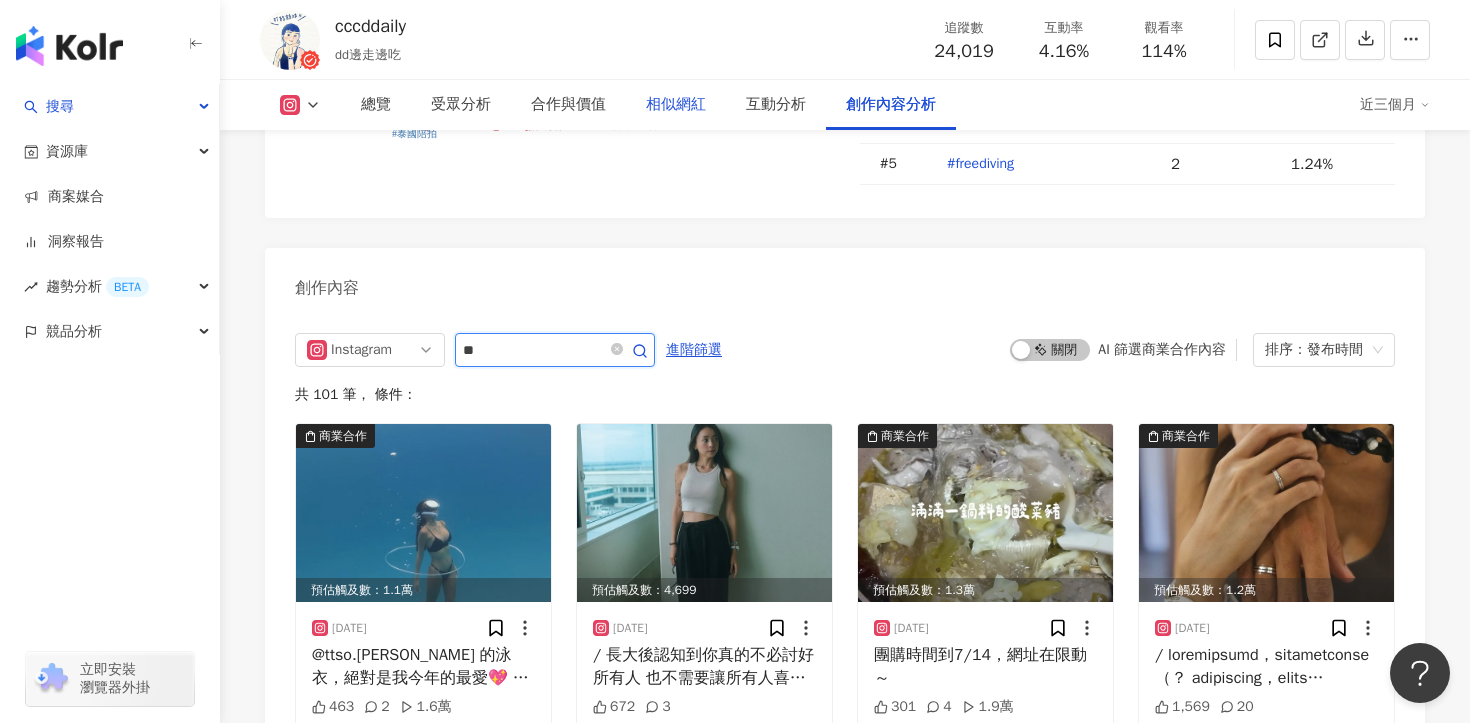 type on "*" 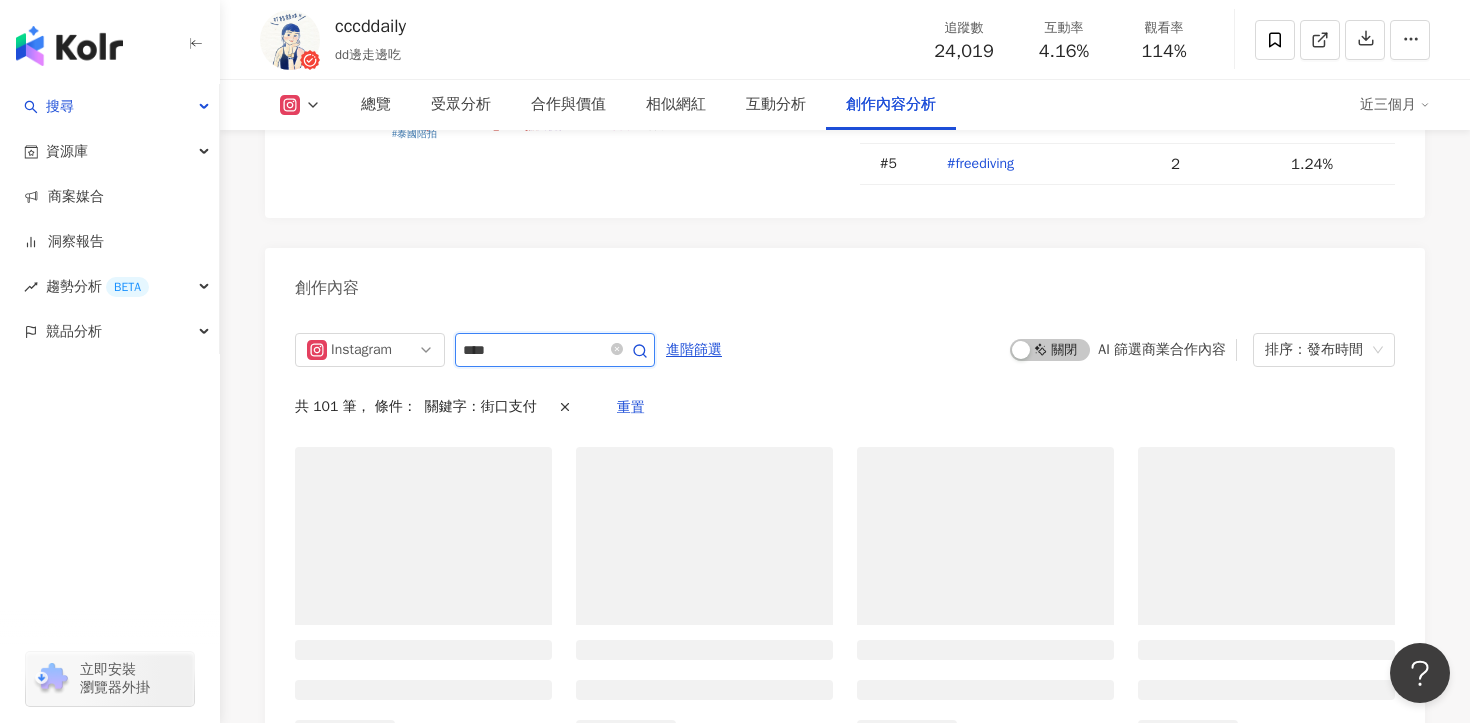 scroll, scrollTop: 6131, scrollLeft: 0, axis: vertical 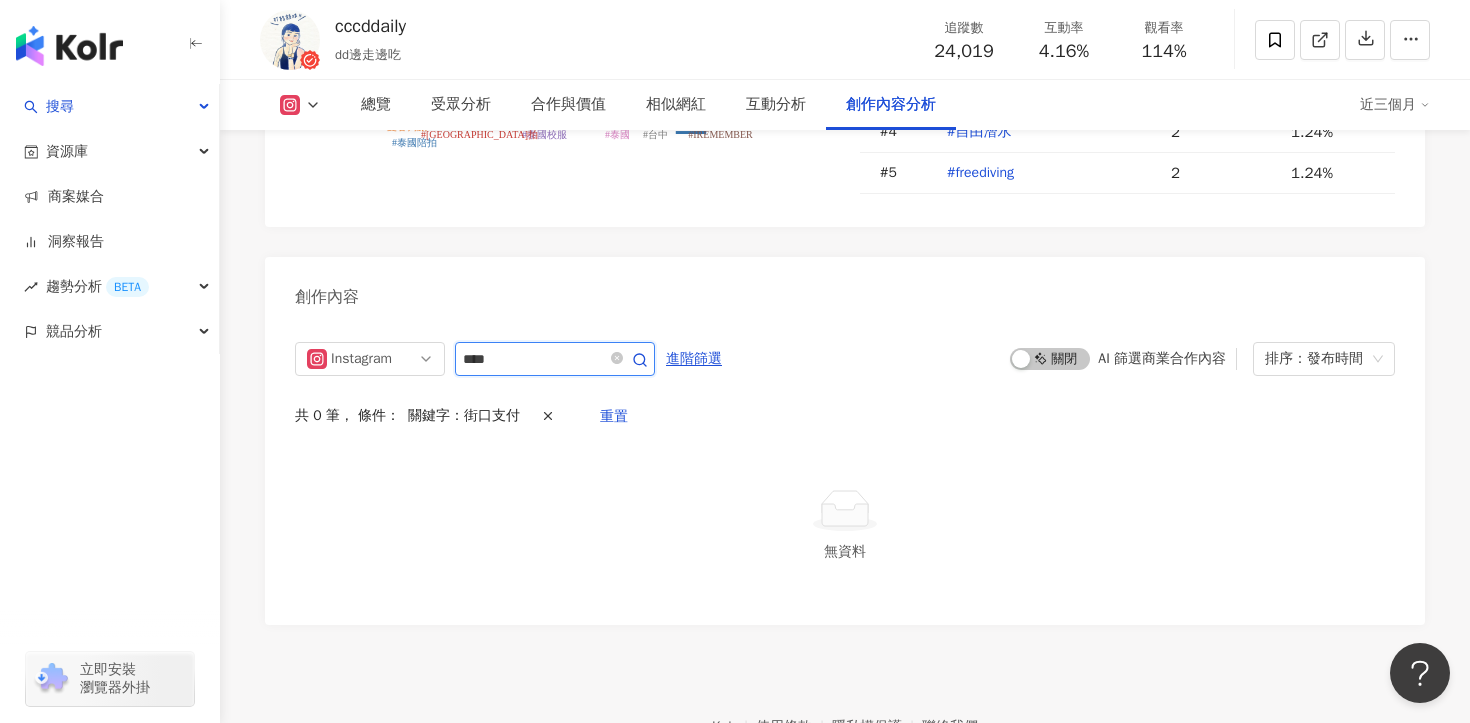 click on "****" at bounding box center [533, 359] 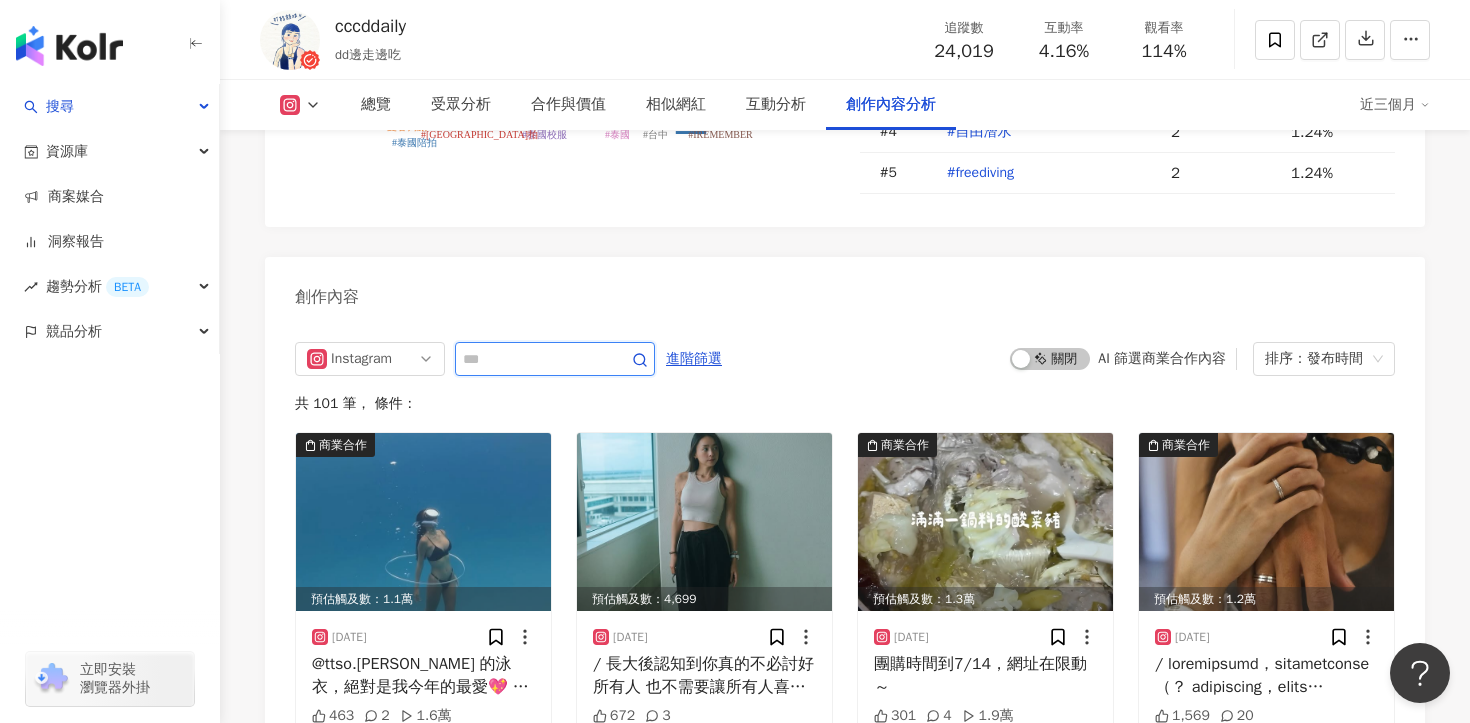 scroll, scrollTop: 6140, scrollLeft: 0, axis: vertical 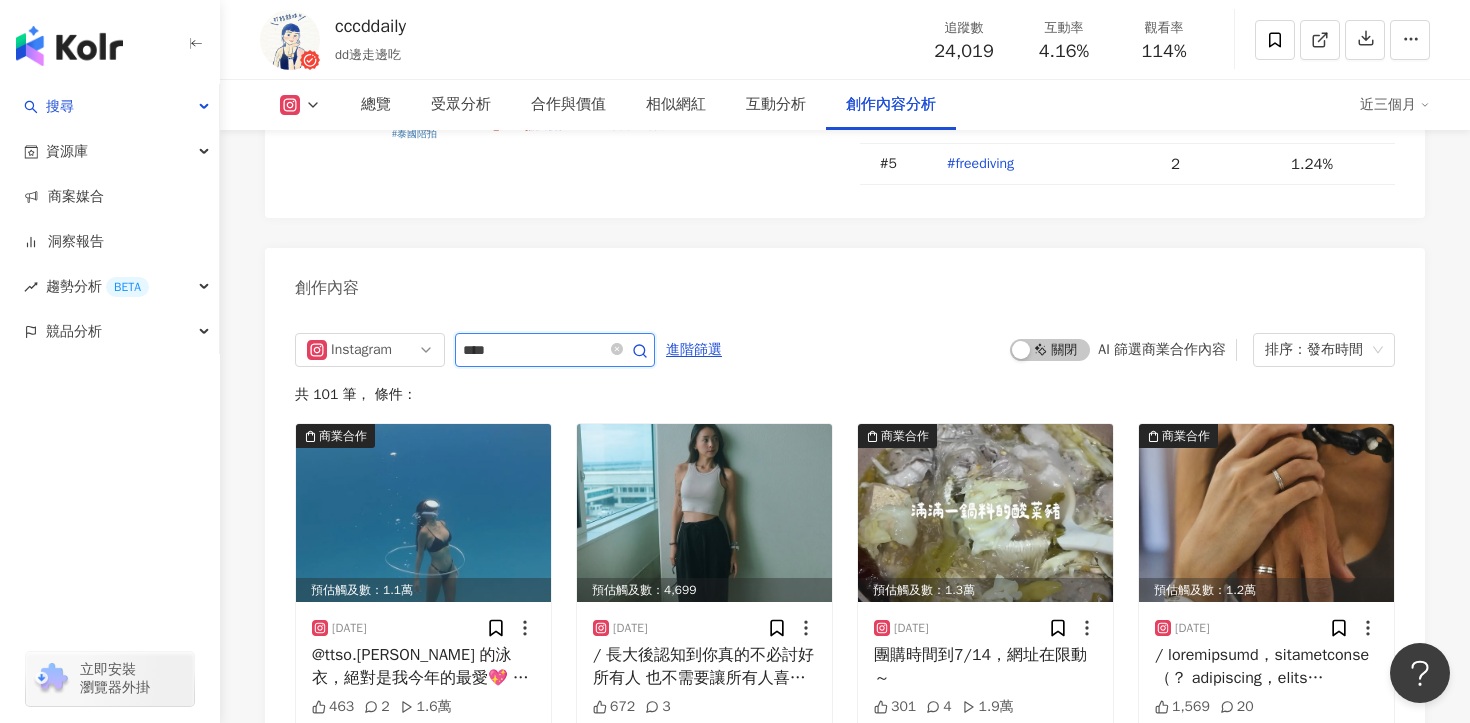 type on "****" 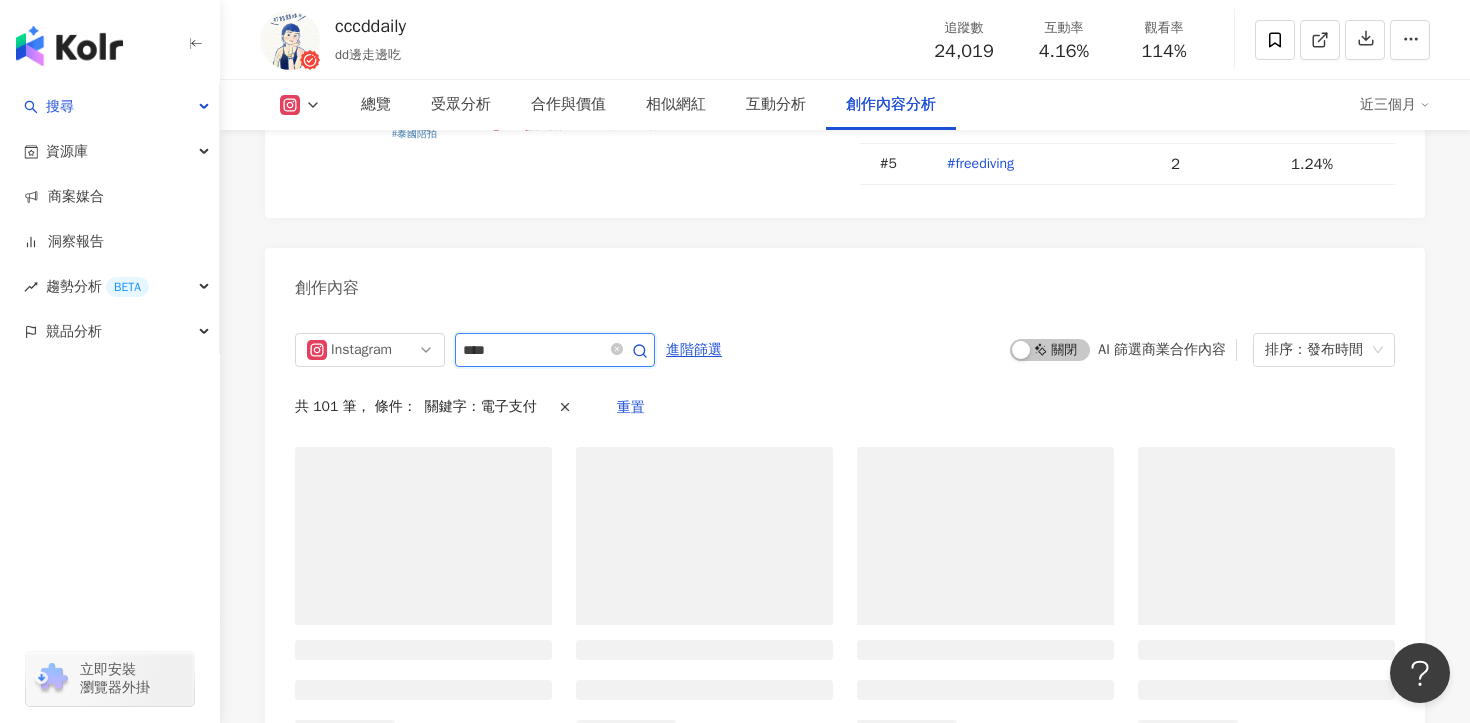 scroll, scrollTop: 6131, scrollLeft: 0, axis: vertical 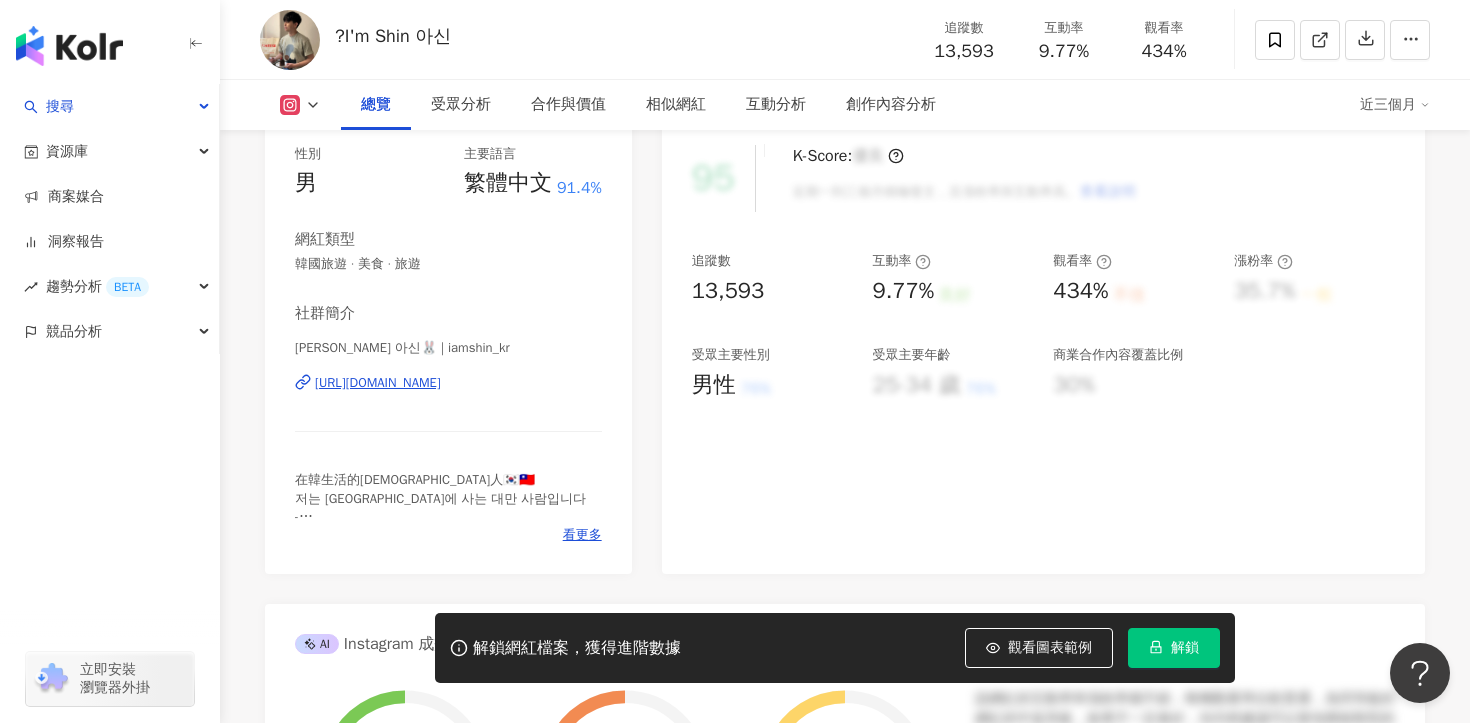 click on "[URL][DOMAIN_NAME]" at bounding box center [448, 383] 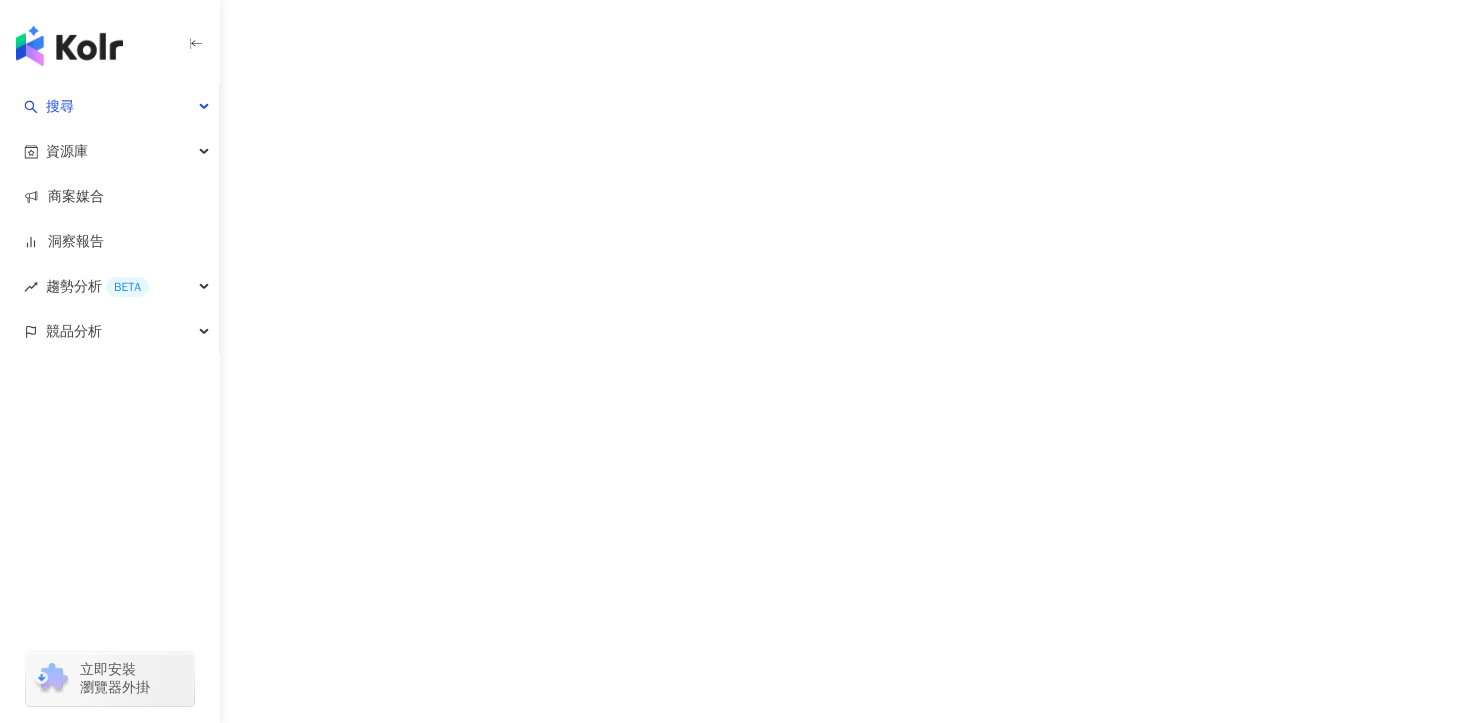scroll, scrollTop: 0, scrollLeft: 0, axis: both 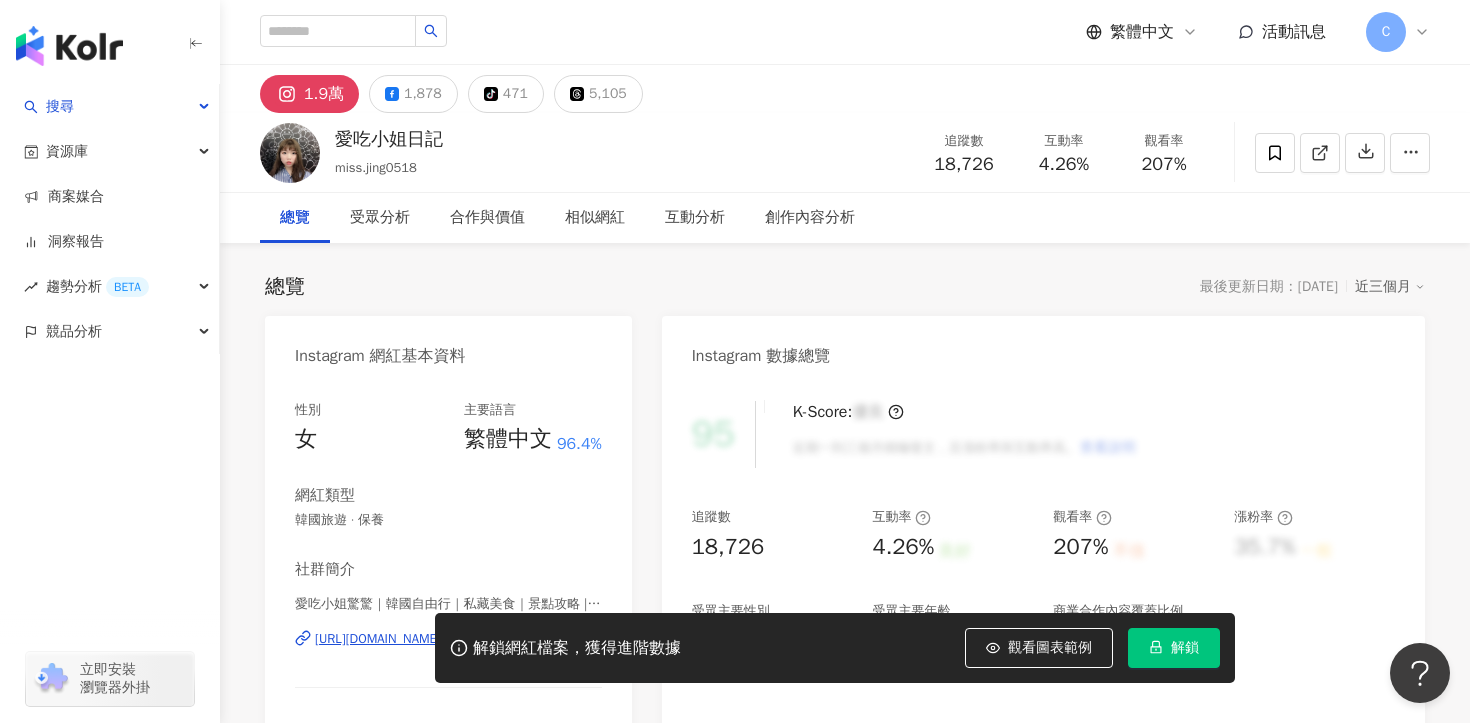 click on "社群簡介 愛吃小姐驚驚｜韓國自由行｜私藏美食｜景點攻略 | miss.jing0518 [URL][DOMAIN_NAME][DOMAIN_NAME] 💕愛吃、愛玩、愛旅遊的INFJ
✈️韓國旅遊，[GEOGRAPHIC_DATA]、大邱、釜山
🙋🏻‍♀️合作邀約請私訊" at bounding box center [448, 670] 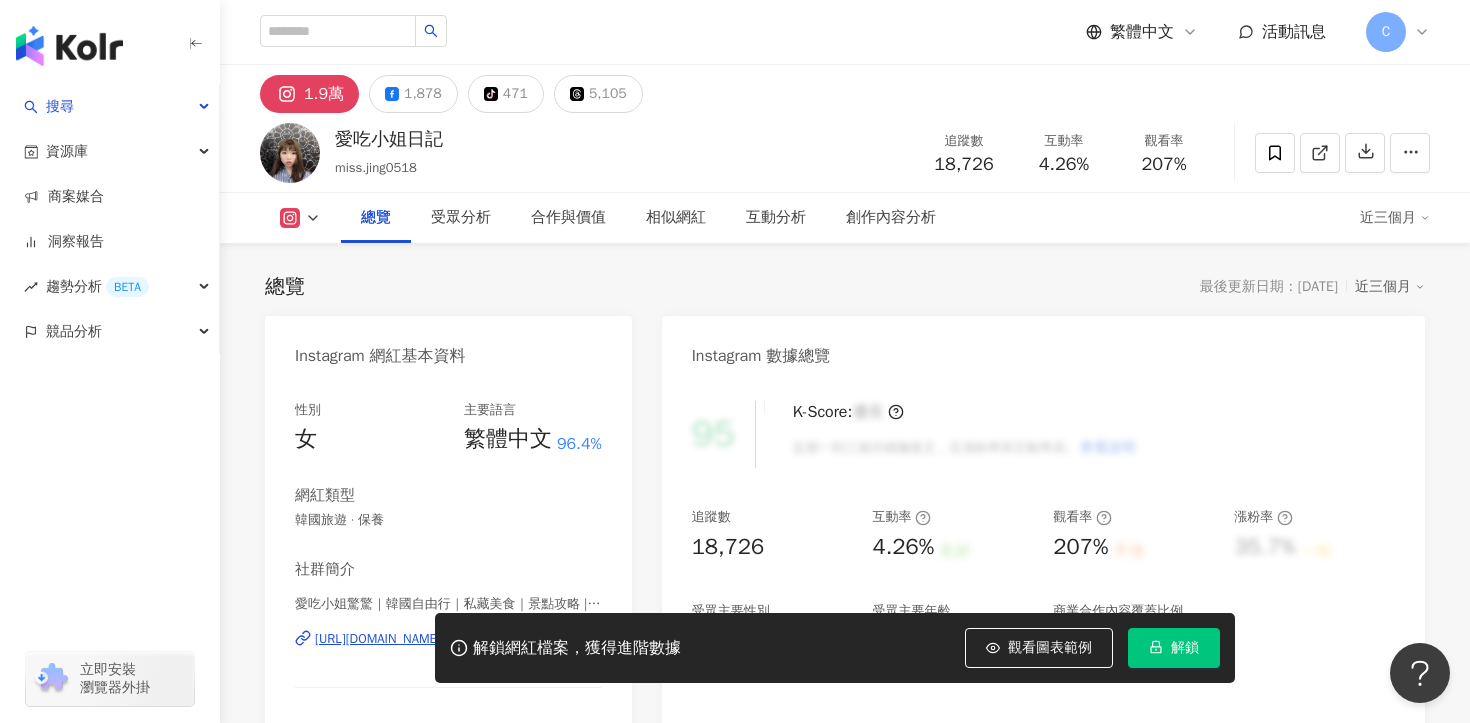 scroll, scrollTop: 170, scrollLeft: 0, axis: vertical 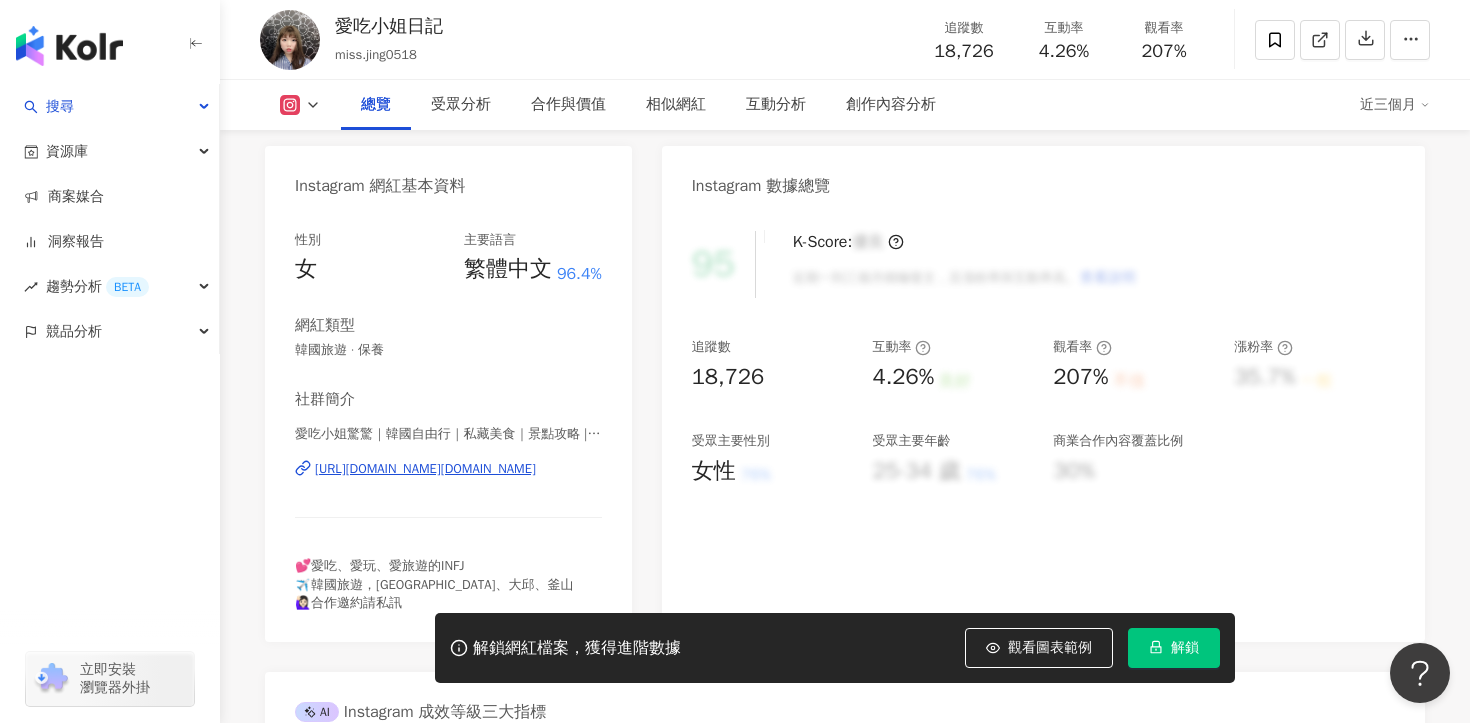 click on "[URL][DOMAIN_NAME][DOMAIN_NAME]" at bounding box center [425, 469] 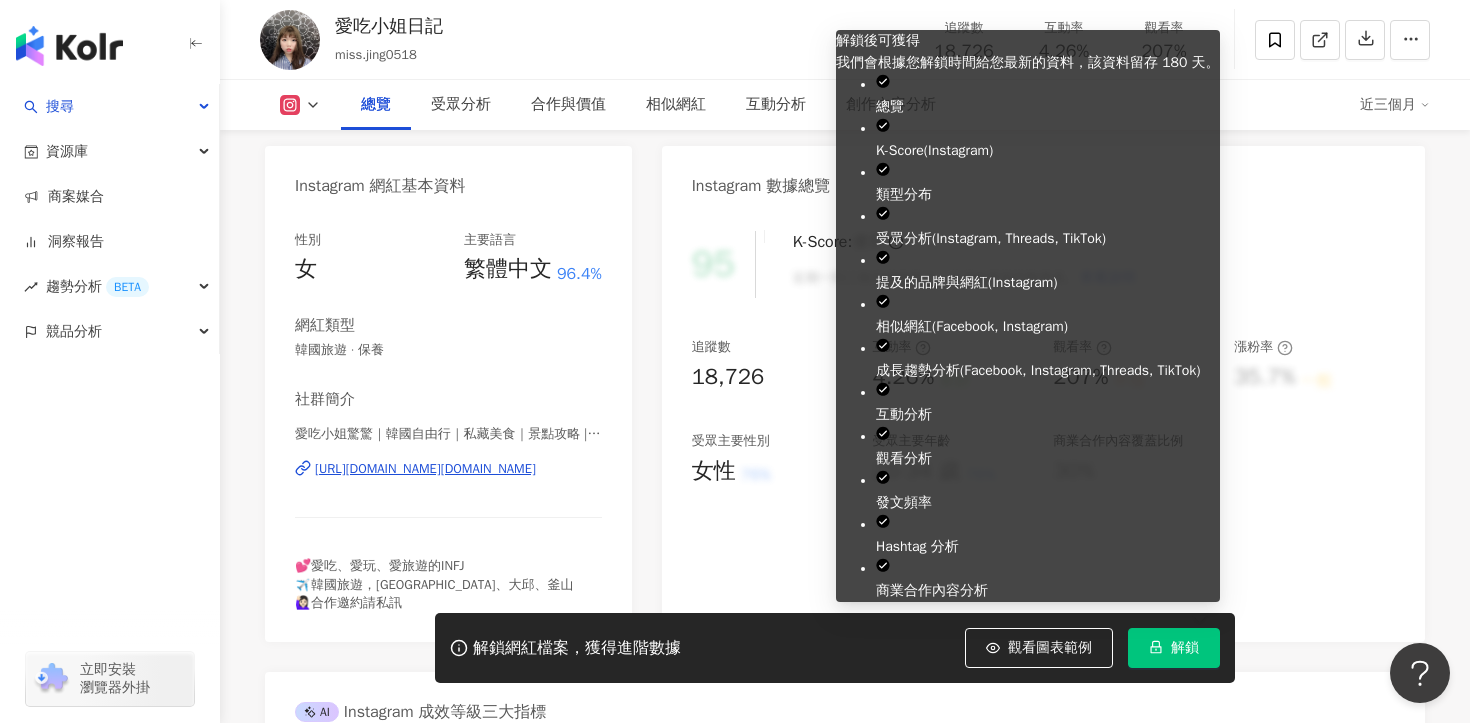 click on "解鎖" at bounding box center (1174, 648) 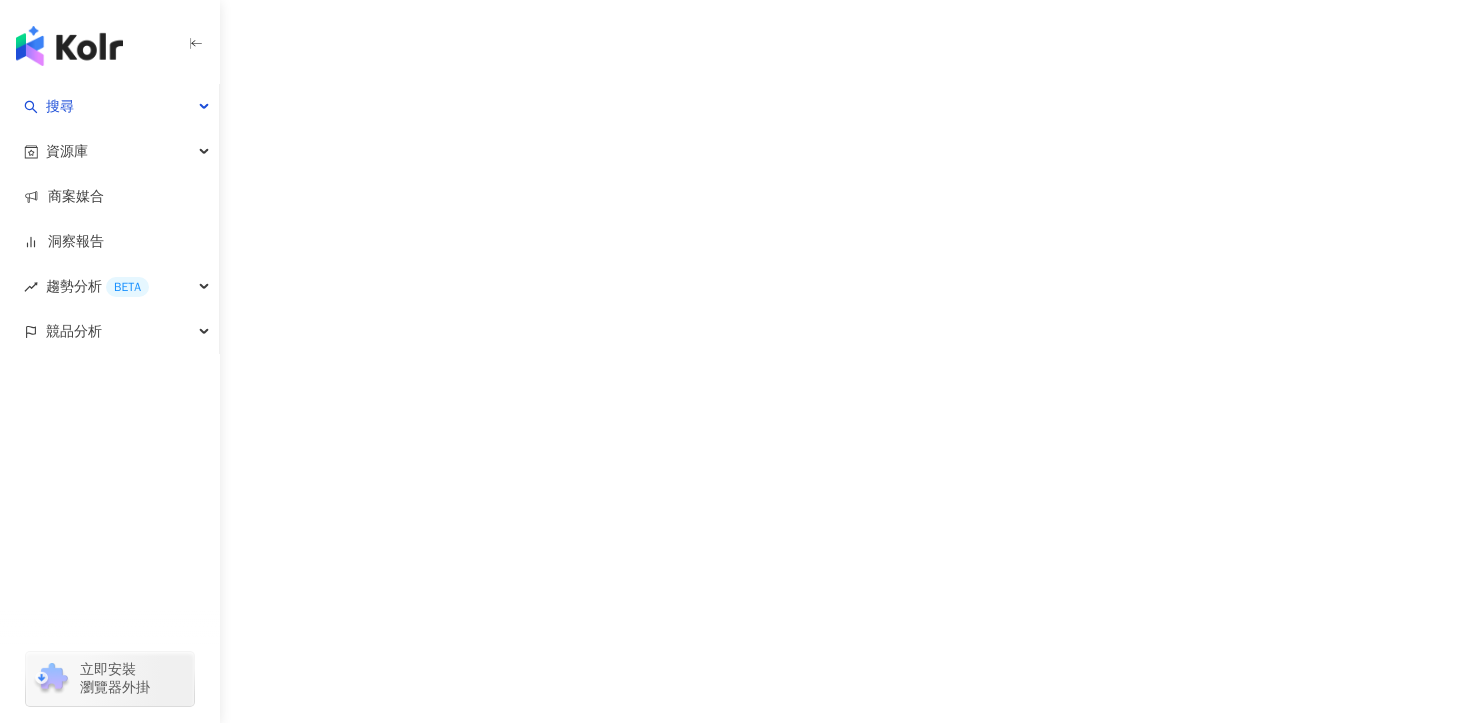 scroll, scrollTop: 0, scrollLeft: 0, axis: both 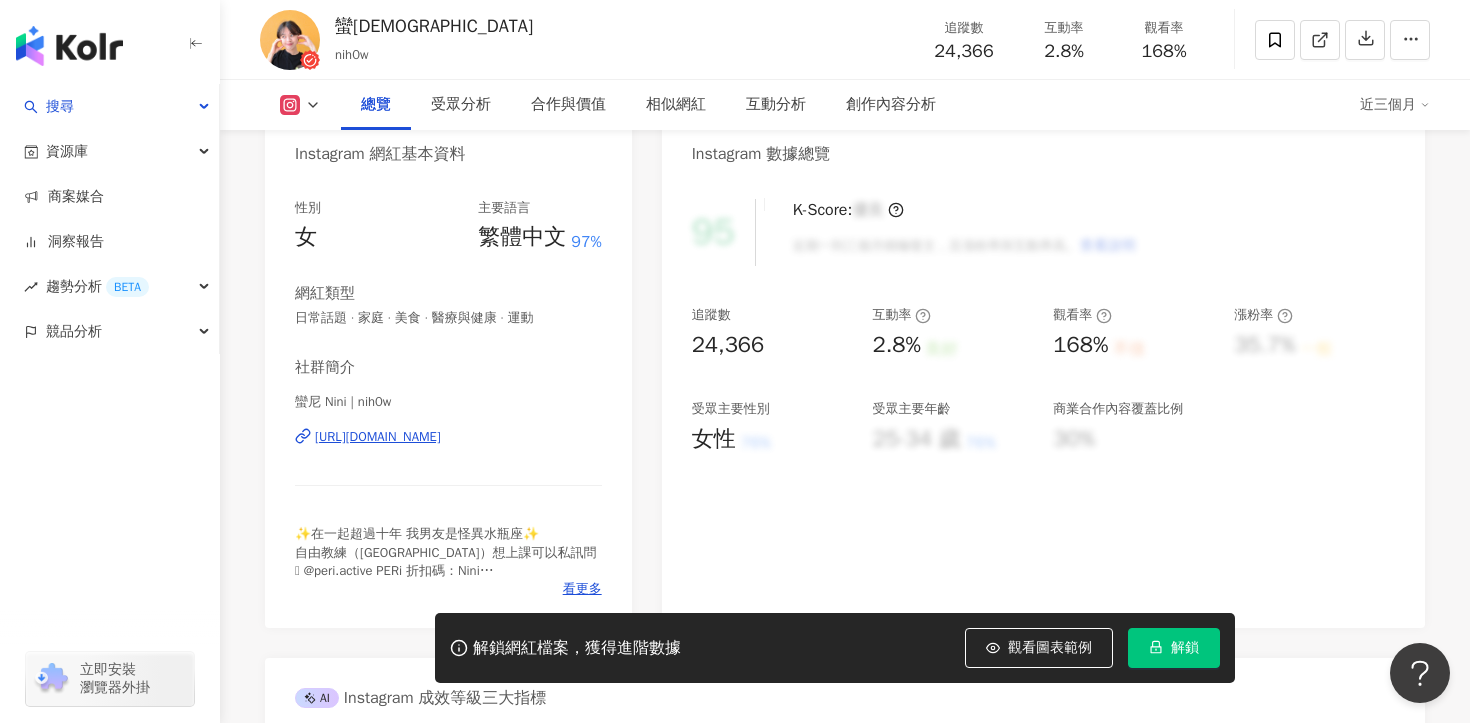 click on "[URL][DOMAIN_NAME]" at bounding box center [378, 437] 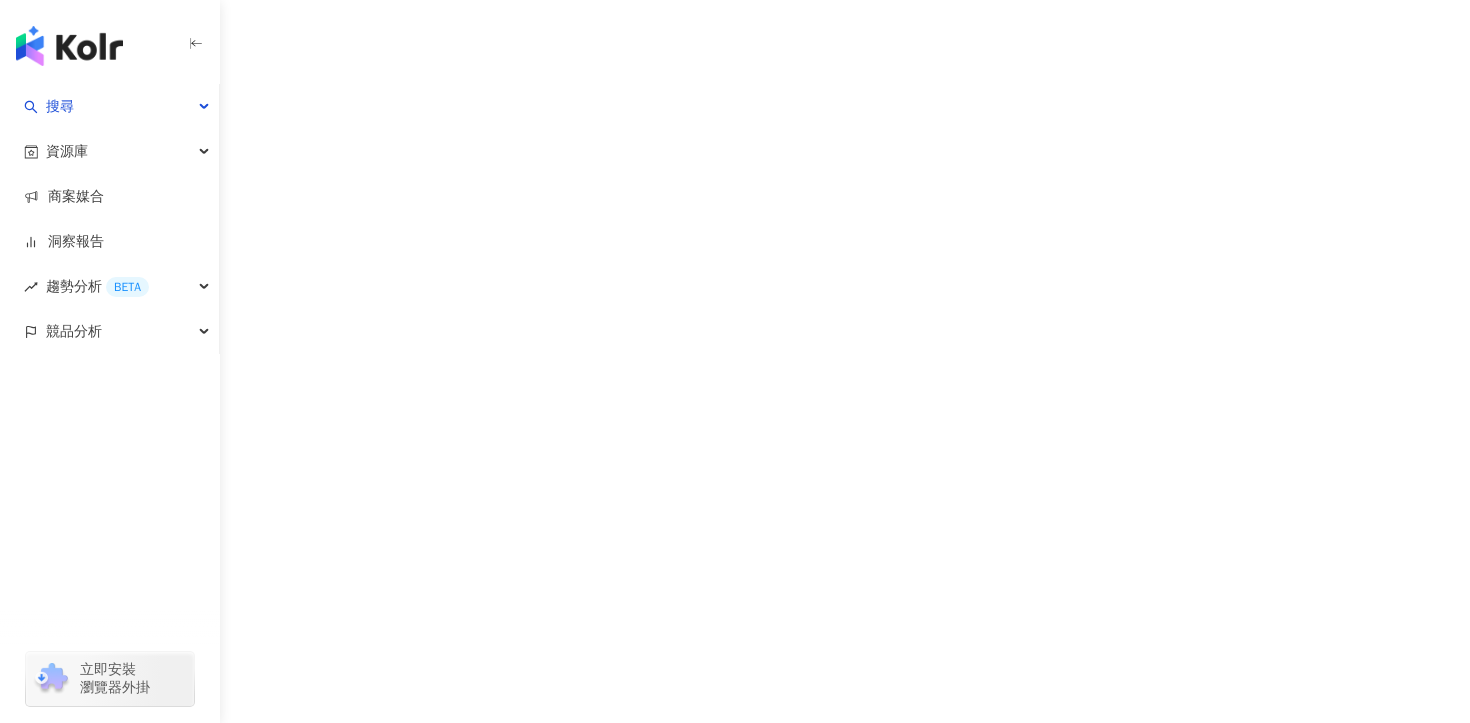 scroll, scrollTop: 0, scrollLeft: 0, axis: both 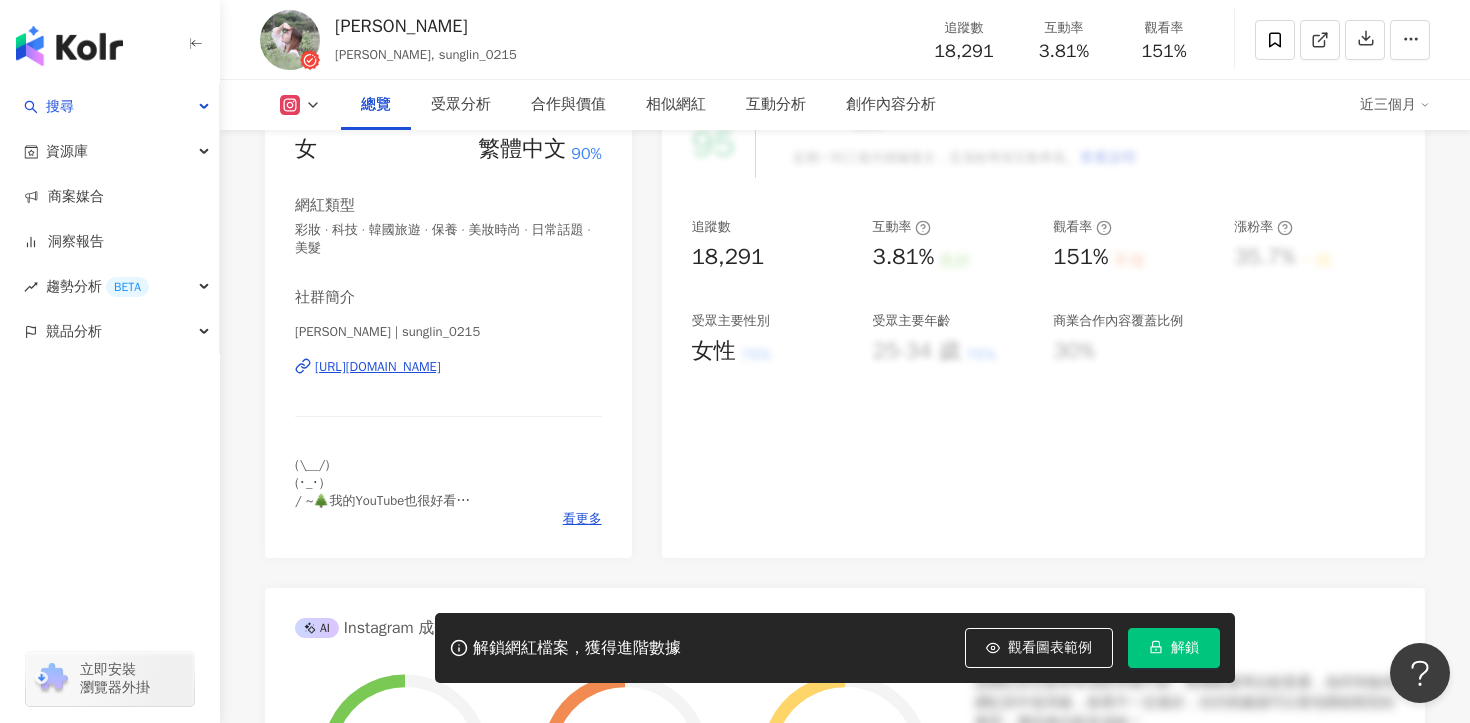 click on "[URL][DOMAIN_NAME]" at bounding box center (378, 367) 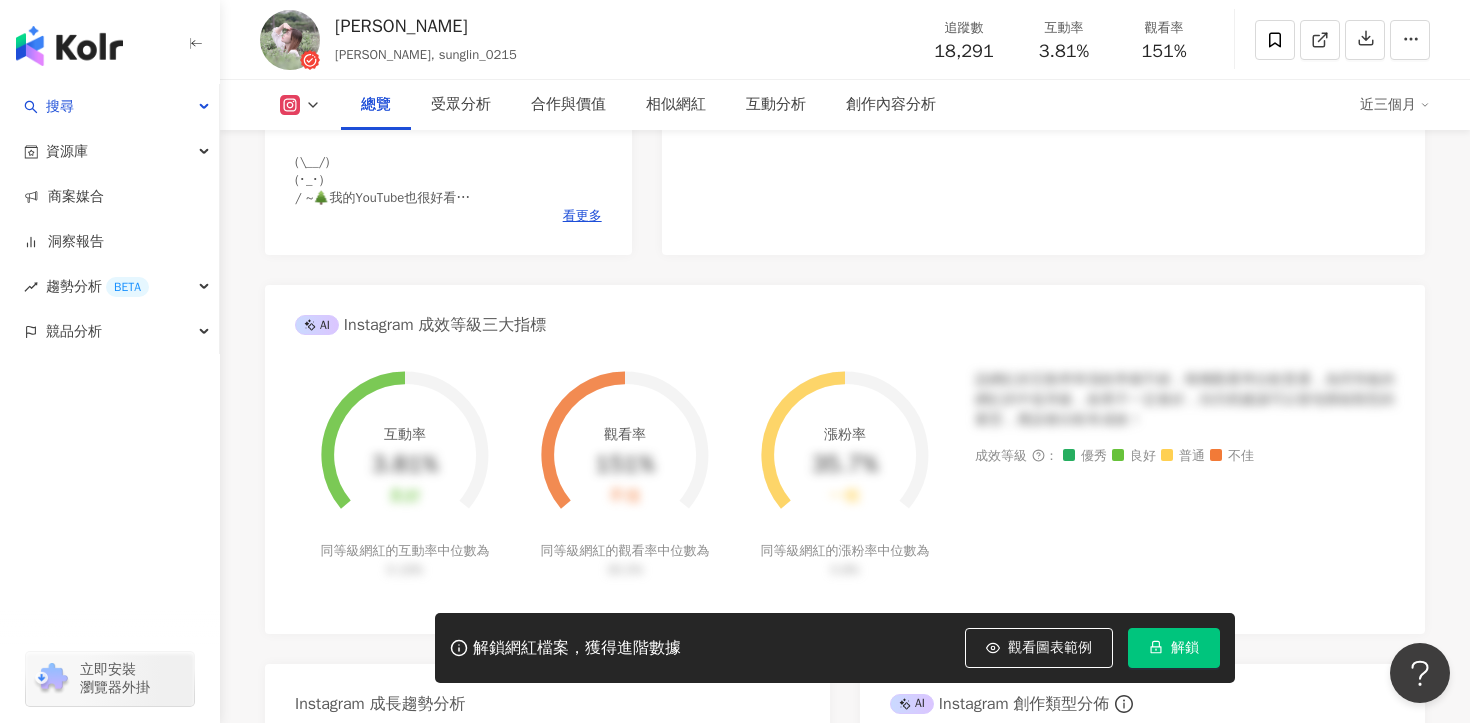 scroll, scrollTop: 712, scrollLeft: 0, axis: vertical 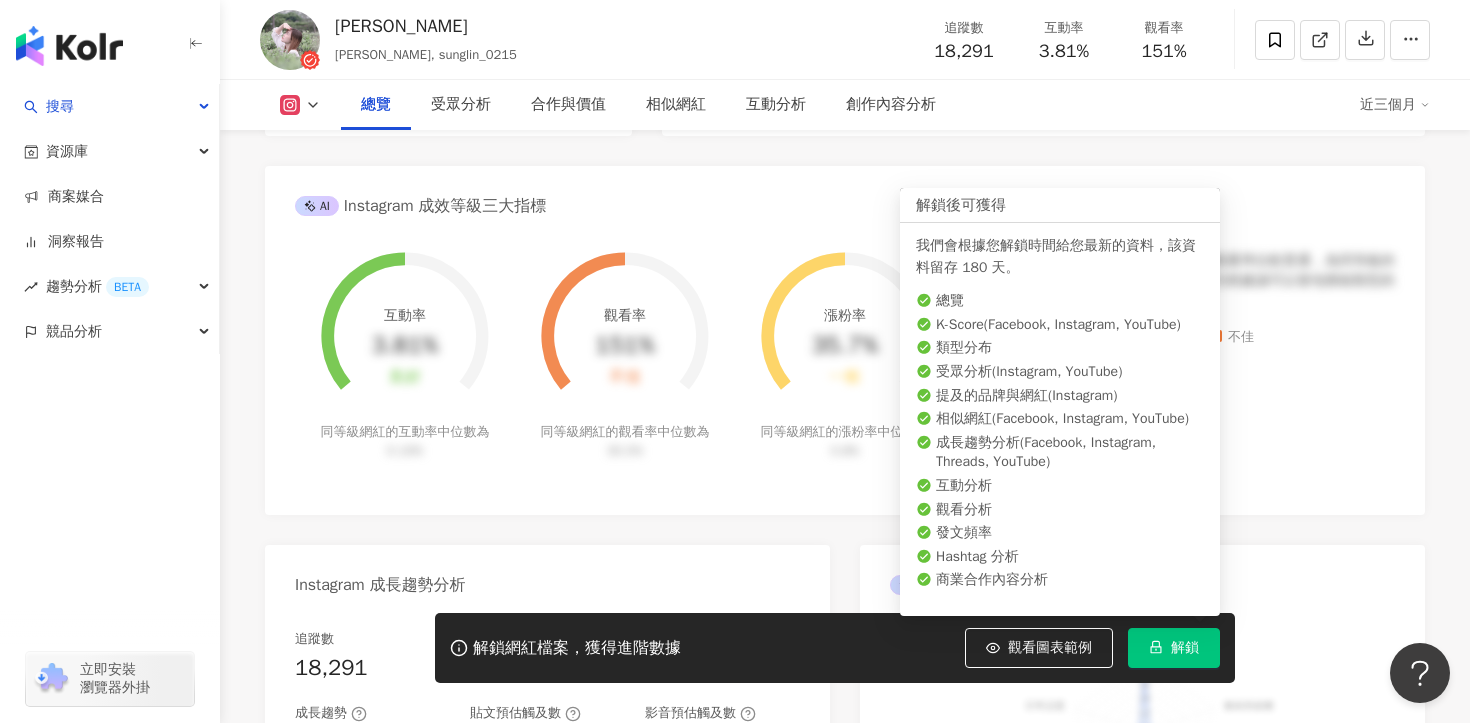 click on "解鎖" at bounding box center (1174, 648) 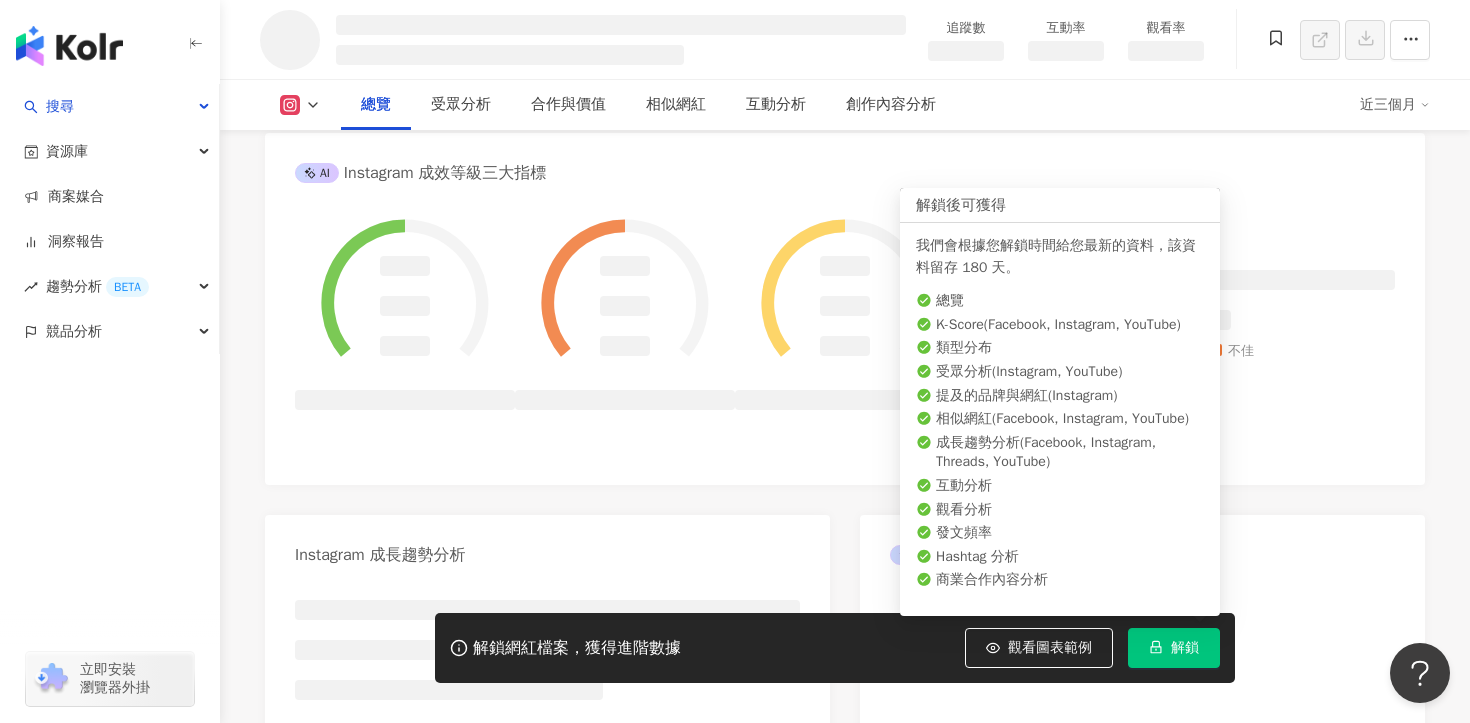 scroll, scrollTop: 765, scrollLeft: 0, axis: vertical 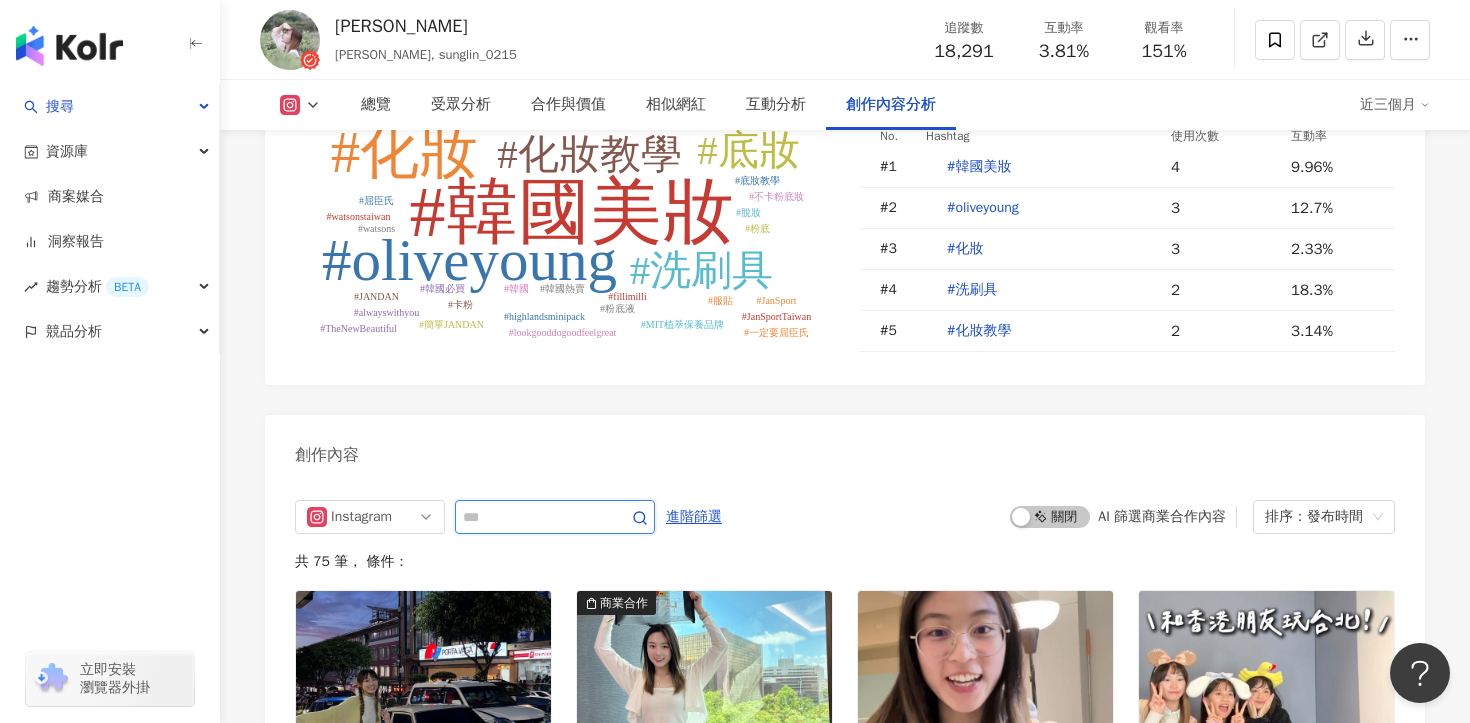 click at bounding box center [533, 517] 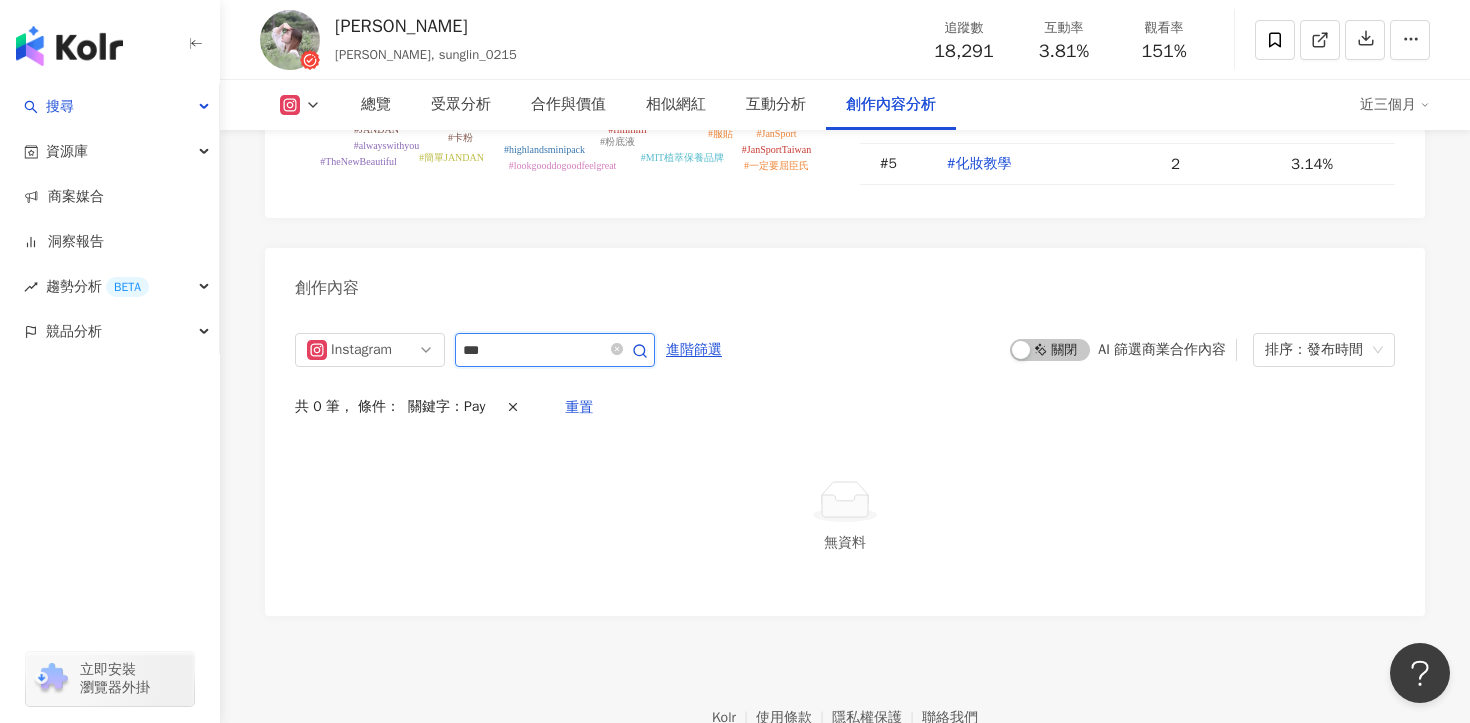 scroll, scrollTop: 6131, scrollLeft: 0, axis: vertical 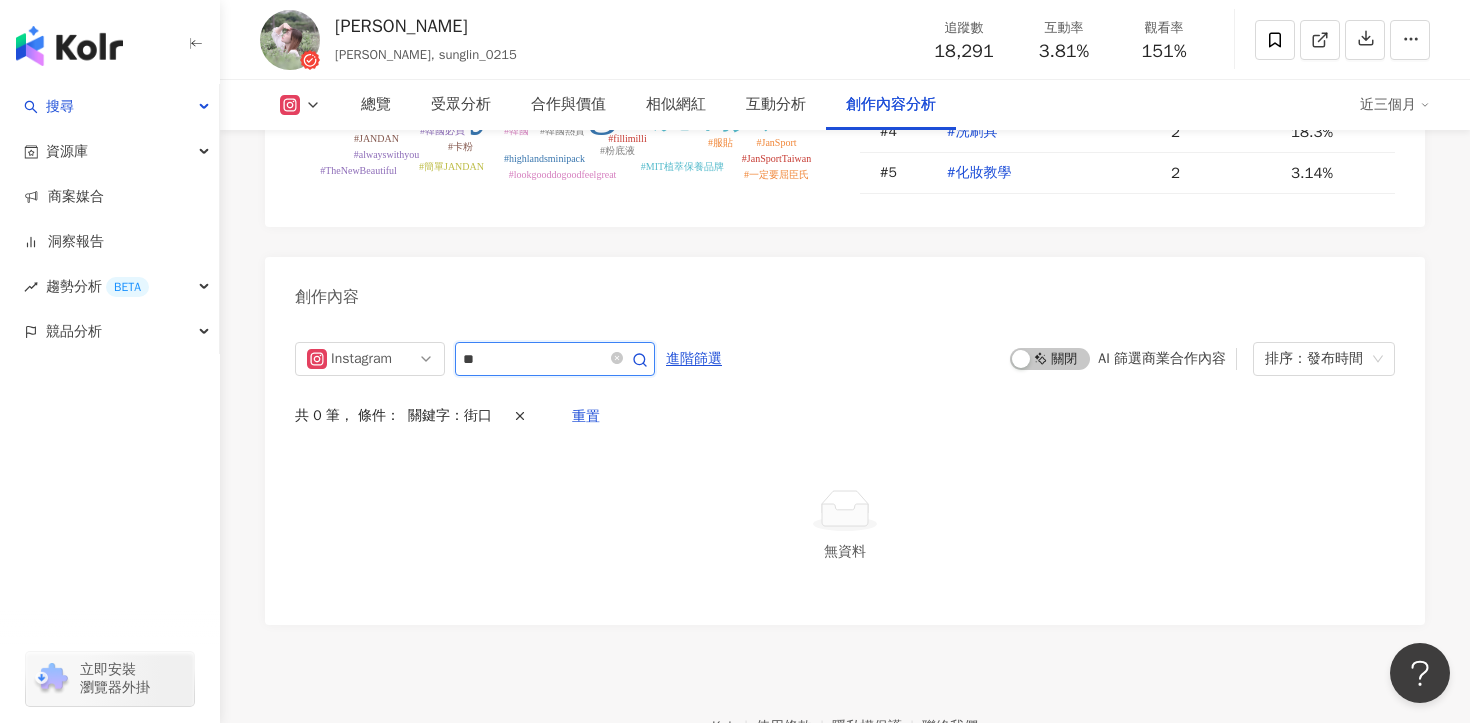 click on "**" at bounding box center [533, 359] 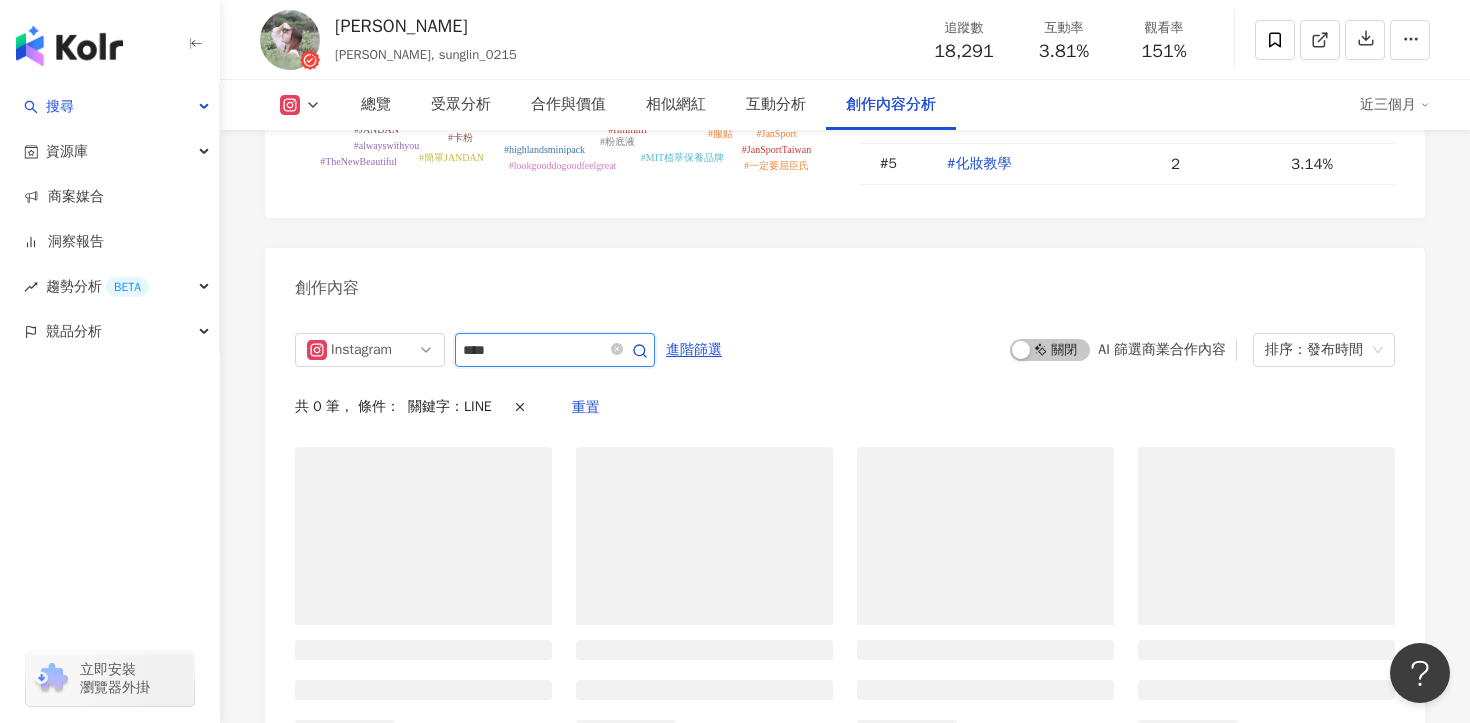 scroll, scrollTop: 6131, scrollLeft: 0, axis: vertical 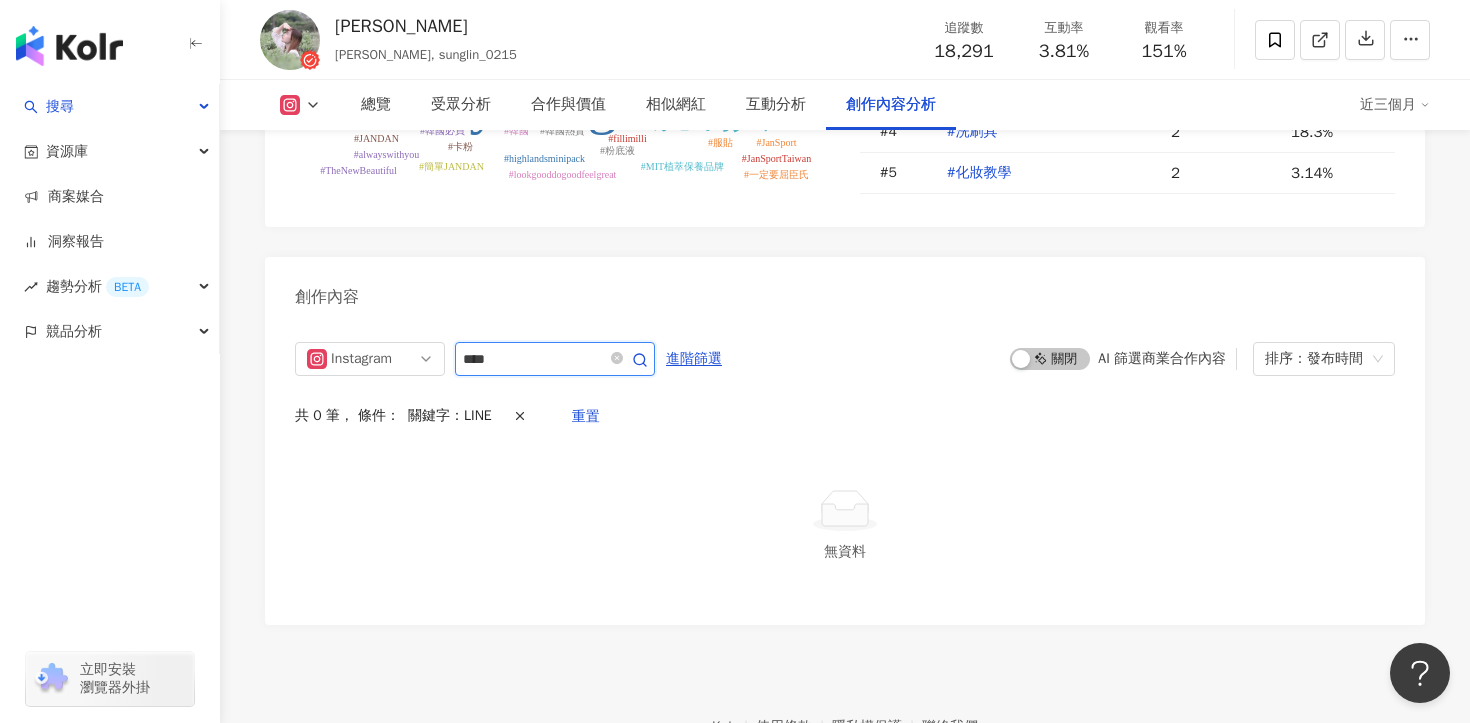 click on "****" at bounding box center (533, 359) 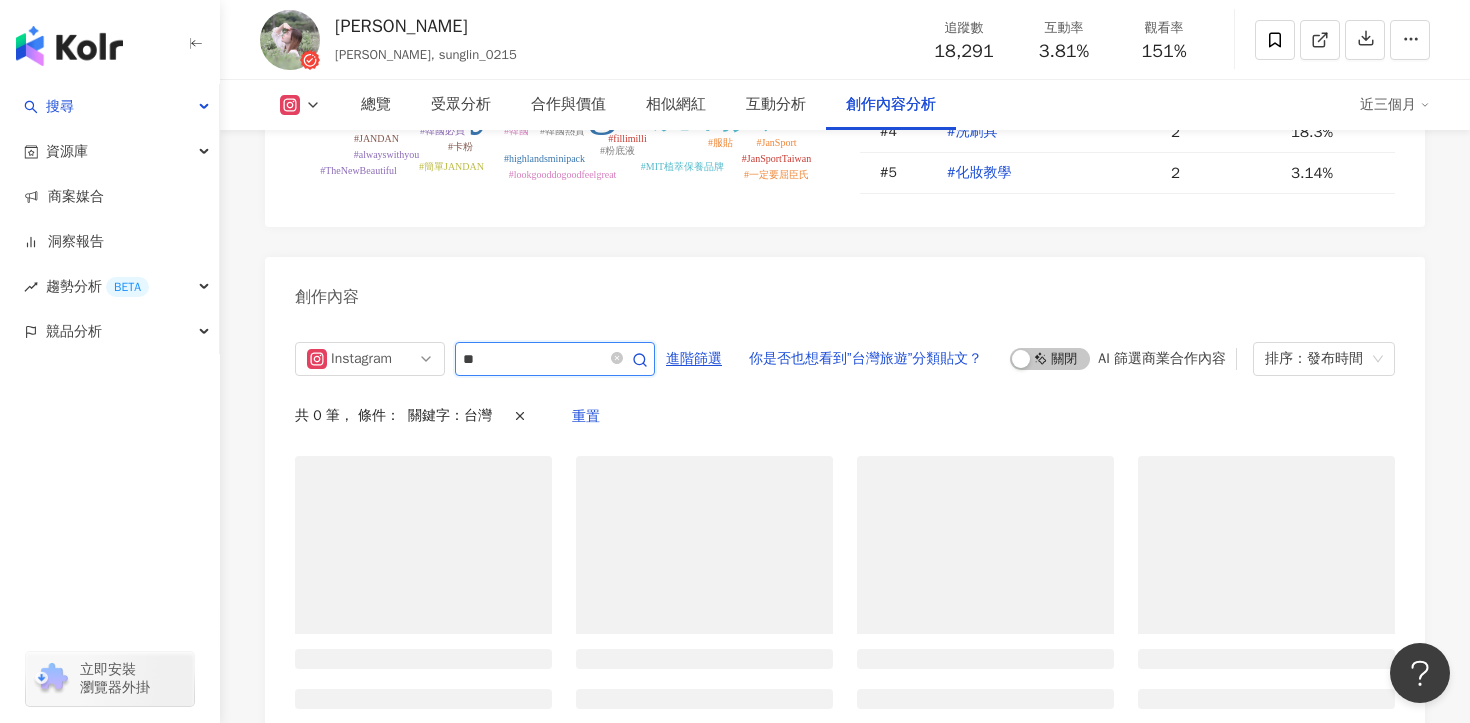 scroll, scrollTop: 6140, scrollLeft: 0, axis: vertical 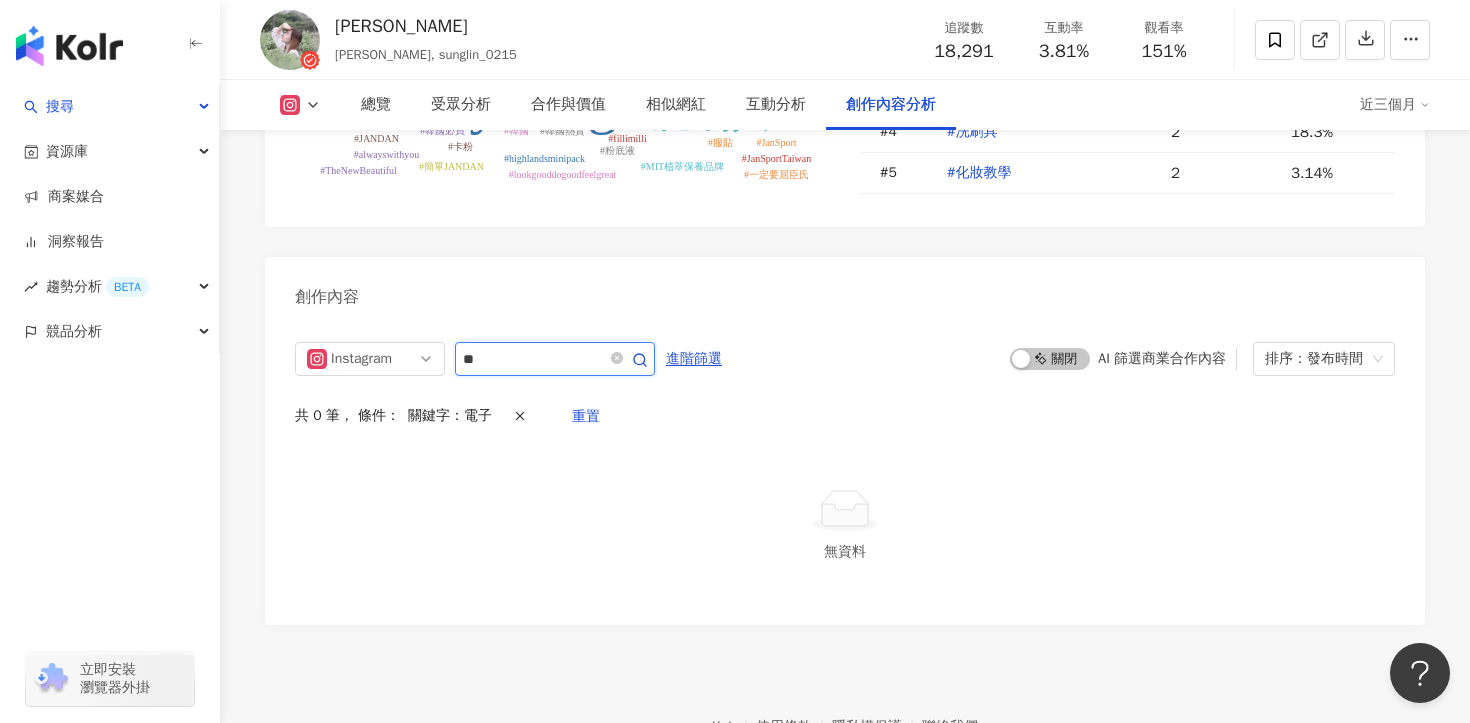 click on "**" at bounding box center (533, 359) 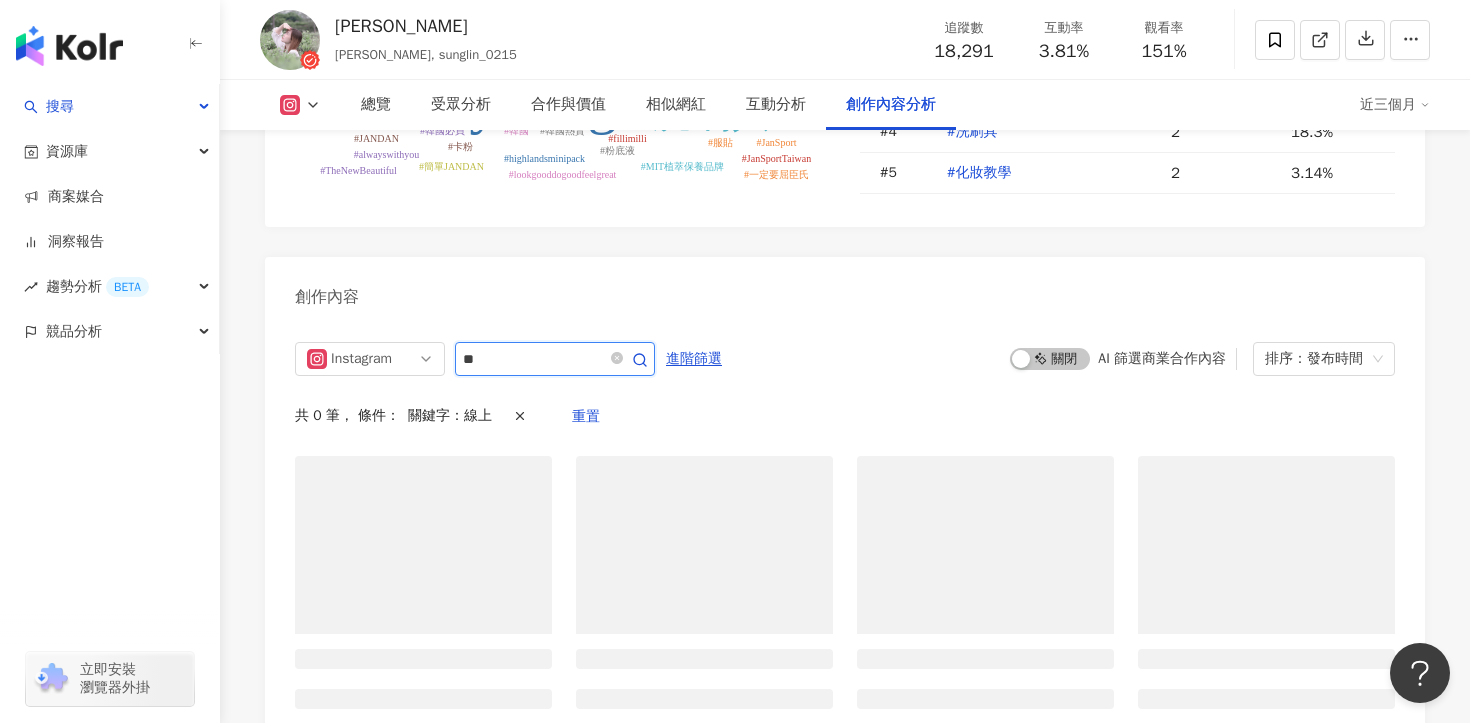 scroll, scrollTop: 6140, scrollLeft: 0, axis: vertical 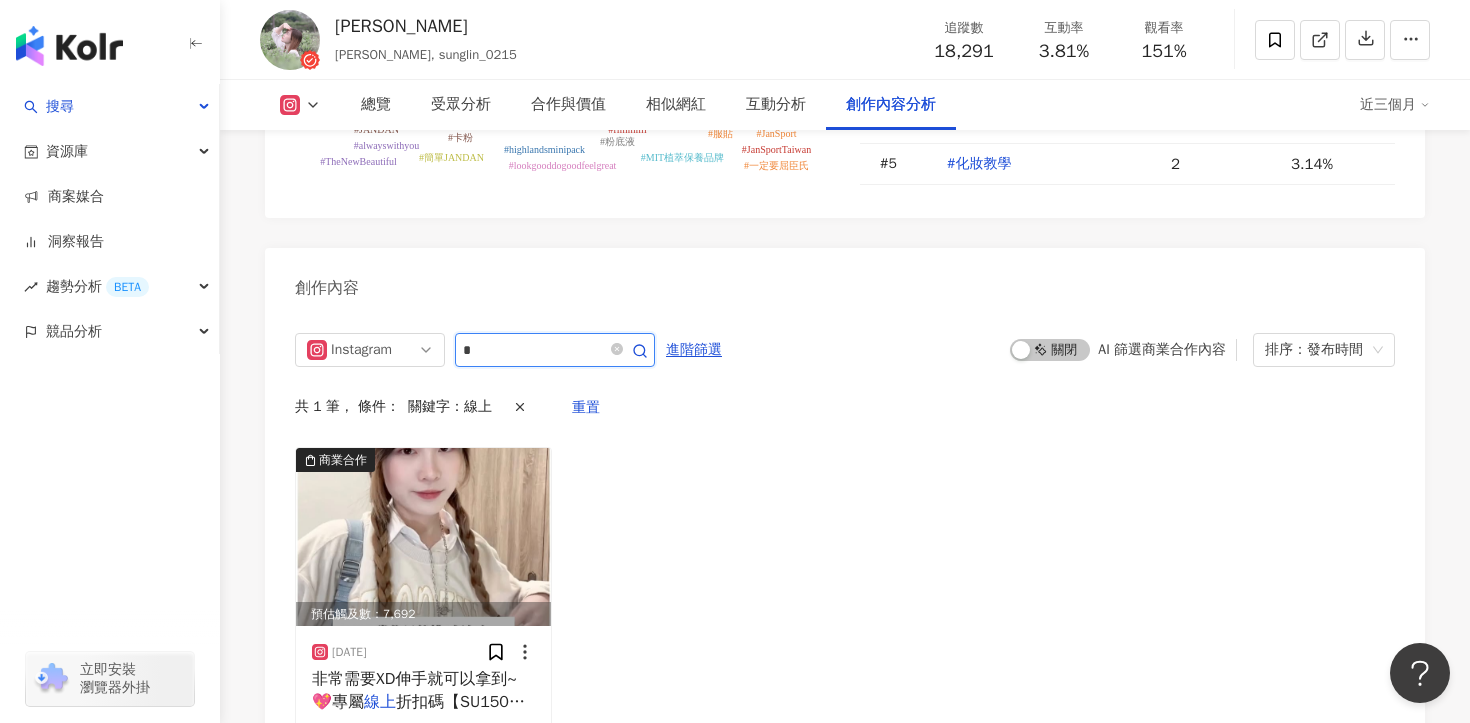 type on "*" 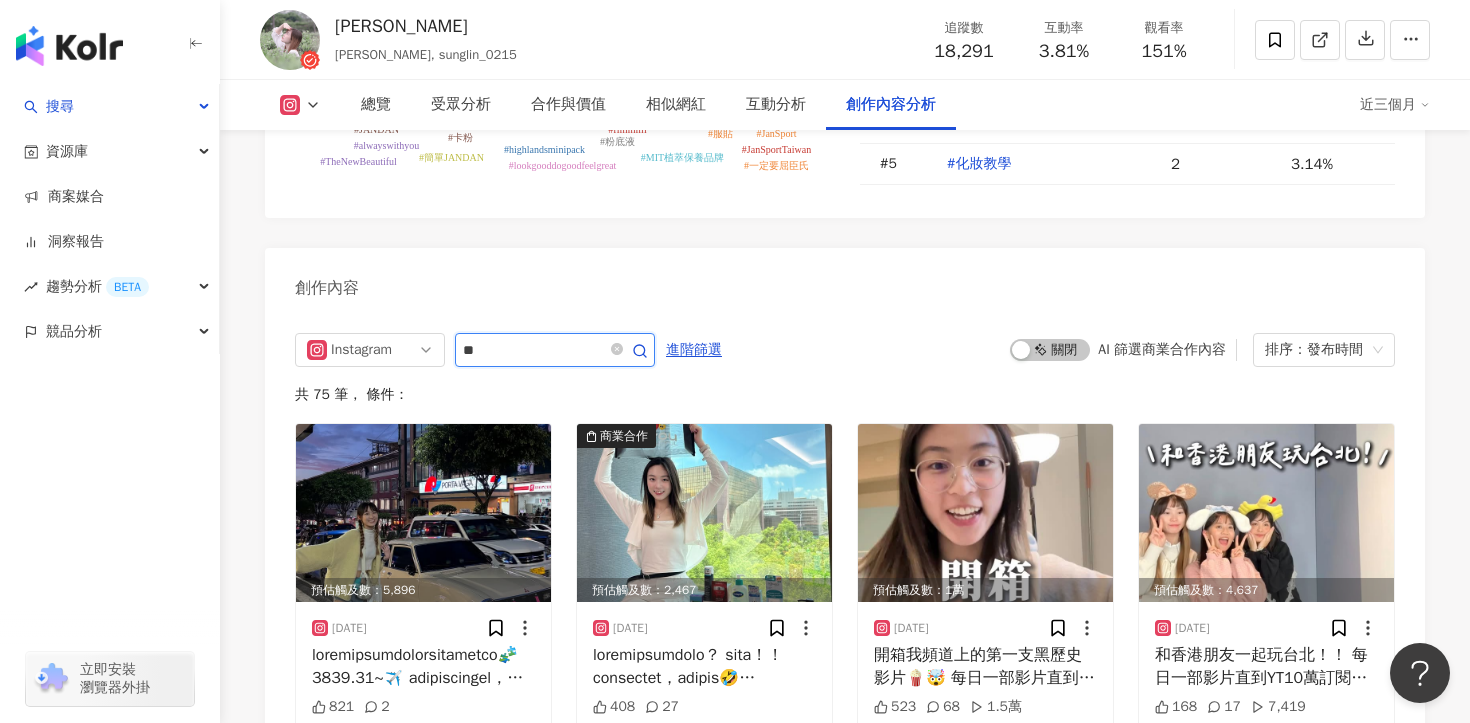 type on "**" 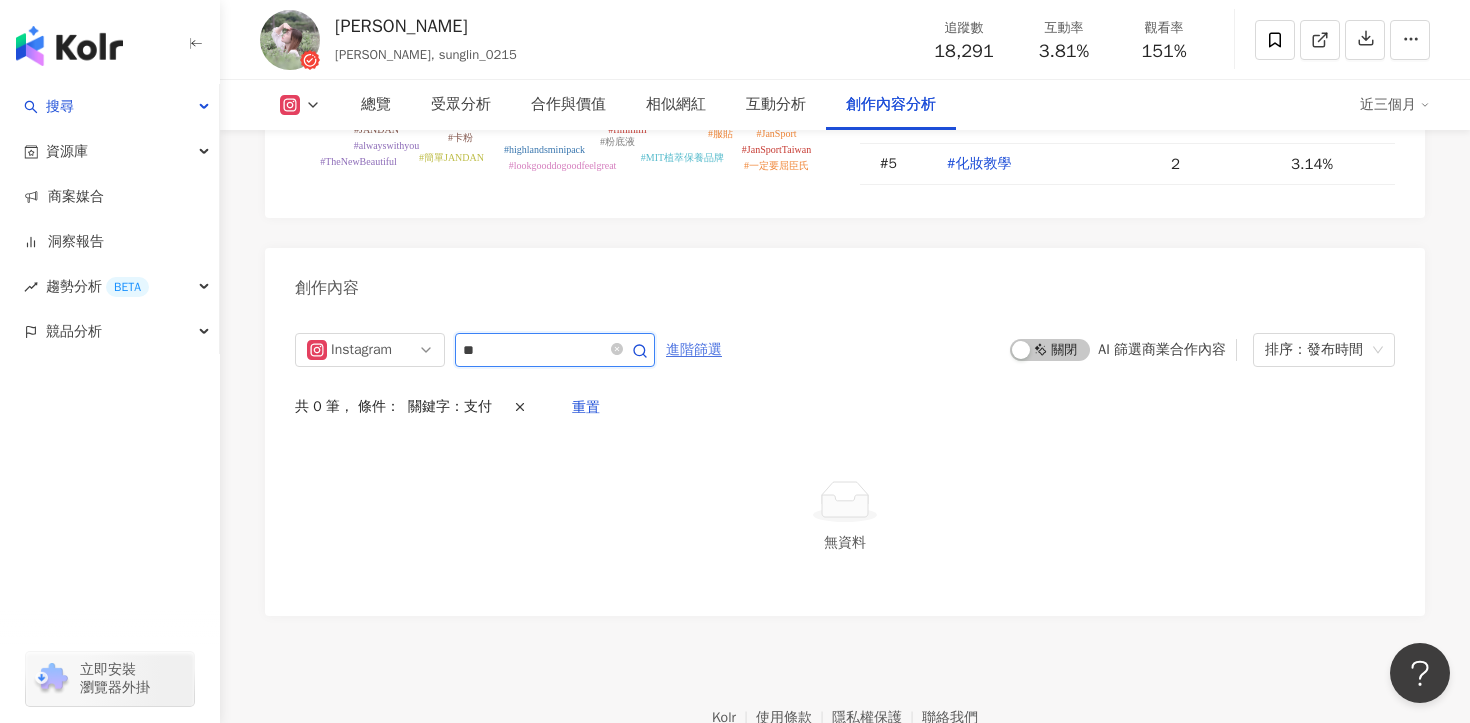 scroll, scrollTop: 6131, scrollLeft: 0, axis: vertical 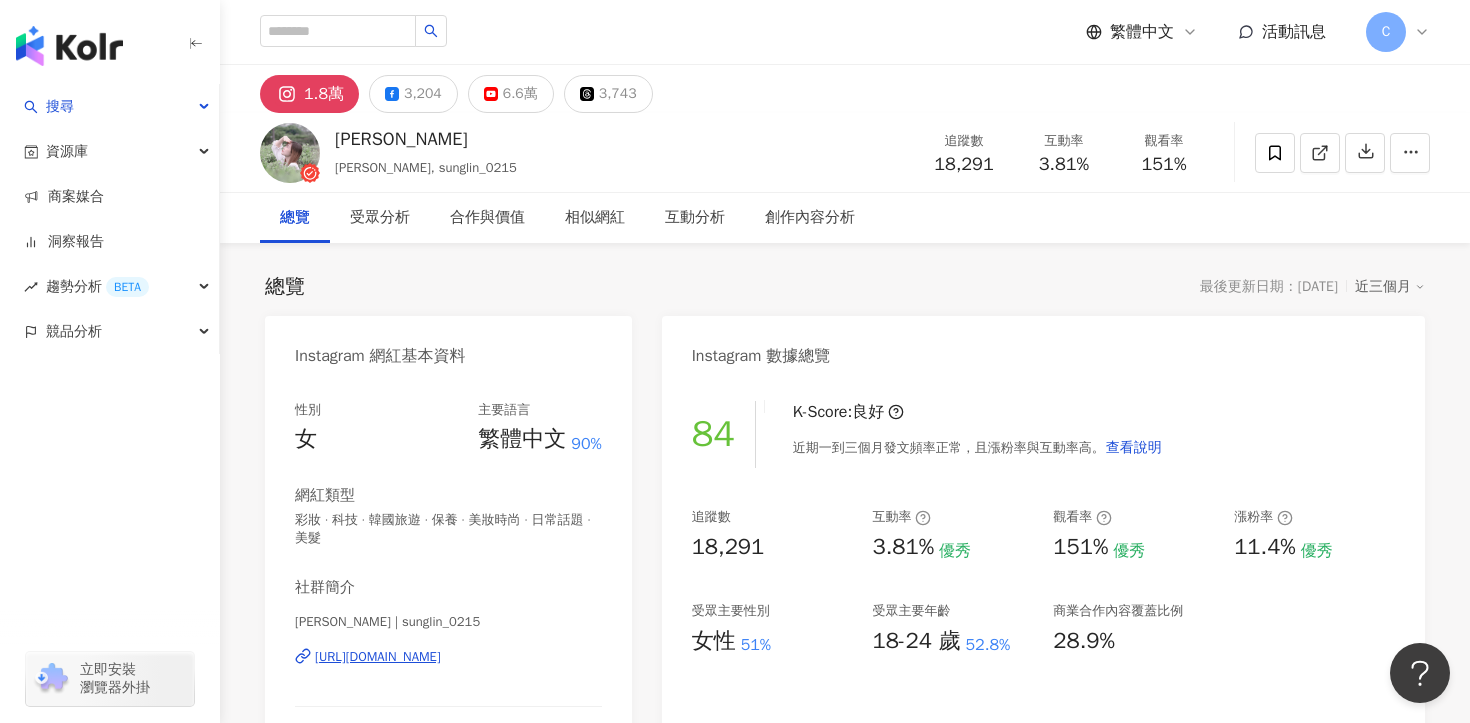 click on "松琳Lynn | sunglin_0215 https://www.instagram.com/sunglin_0215/" at bounding box center [448, 671] 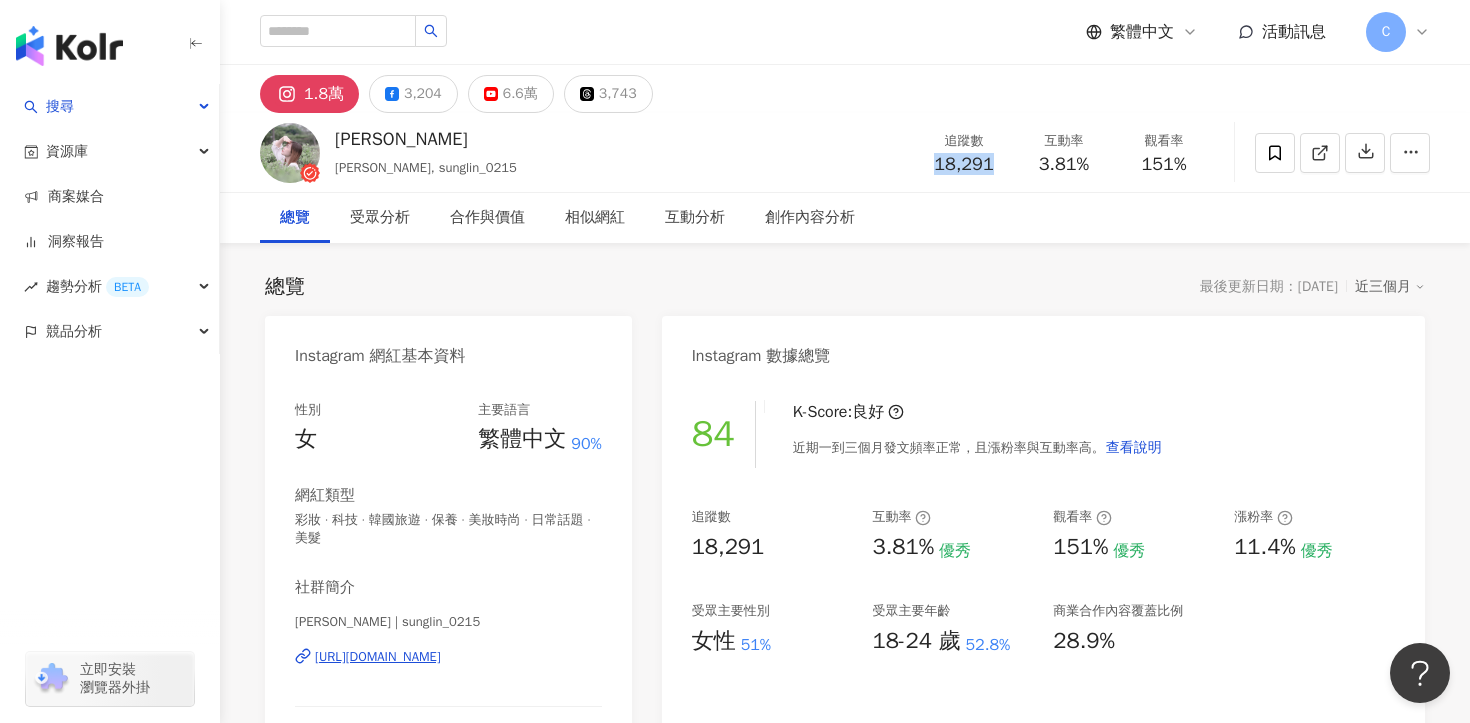 drag, startPoint x: 932, startPoint y: 164, endPoint x: 1012, endPoint y: 163, distance: 80.00625 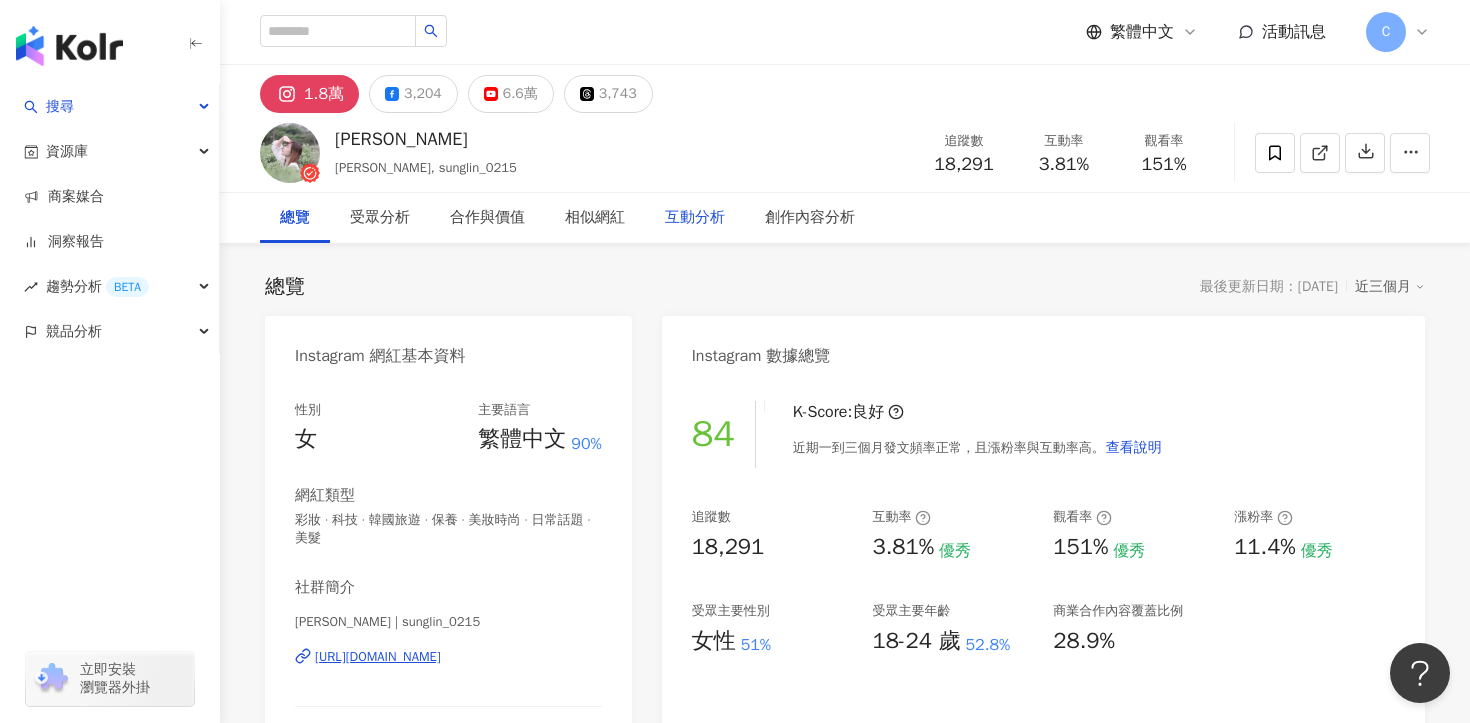 click on "互動分析" at bounding box center (695, 218) 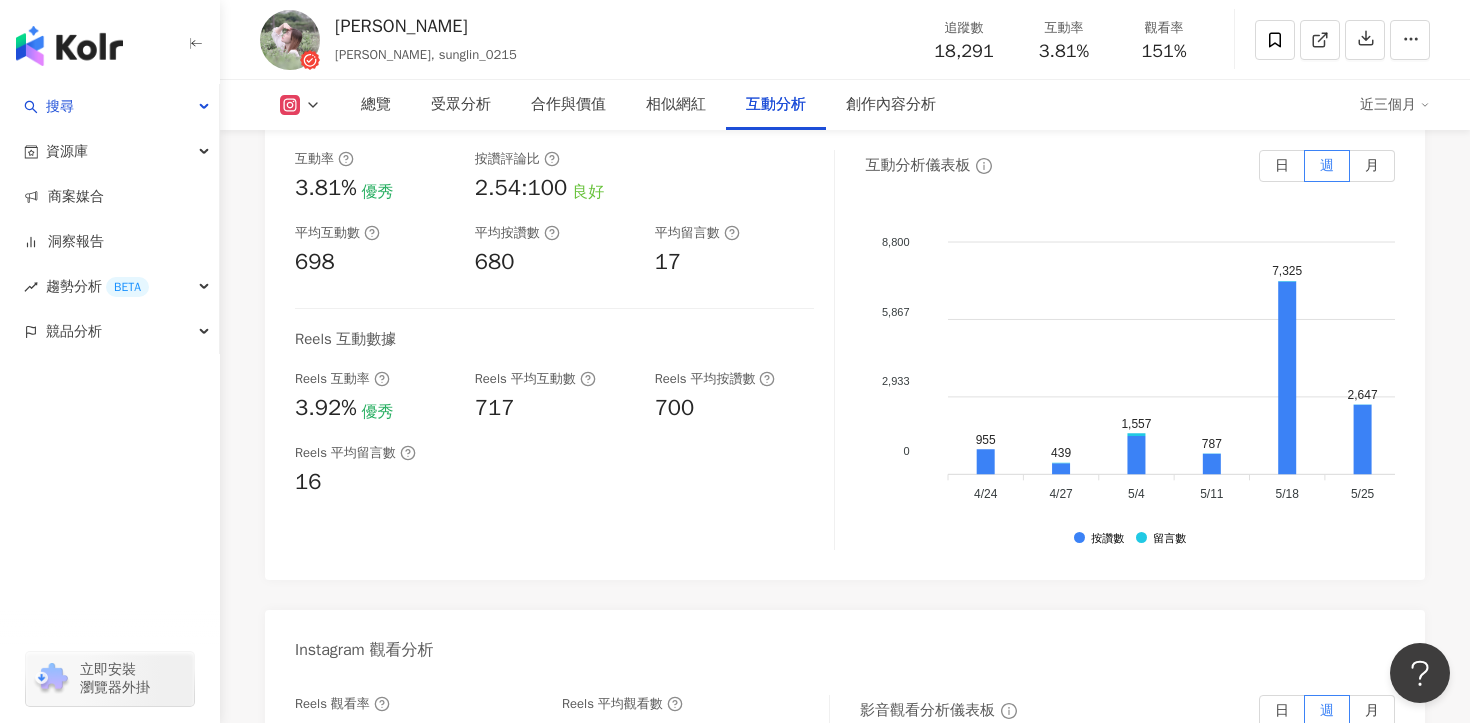 scroll, scrollTop: 4440, scrollLeft: 0, axis: vertical 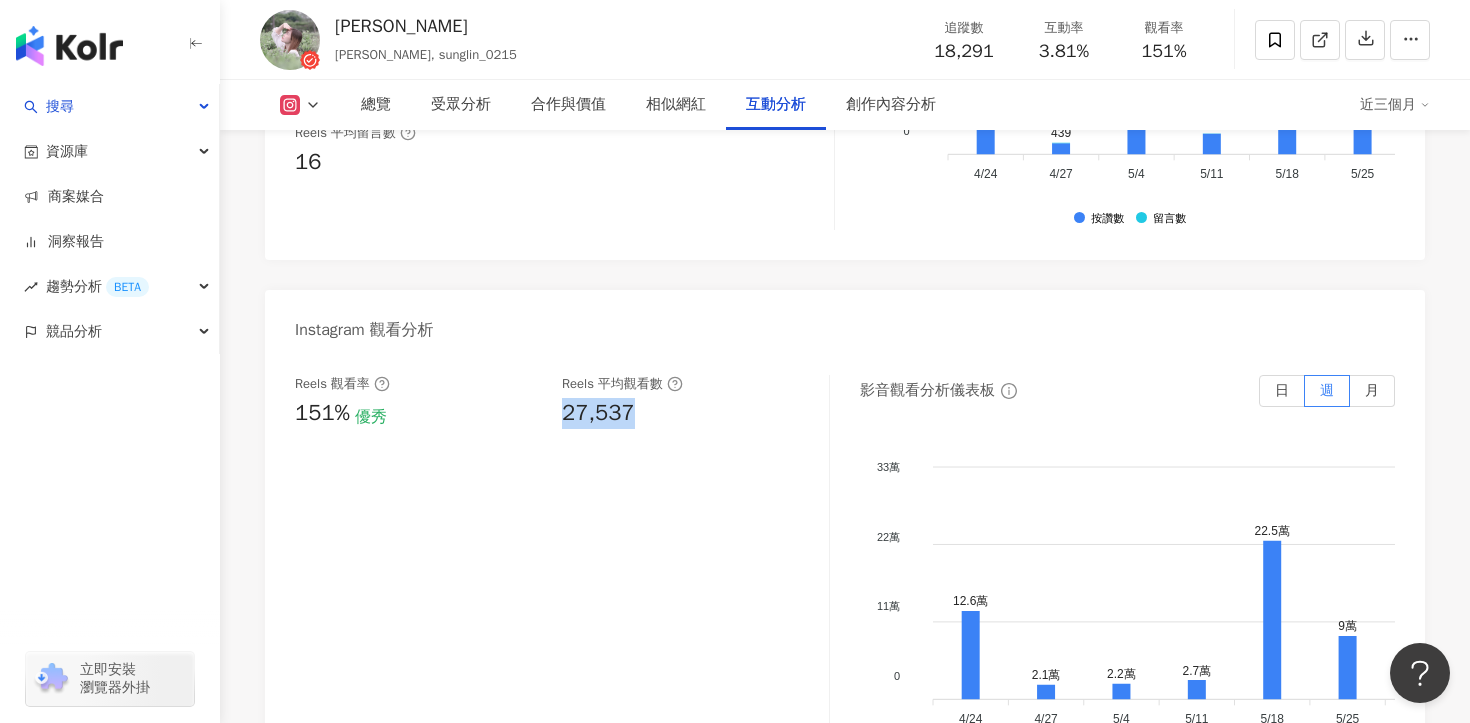 drag, startPoint x: 560, startPoint y: 362, endPoint x: 653, endPoint y: 362, distance: 93 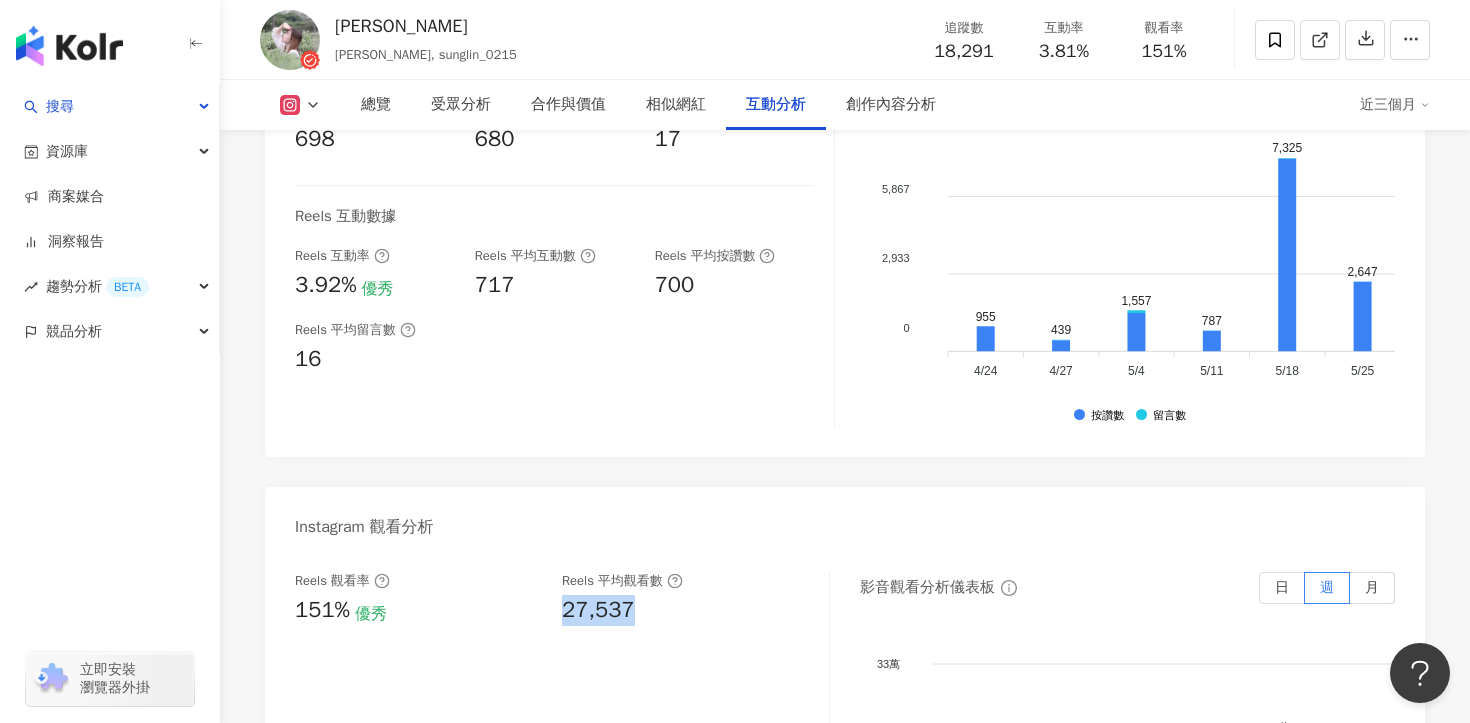 scroll, scrollTop: 4224, scrollLeft: 0, axis: vertical 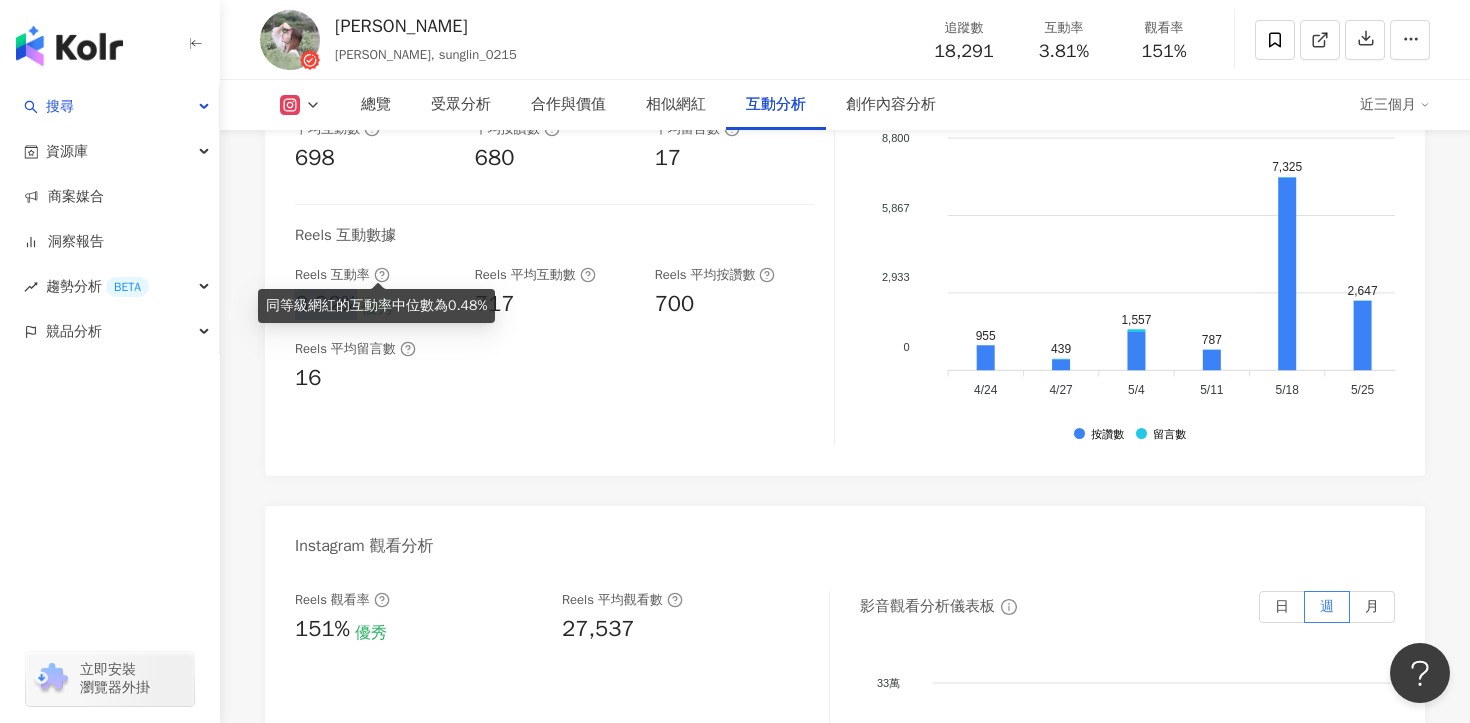 drag, startPoint x: 283, startPoint y: 265, endPoint x: 356, endPoint y: 265, distance: 73 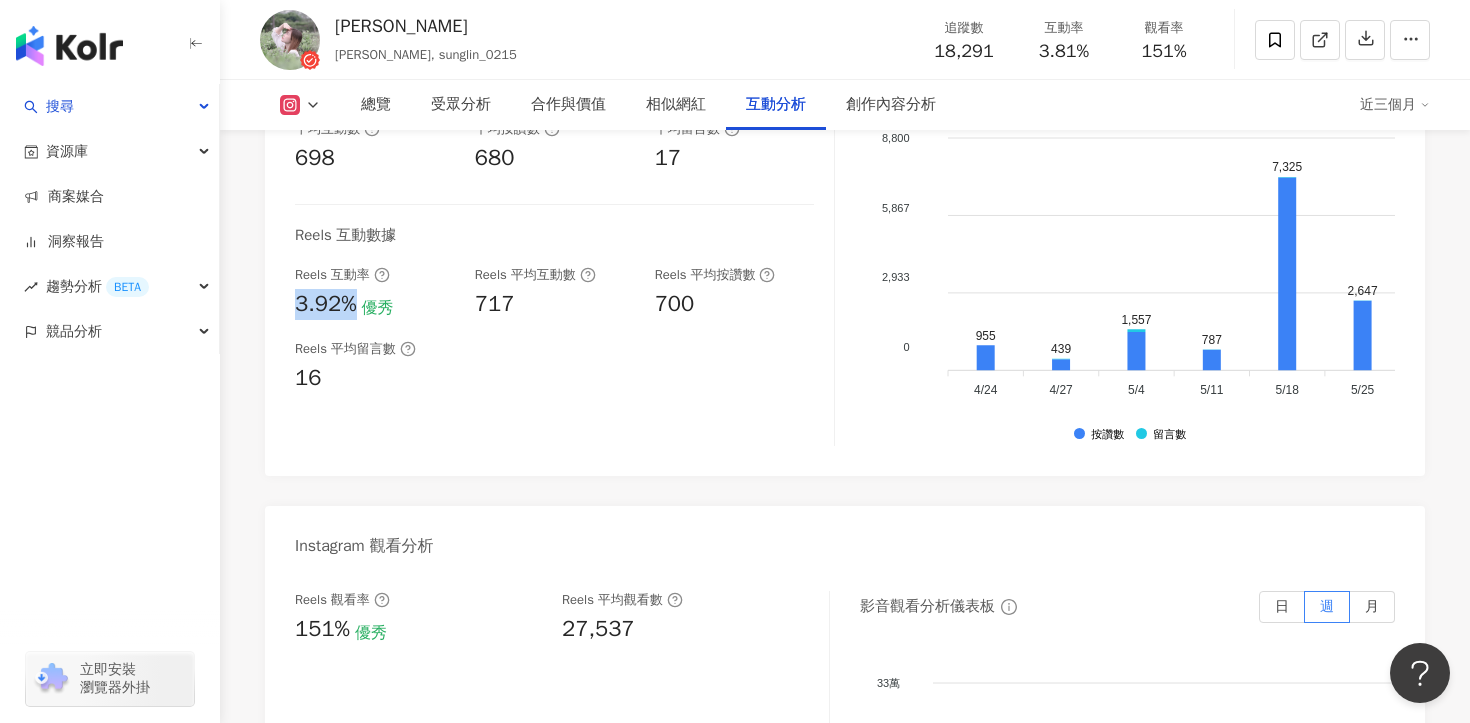 copy on "3.92%" 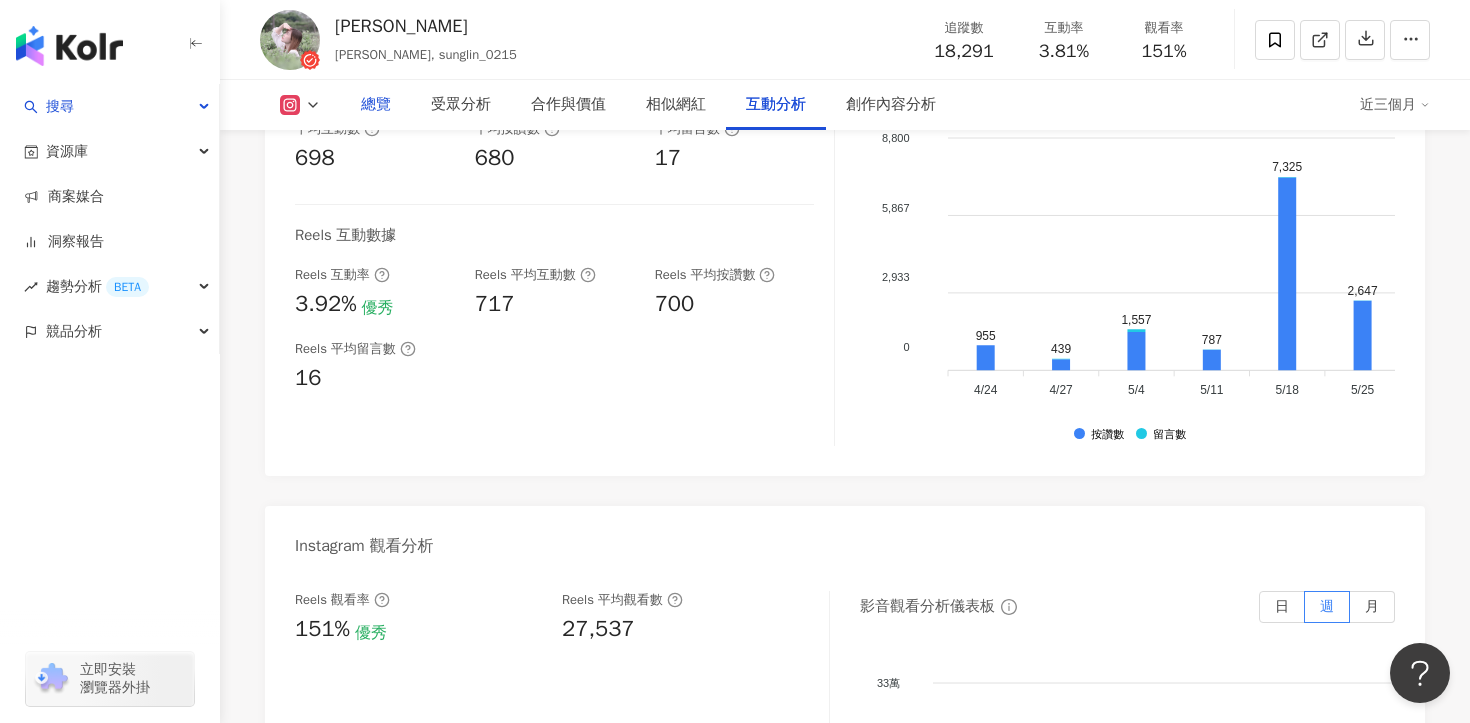 click on "總覽" at bounding box center [376, 105] 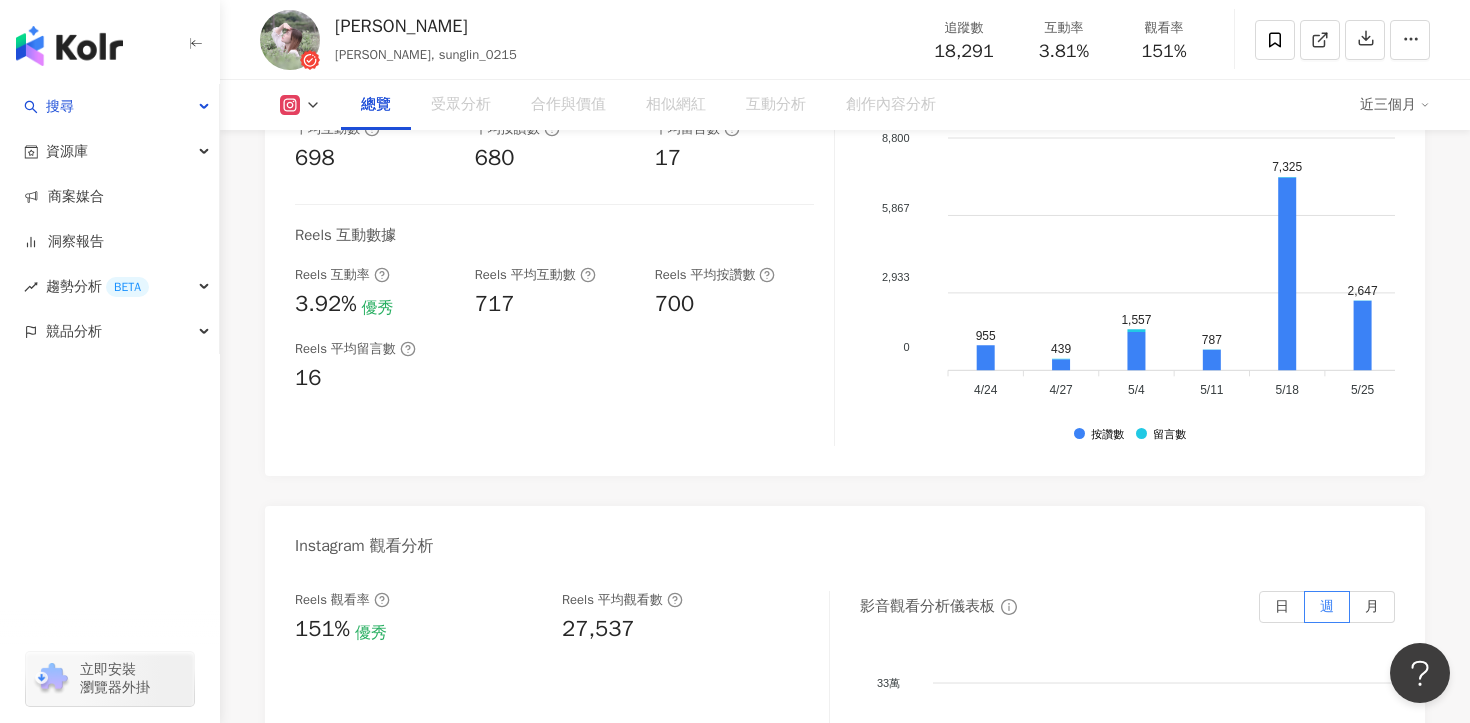 scroll, scrollTop: 123, scrollLeft: 0, axis: vertical 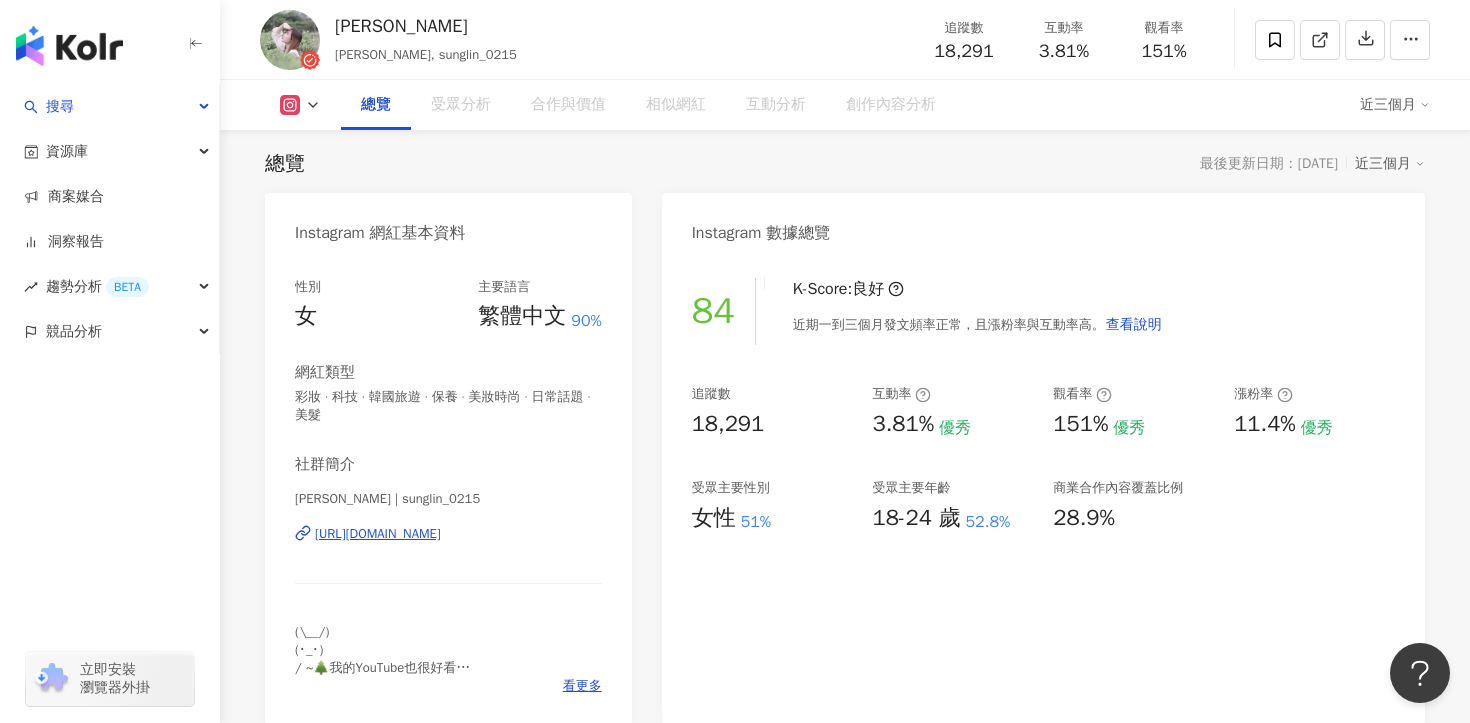 click on "受眾分析" at bounding box center [461, 105] 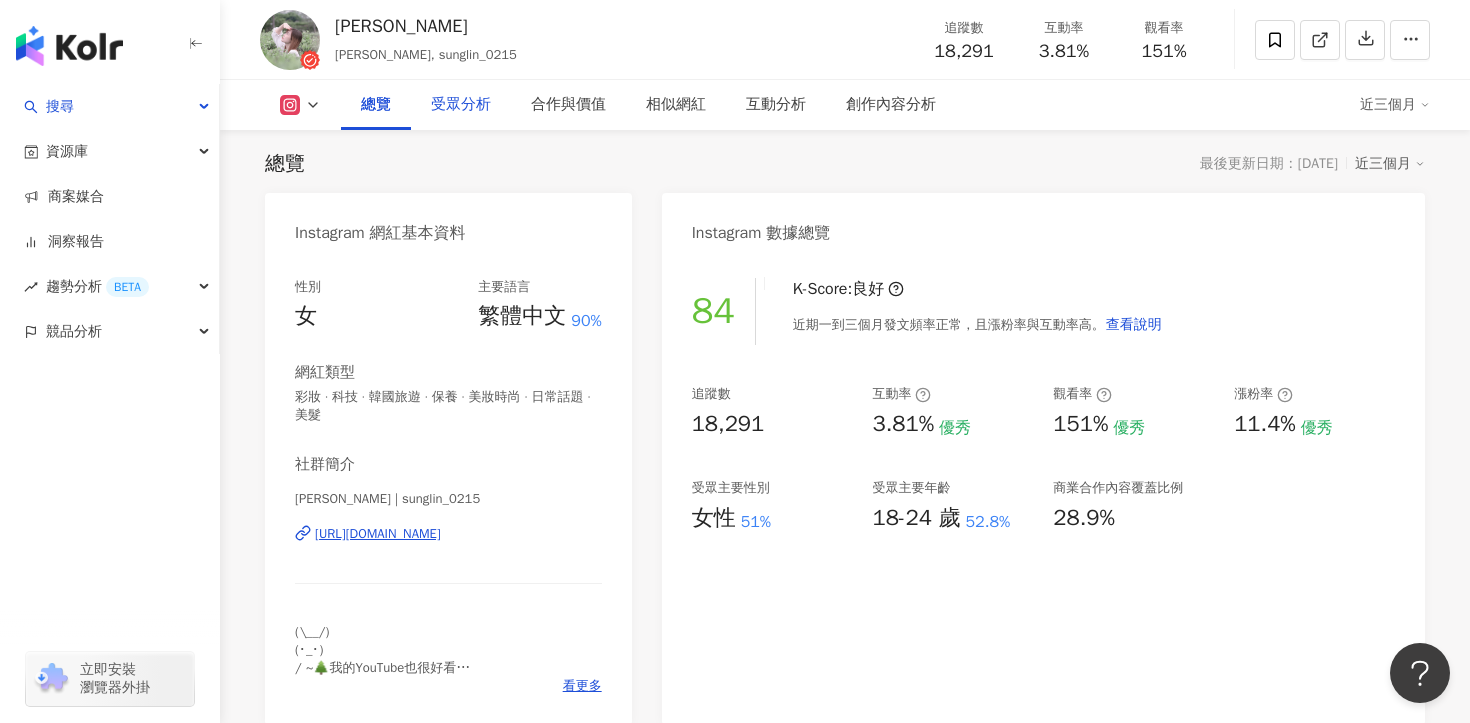 click on "受眾分析" at bounding box center [461, 105] 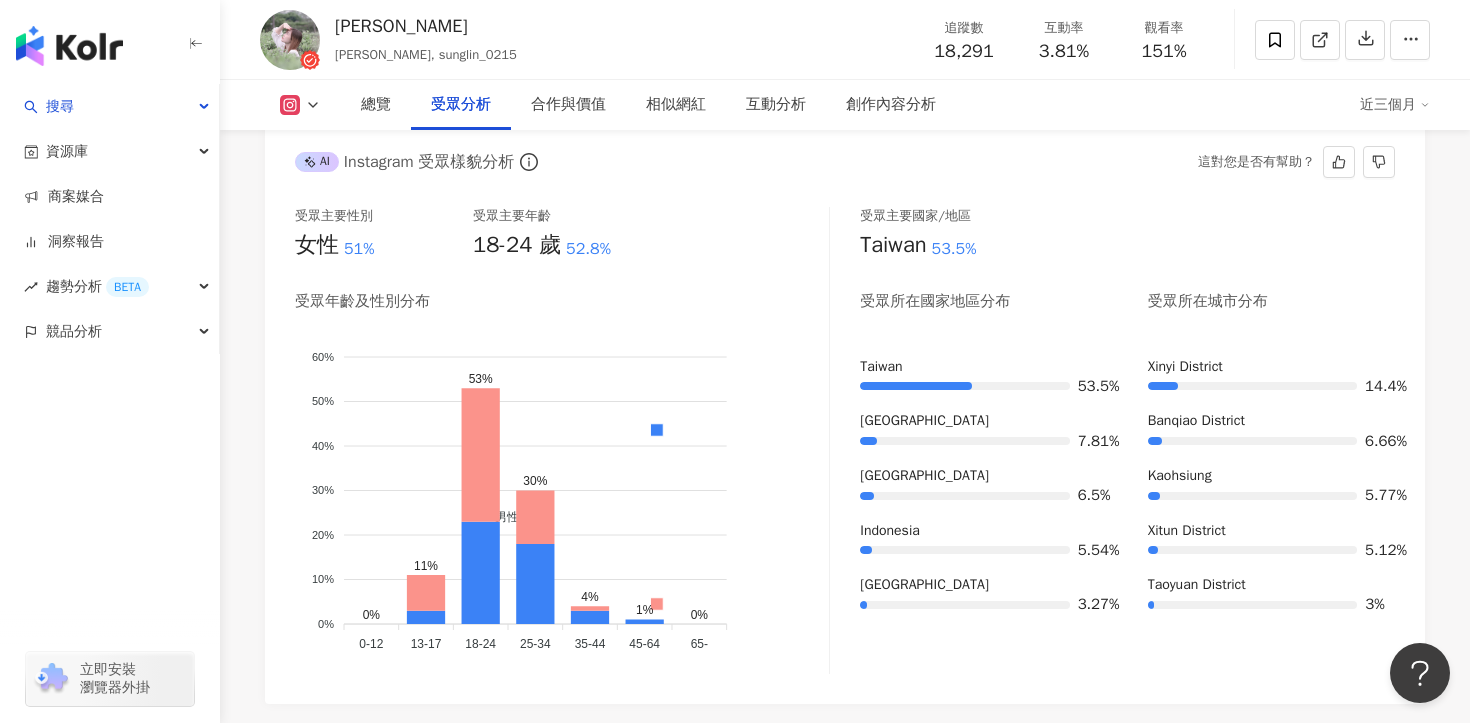 scroll, scrollTop: 1798, scrollLeft: 0, axis: vertical 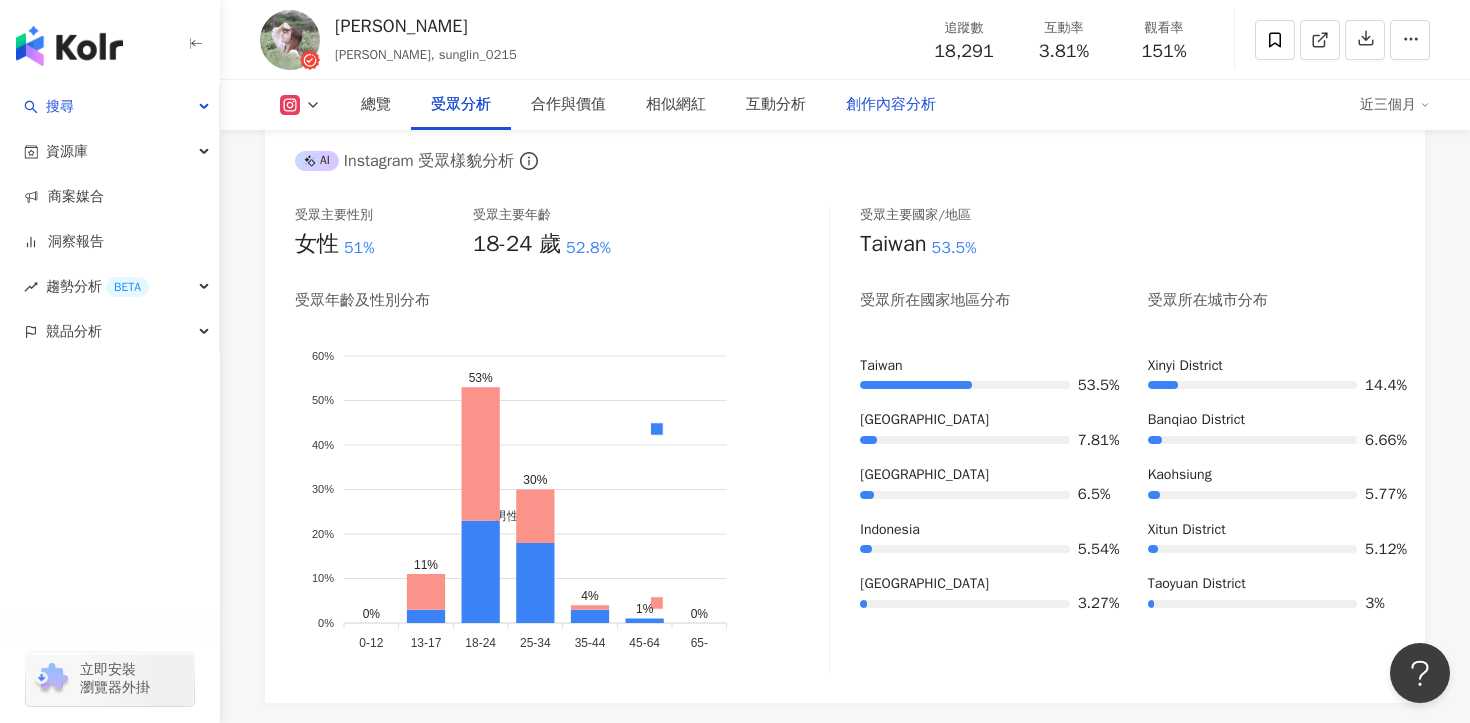 click on "創作內容分析" at bounding box center [891, 105] 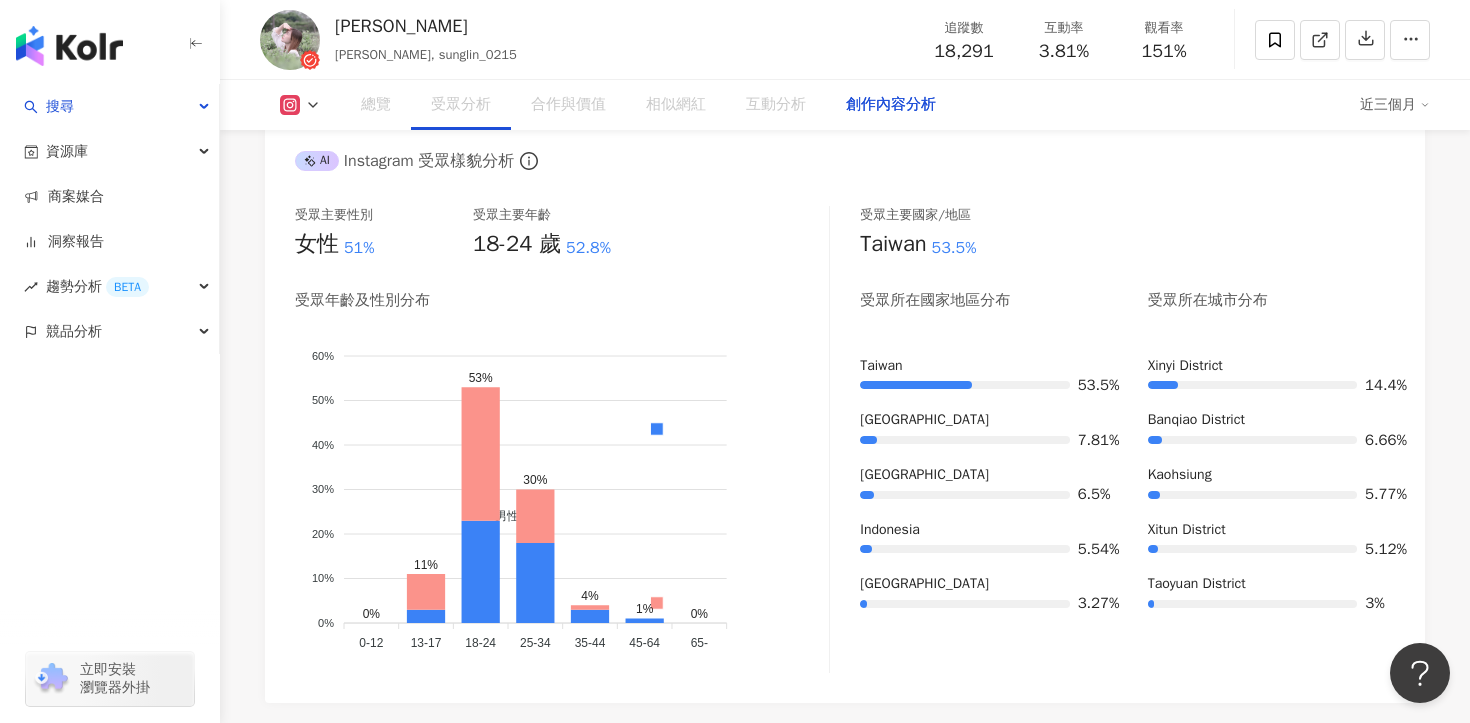 scroll, scrollTop: 5700, scrollLeft: 0, axis: vertical 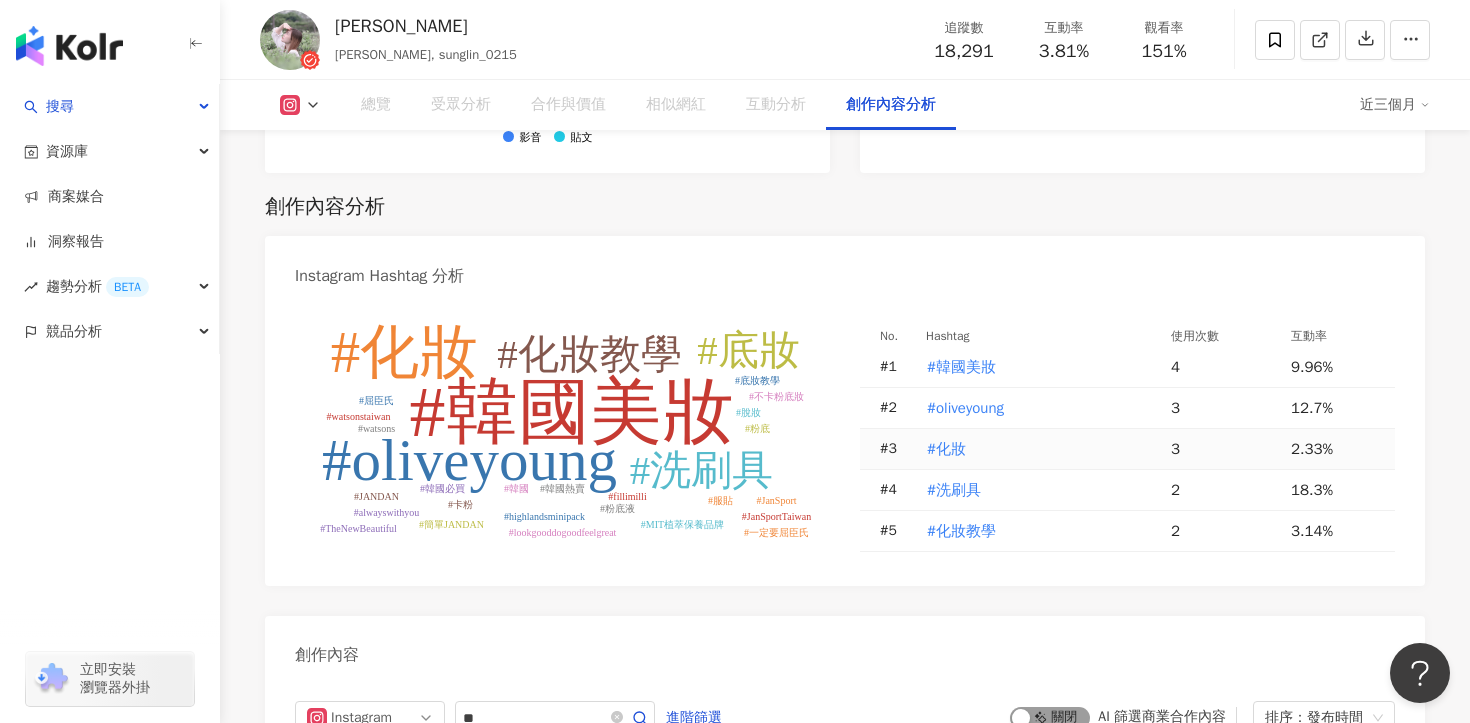 click on "啟動 關閉" at bounding box center [1050, 718] 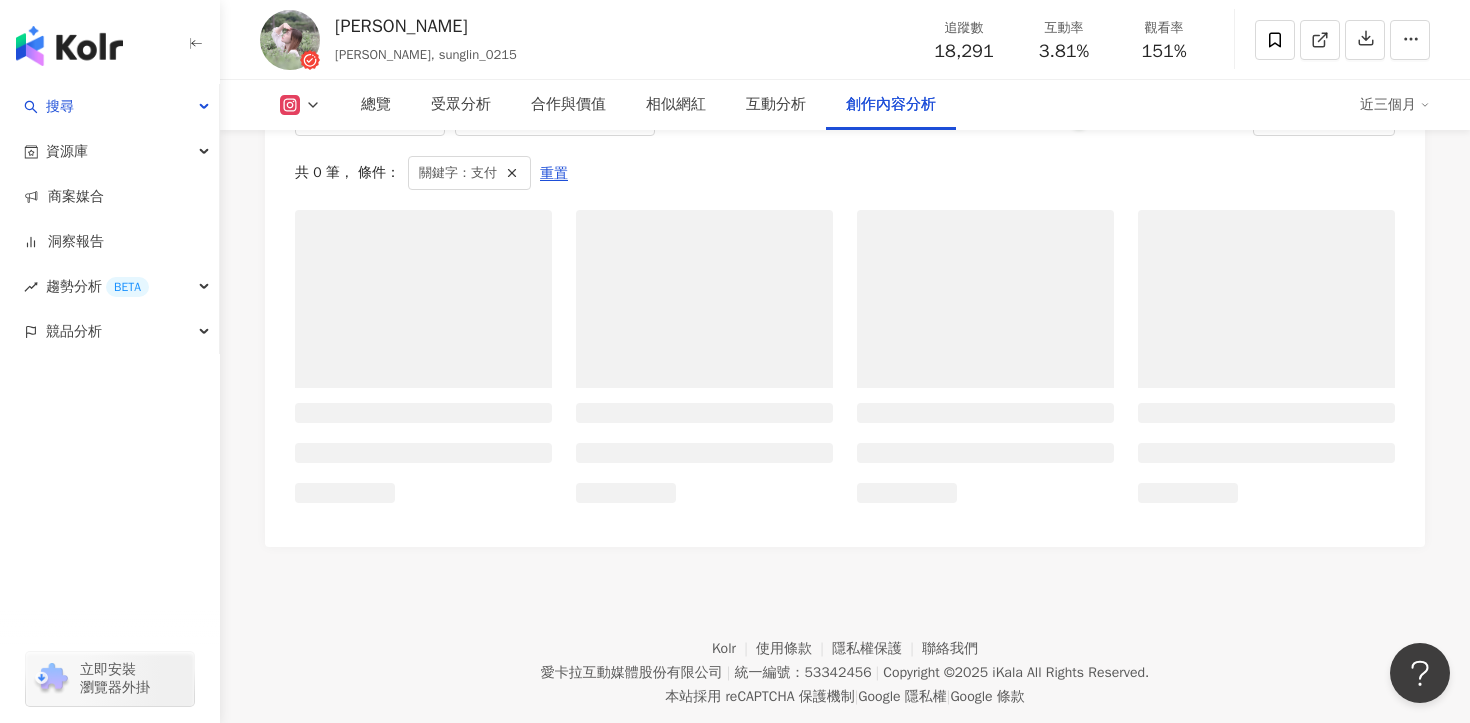 scroll, scrollTop: 6131, scrollLeft: 0, axis: vertical 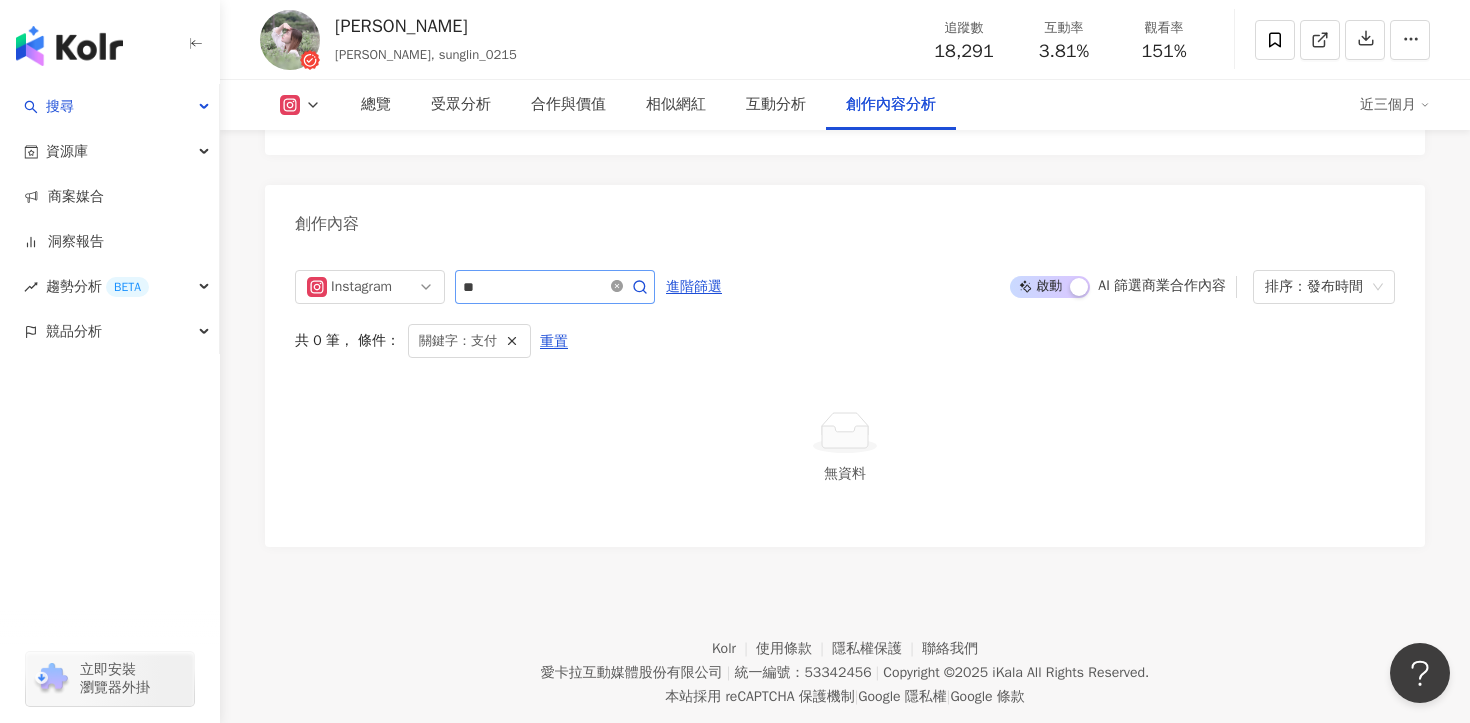 click 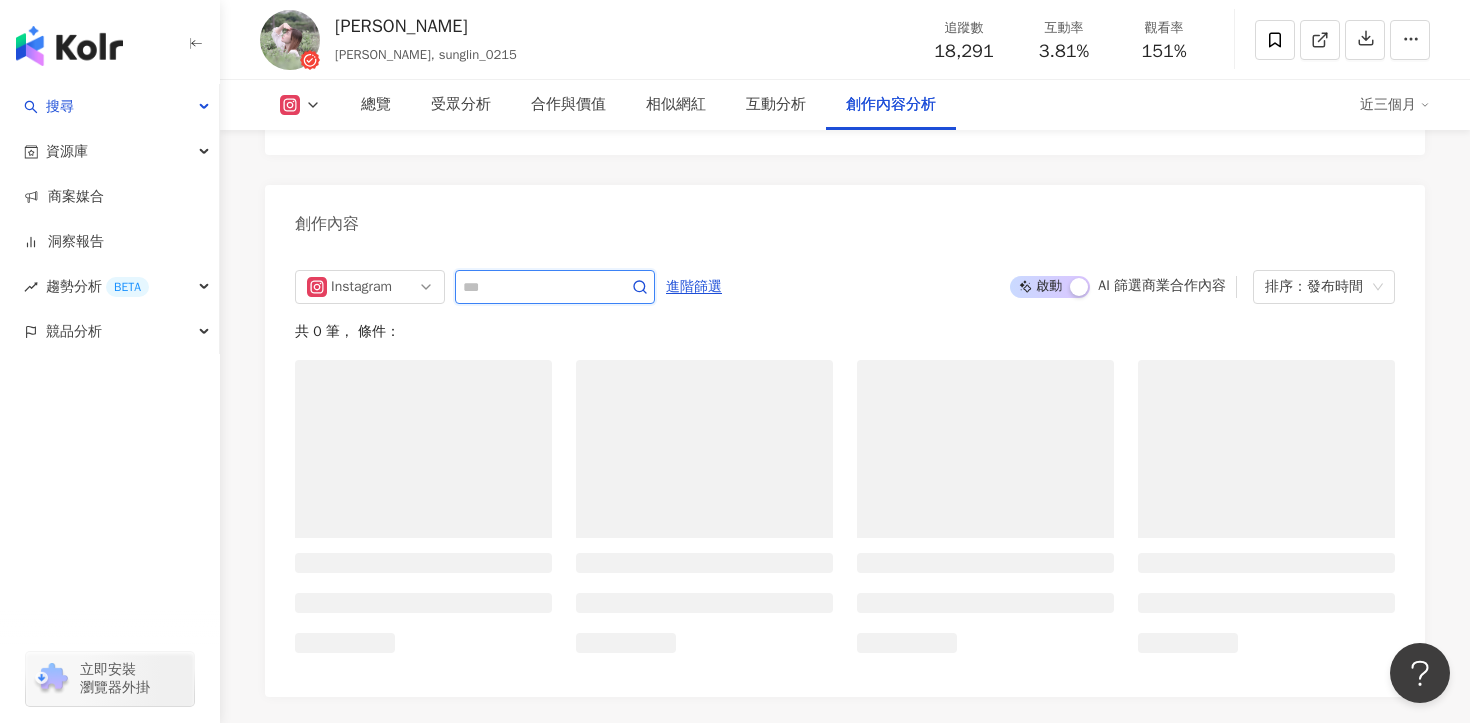 type 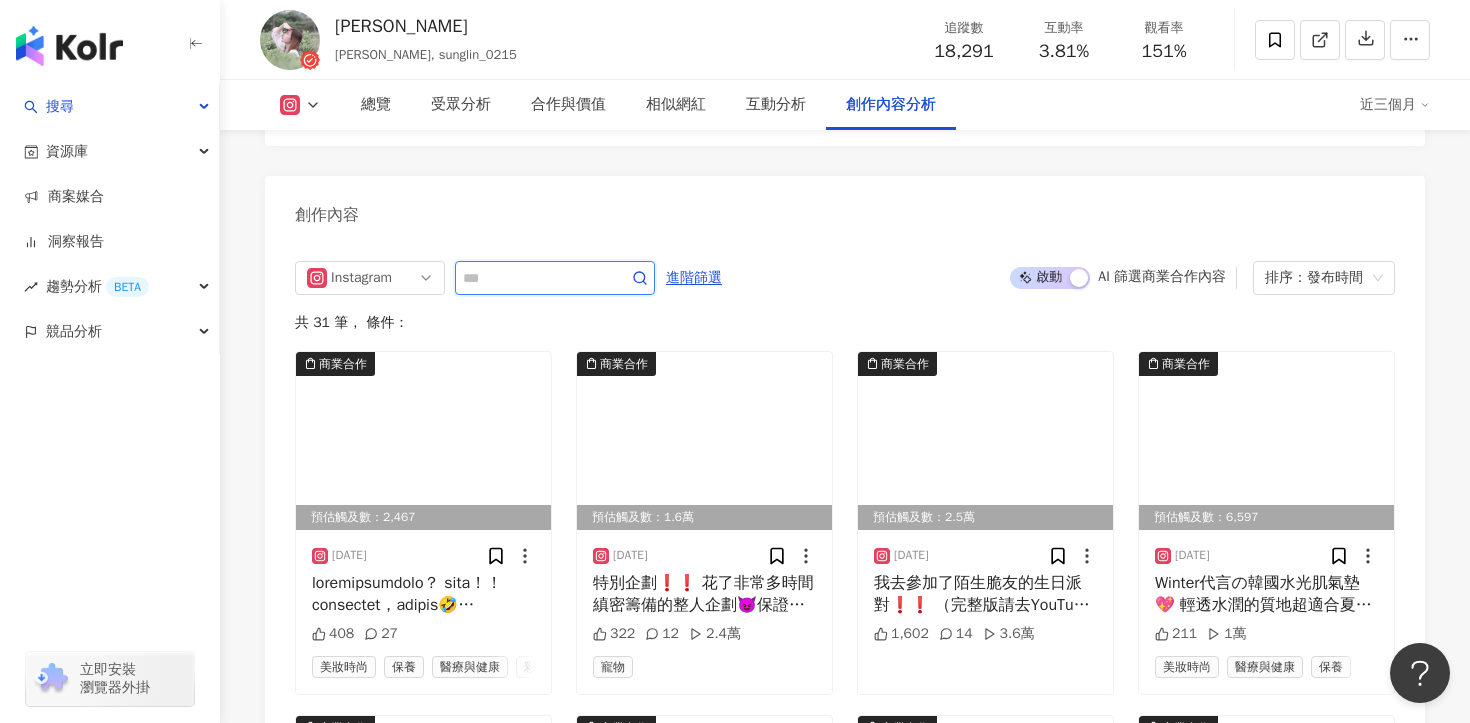 scroll, scrollTop: 6215, scrollLeft: 0, axis: vertical 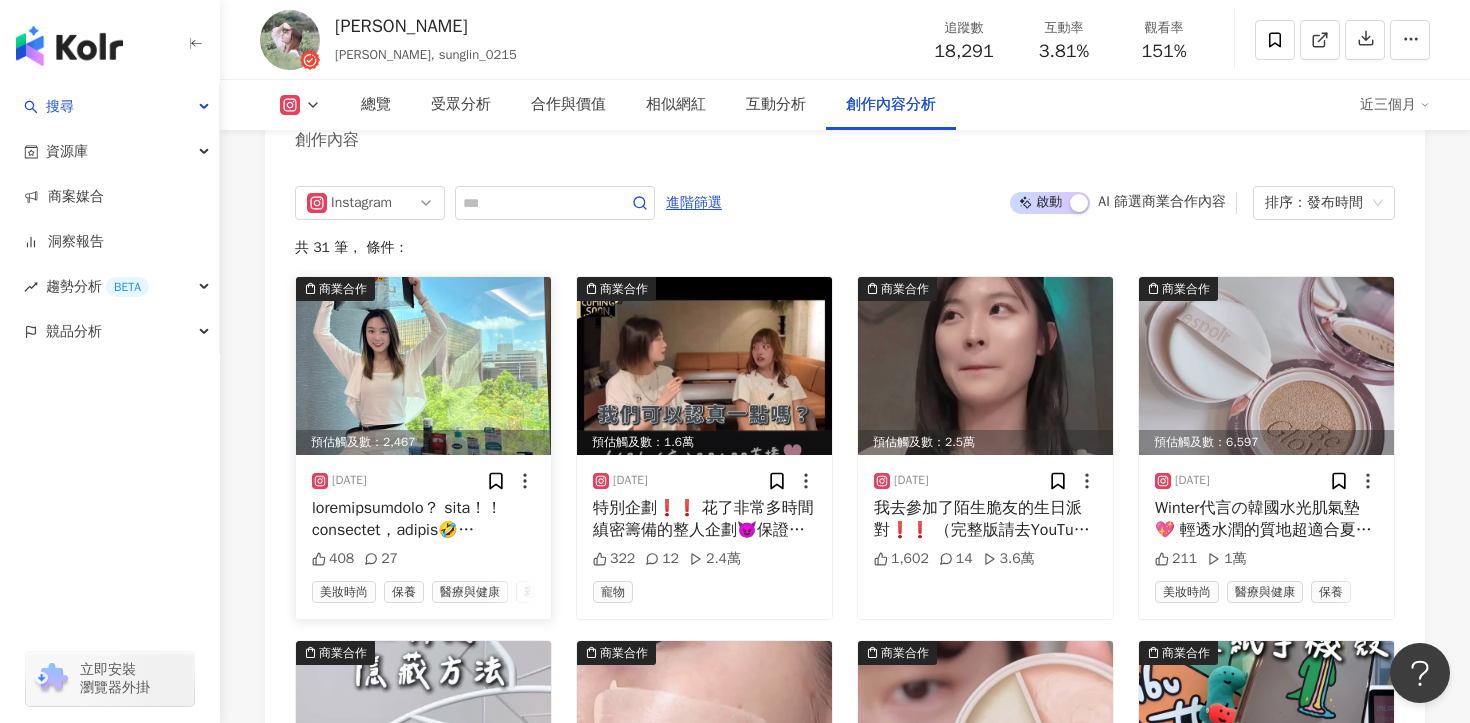 click at bounding box center (423, 519) 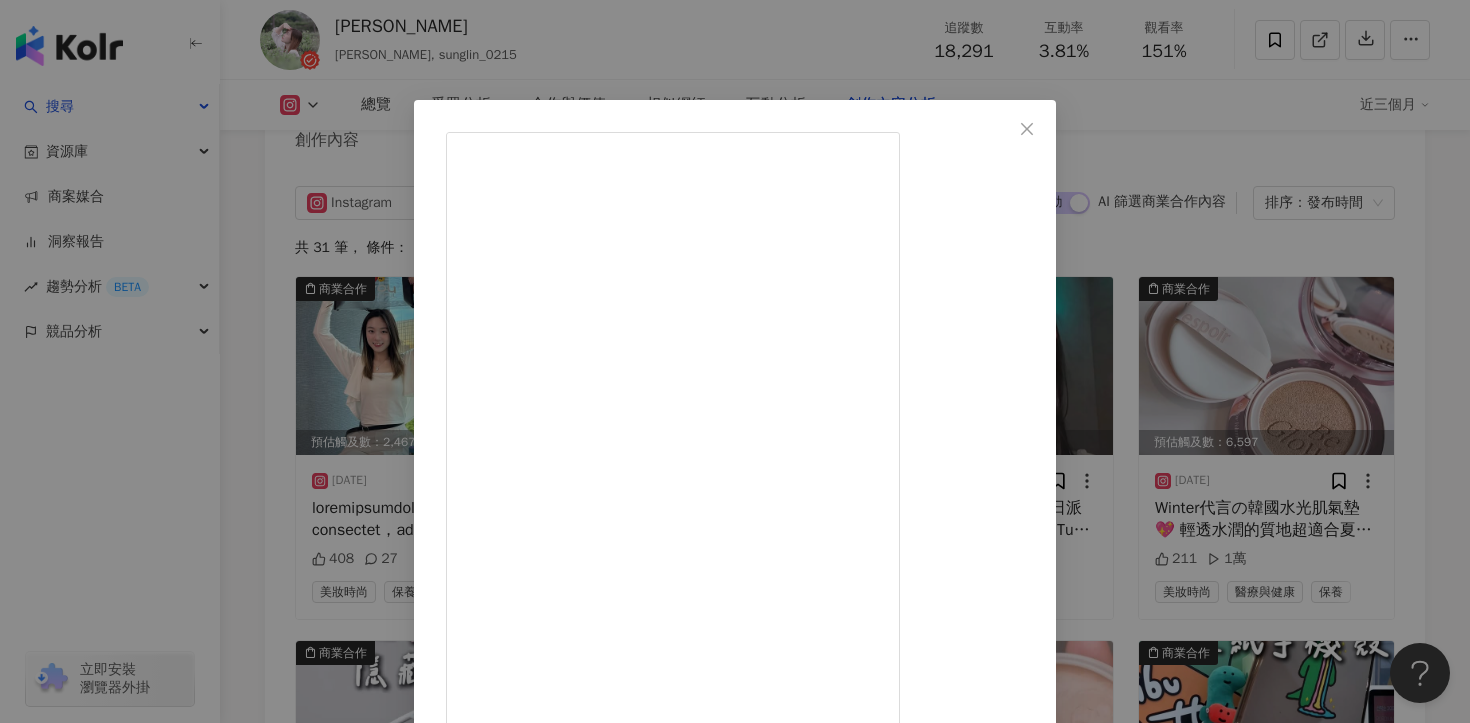 scroll, scrollTop: 0, scrollLeft: 0, axis: both 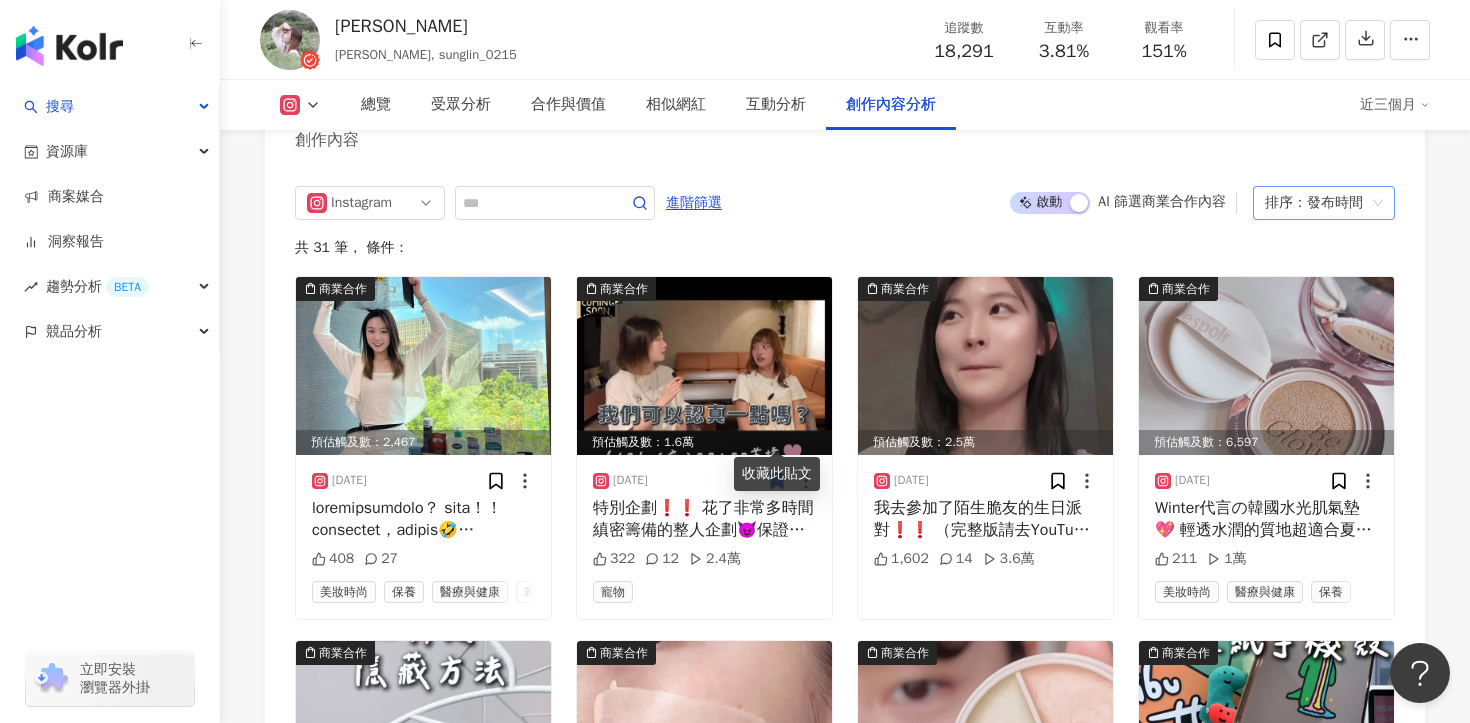 click on "排序：發布時間" at bounding box center [1315, 203] 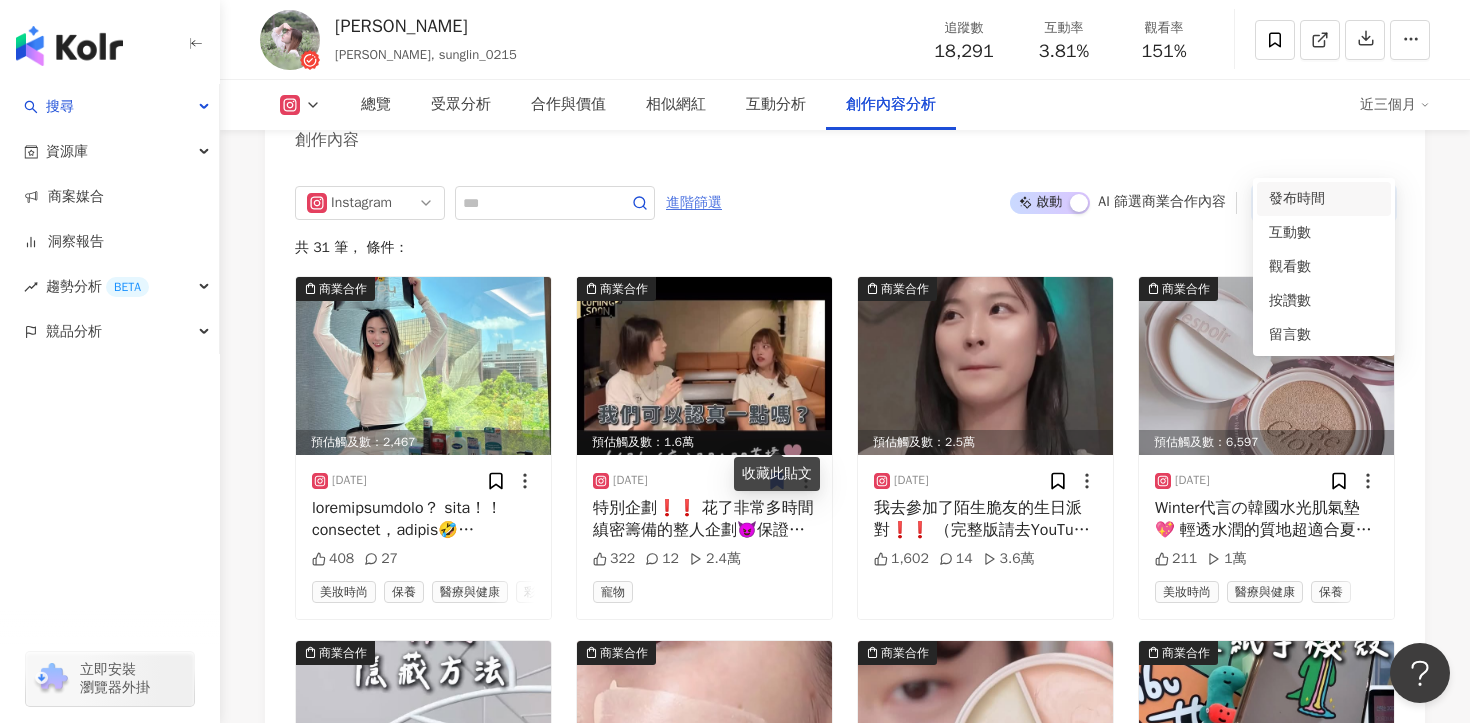 click on "進階篩選" at bounding box center [694, 203] 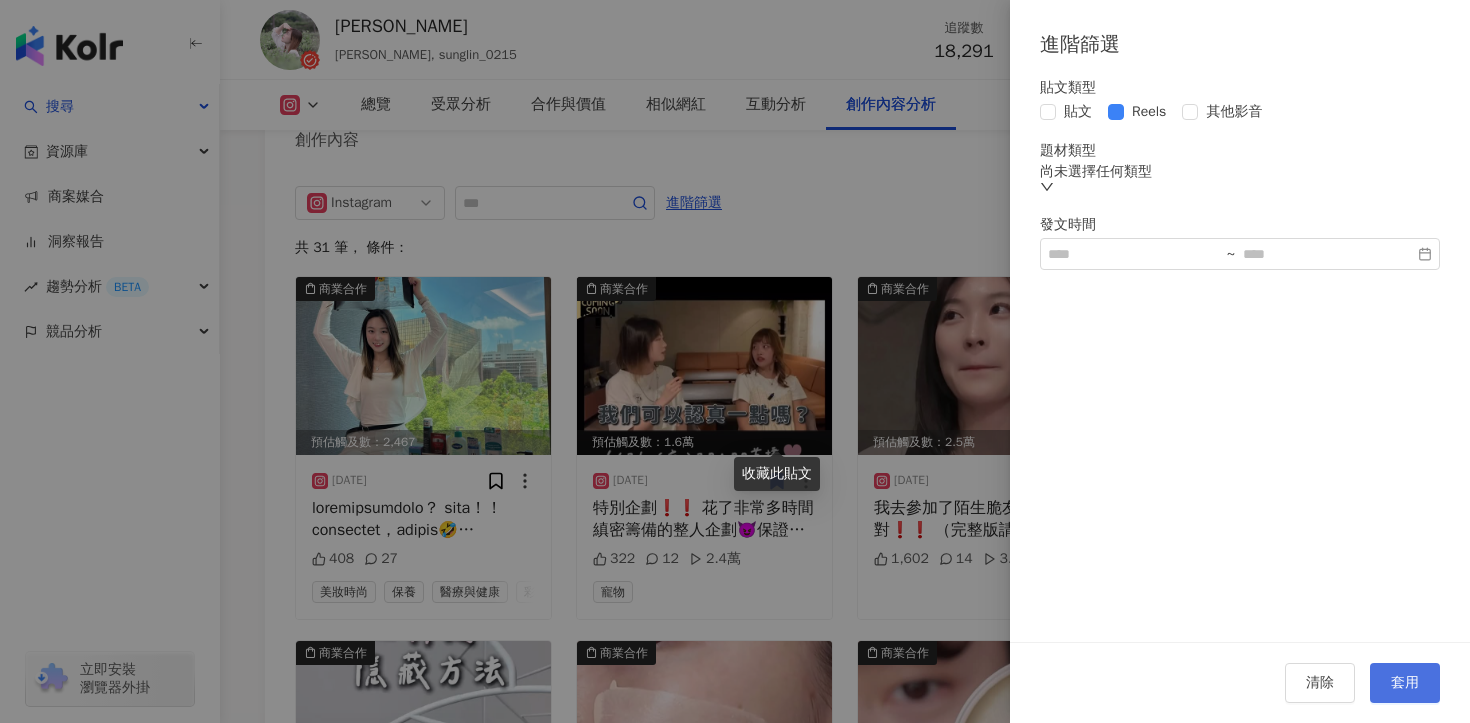 click on "套用" at bounding box center [1405, 683] 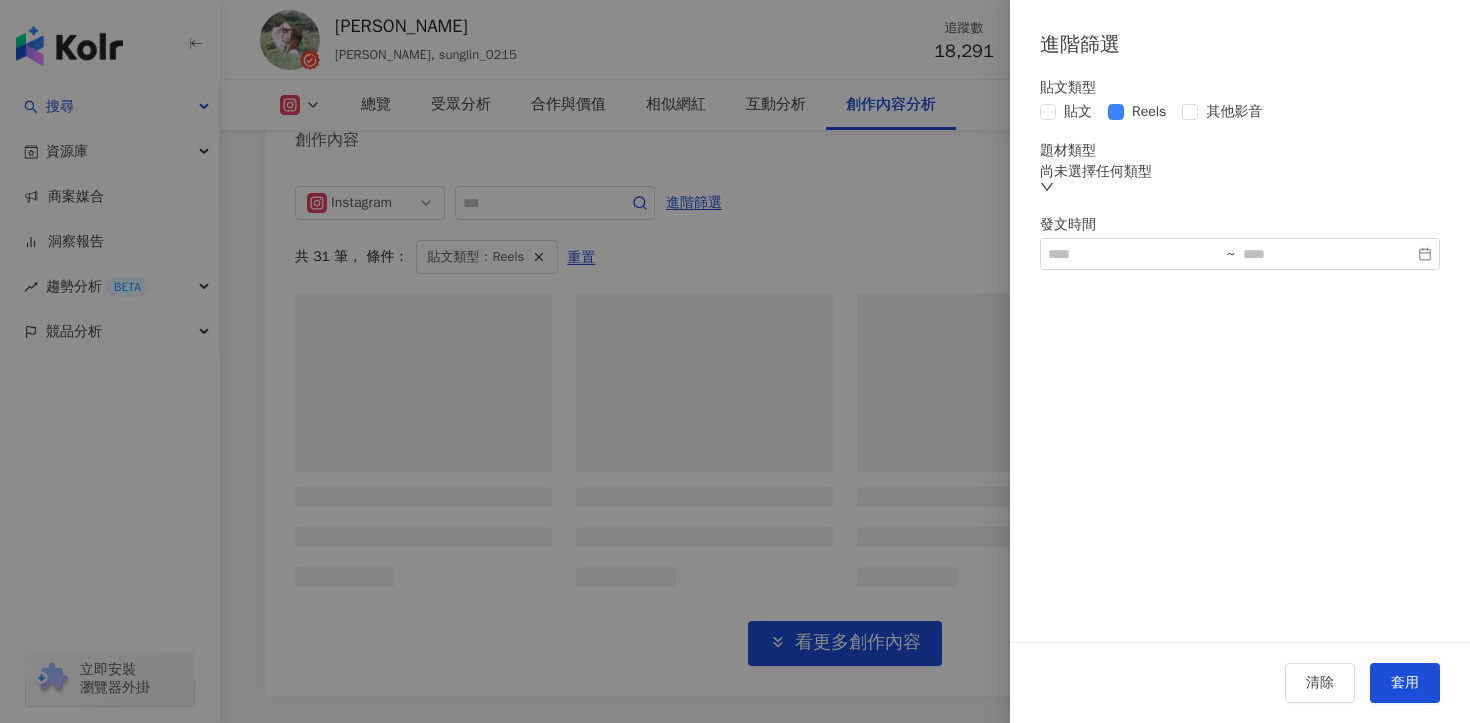 scroll, scrollTop: 6140, scrollLeft: 0, axis: vertical 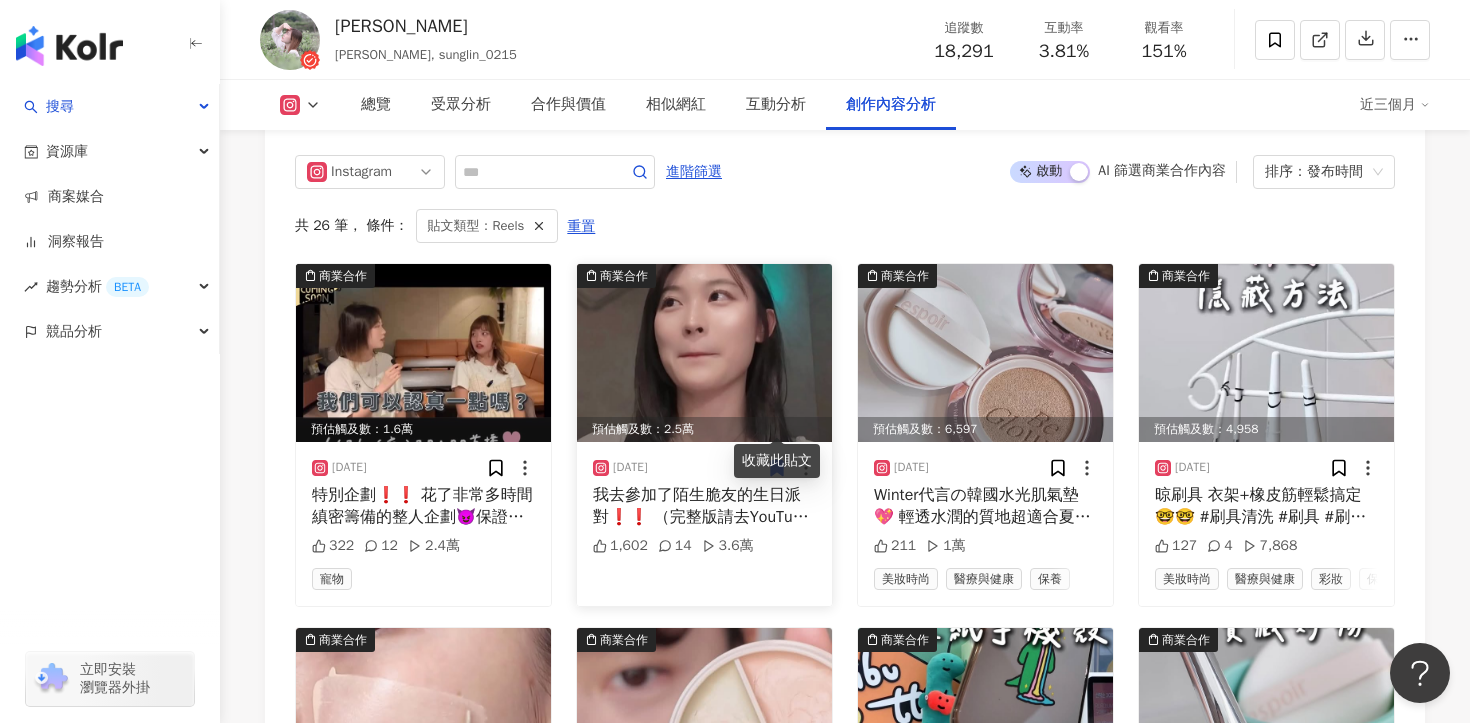 click on "我去參加了陌生脆友的生日派對❗️❗️
（完整版請去YouTube 觀看☺️）
感謝漂亮壽星的邀請🤍 @zoey__eat" at bounding box center (704, 506) 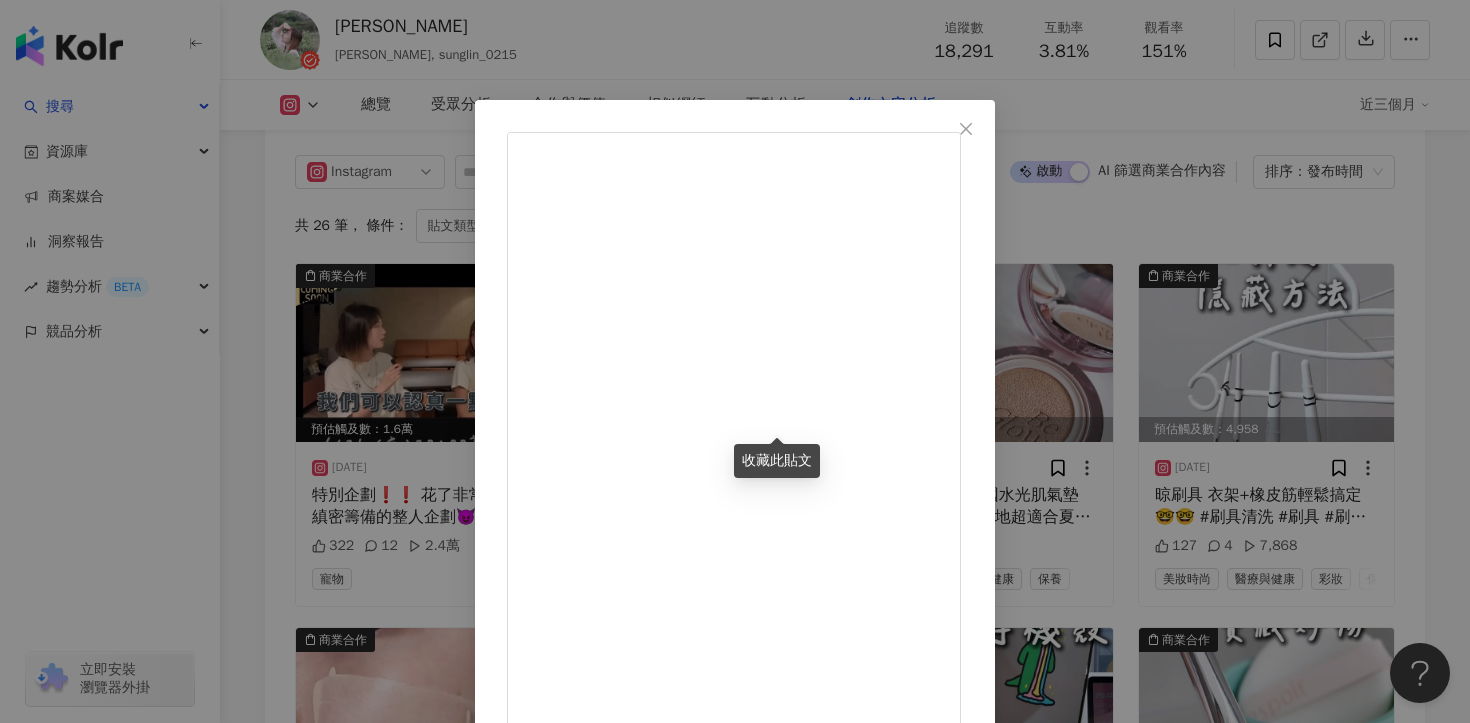 click on "珍珠Sunglin 2025/6/15 我去參加了陌生脆友的生日派對❗️❗️
（完整版請去YouTube 觀看☺️）
感謝漂亮壽星的邀請🤍 @zoey__eat 1,602 14 3.6萬 查看原始貼文" at bounding box center [735, 361] 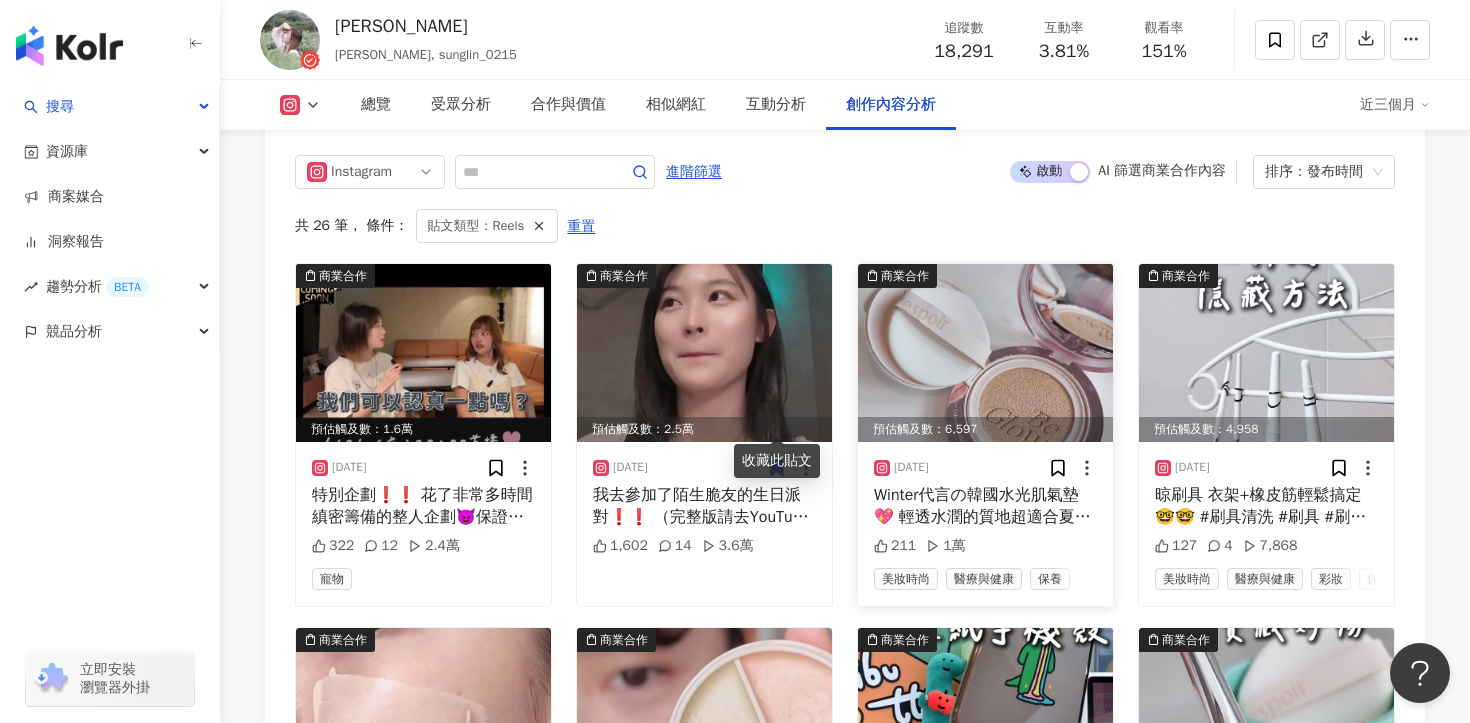 click on "Winter代言の韓國水光肌氣墊💖
輕透水潤的質地超適合夏天☀️
贈品和光澤度都是100分🤣🤣🤣
氣墊：Espoir  #20vanilla
#氣墊粉餅 #底妝 #韓國美妝 #韓國氣墊 #水光肌氣墊 #espoir #oliveyoung #韓國化妝品 #oliveyoung必買" at bounding box center (985, 506) 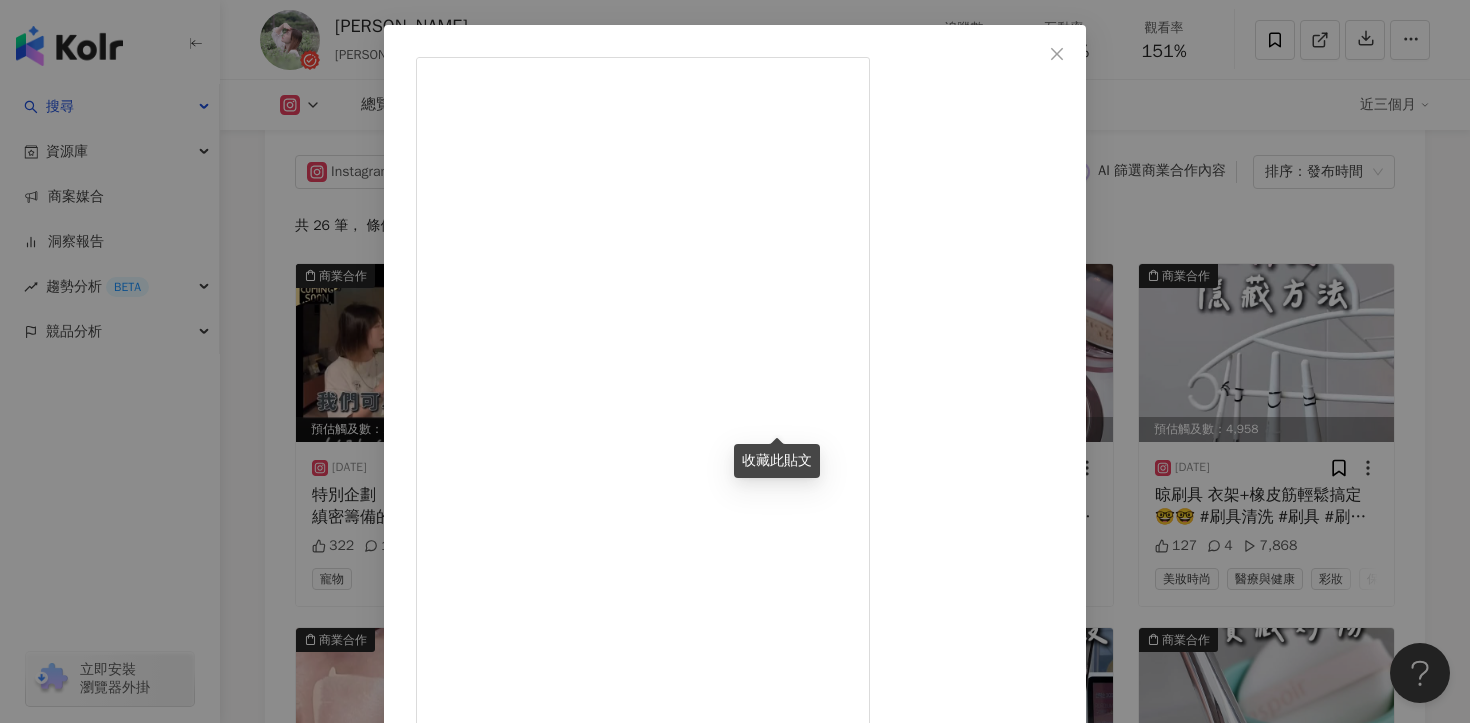 scroll, scrollTop: 93, scrollLeft: 0, axis: vertical 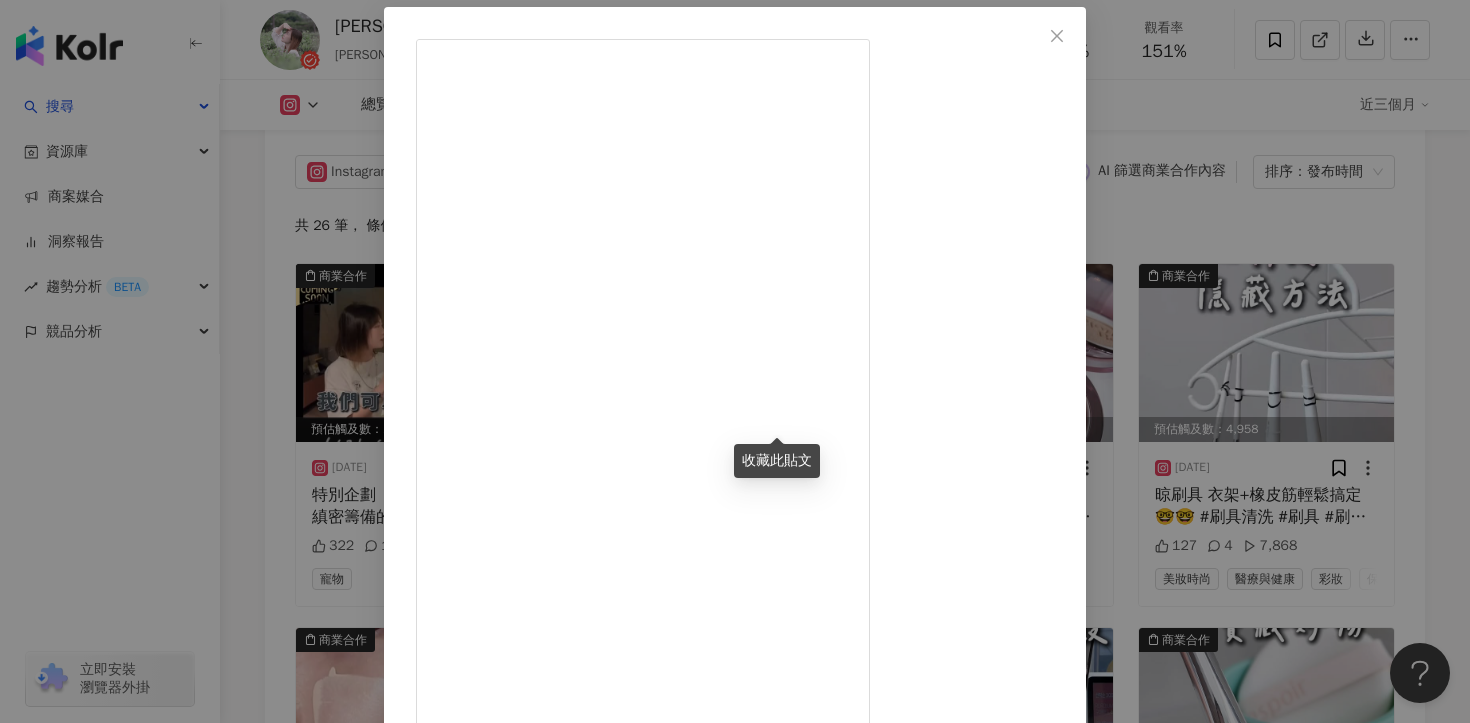 click on "珍珠Sunglin 2025/6/6 Winter代言の韓國水光肌氣墊💖
輕透水潤的質地超適合夏天☀️
贈品和光澤度都是100分🤣🤣🤣
氣墊：Espoir  #20vanilla
#氣墊粉餅 #底妝 #韓國美妝 #韓國氣墊 #水光肌氣墊 #espoir #oliveyoung #韓國化妝品 #oliveyoung必買 211 1萬 查看原始貼文" at bounding box center (735, 361) 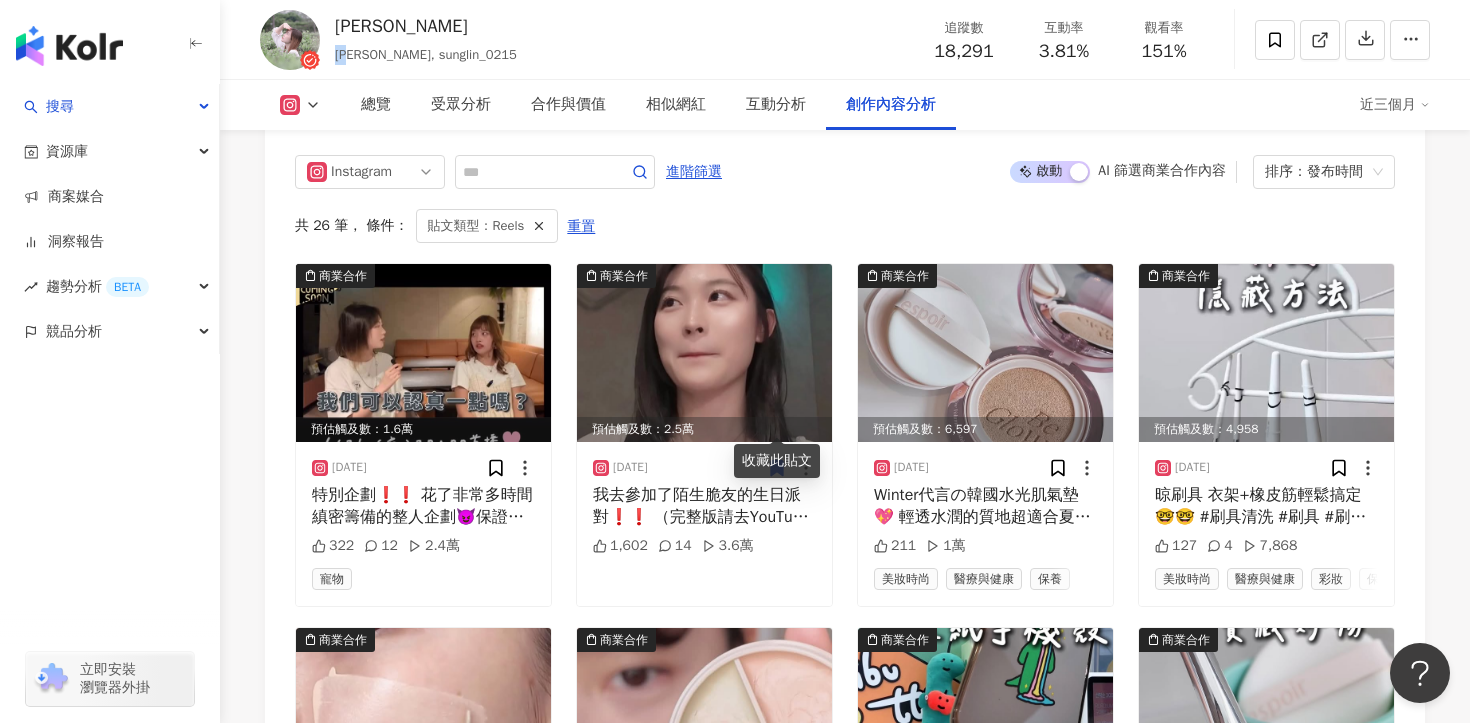 drag, startPoint x: 338, startPoint y: 55, endPoint x: 360, endPoint y: 55, distance: 22 